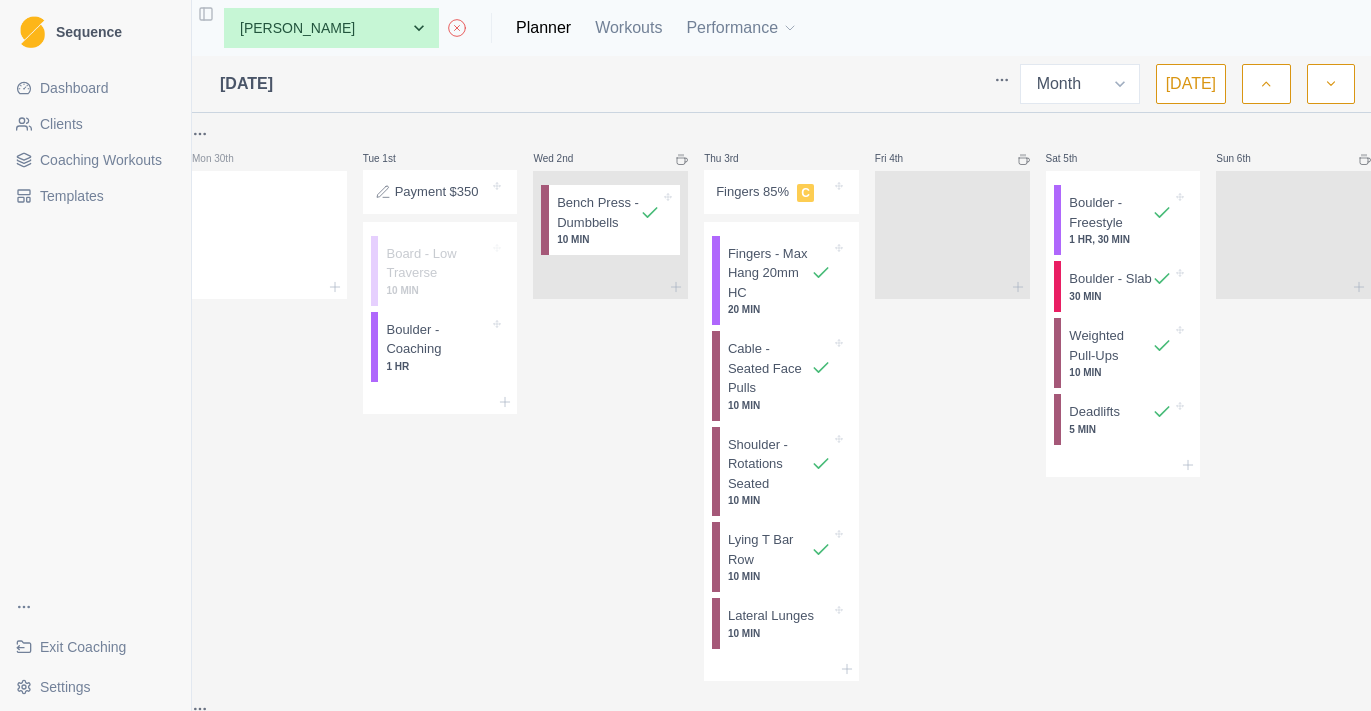 select on "month" 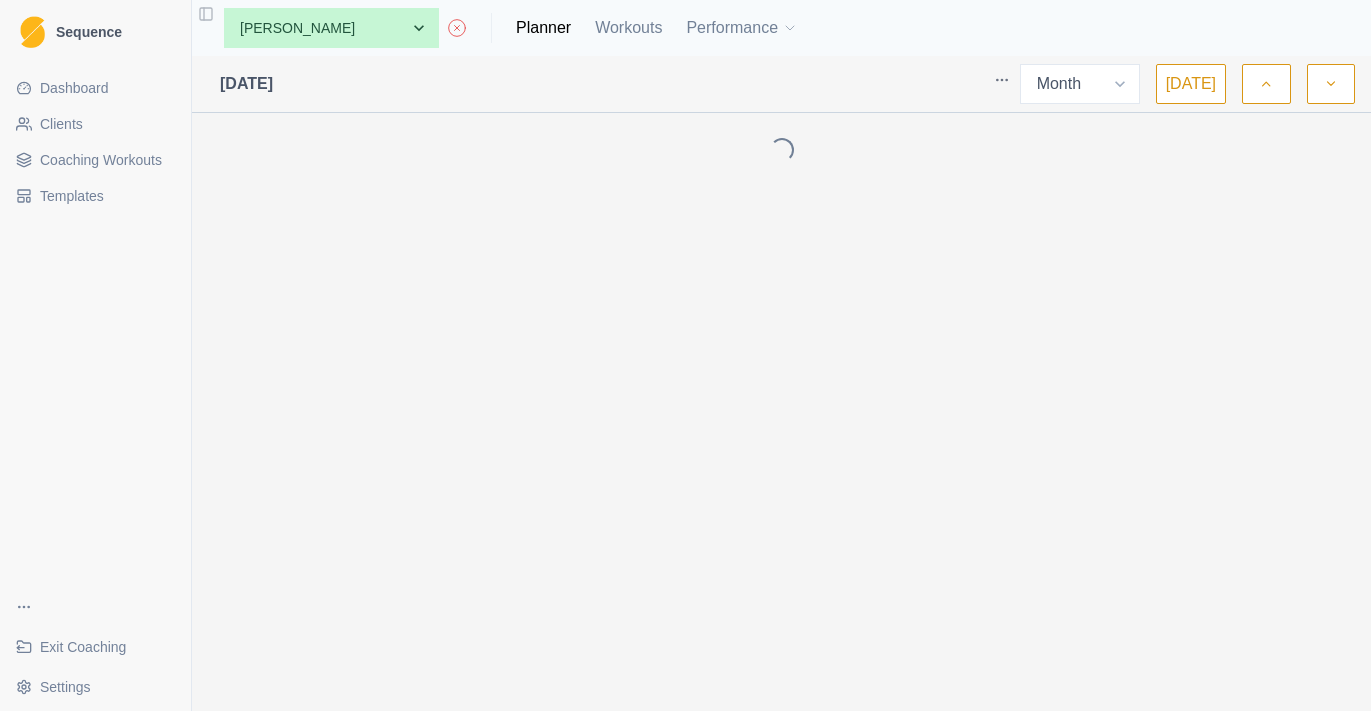 select on "month" 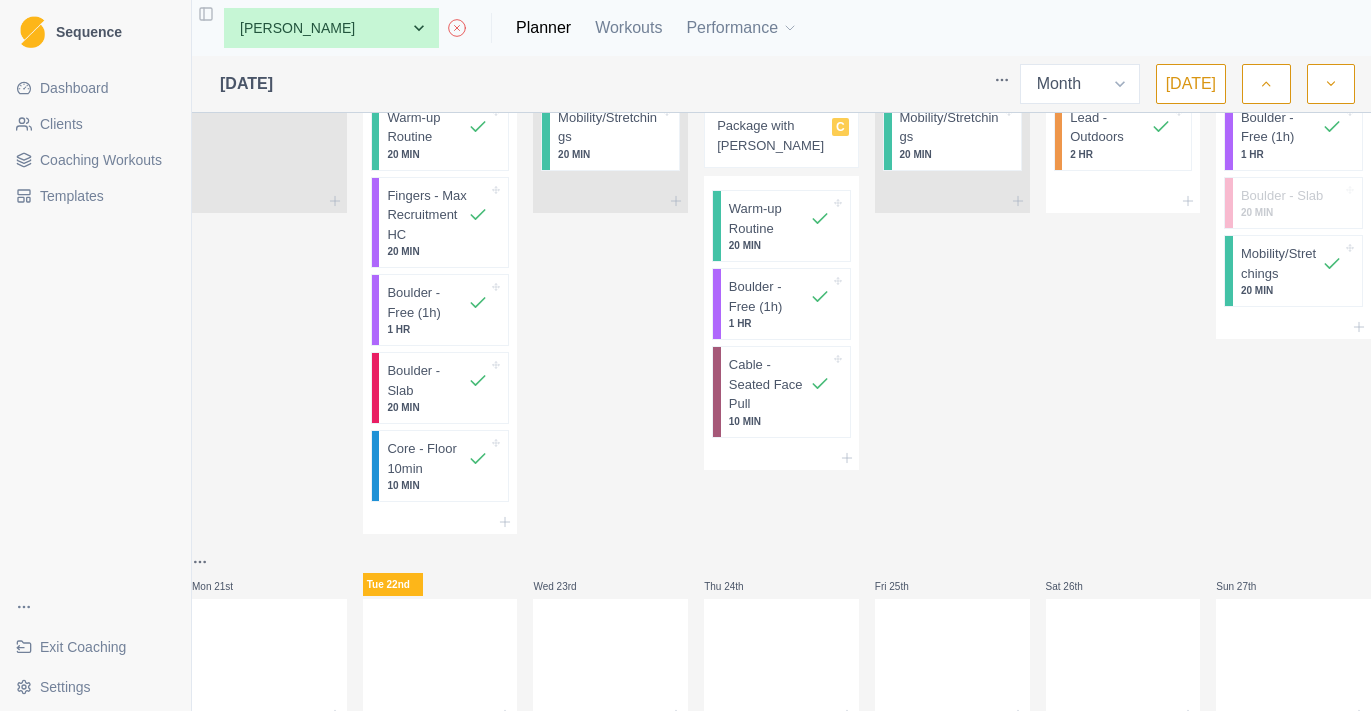 scroll, scrollTop: 1448, scrollLeft: 0, axis: vertical 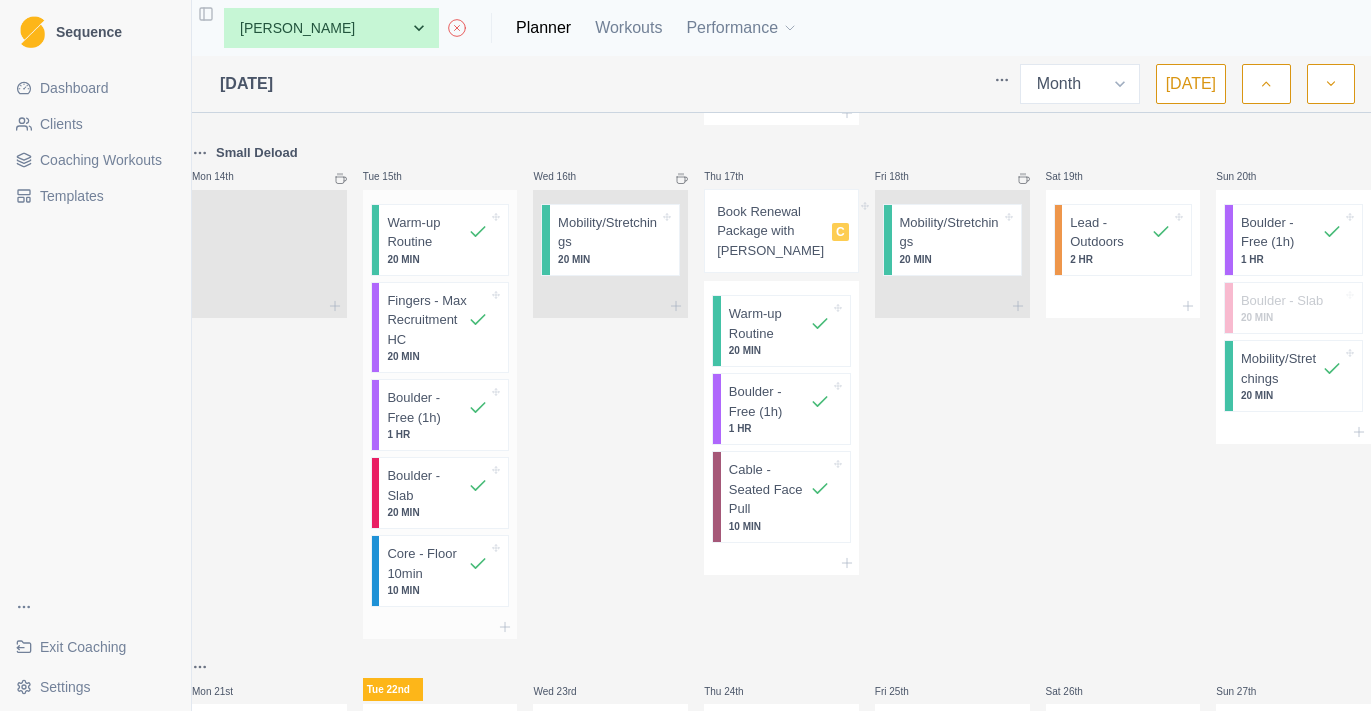 click on "Fingers - Max Recruitment HC" at bounding box center (427, 320) 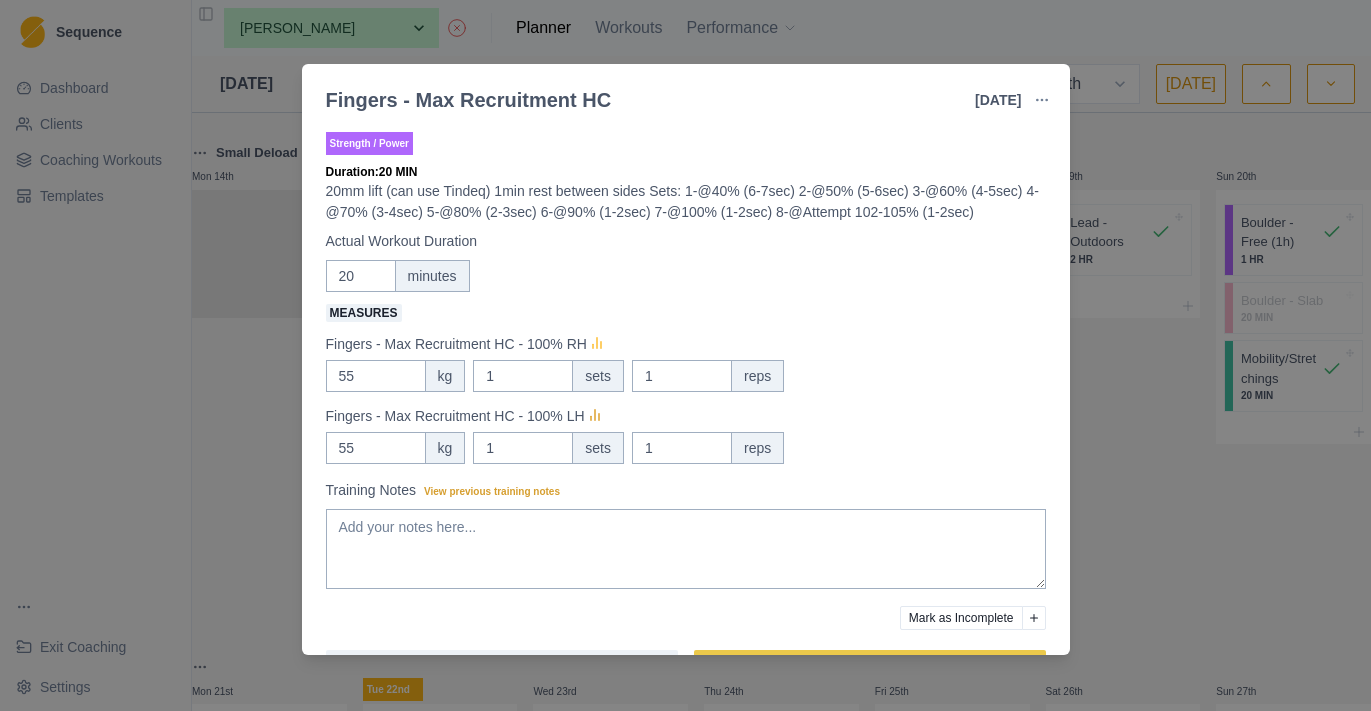 click 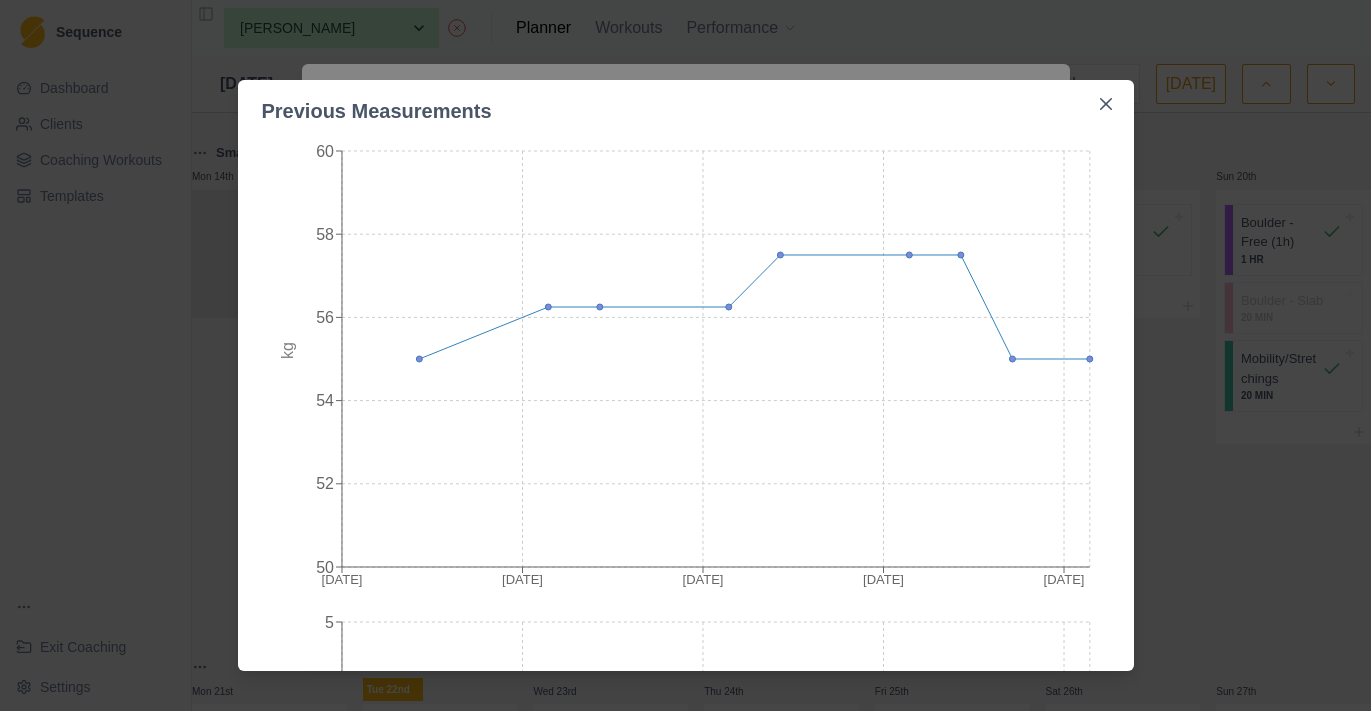 scroll, scrollTop: 24, scrollLeft: 0, axis: vertical 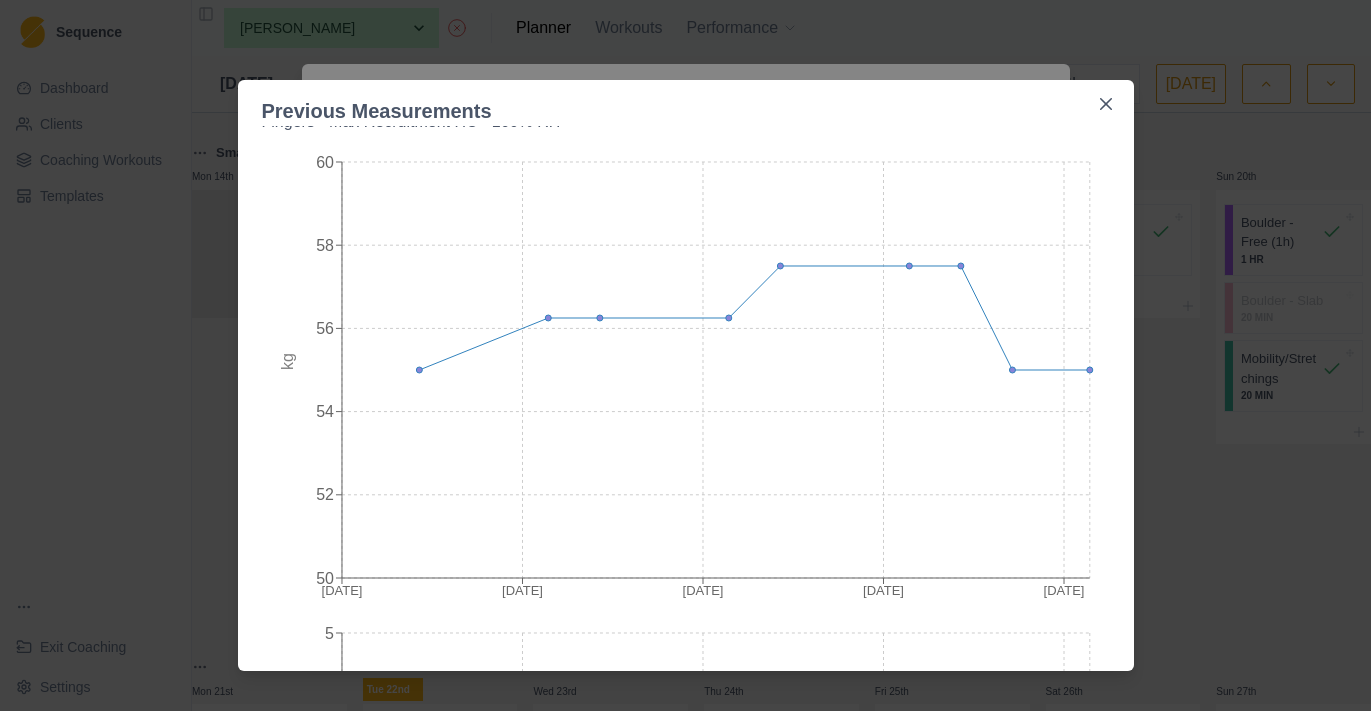click on "Previous Measurements Fingers - Max Recruitment HC - 100% RH chart combined table [DATE] Jun [DATE] 7 [DATE] [DATE] 52 54 56 58 60 kg [DATE] Jun [DATE] [DATE] [DATE] 0 1 2 3 4 5 sets [DATE] Jun [DATE] [DATE] [DATE] 0 1 2 3 4 5 reps" at bounding box center (685, 355) 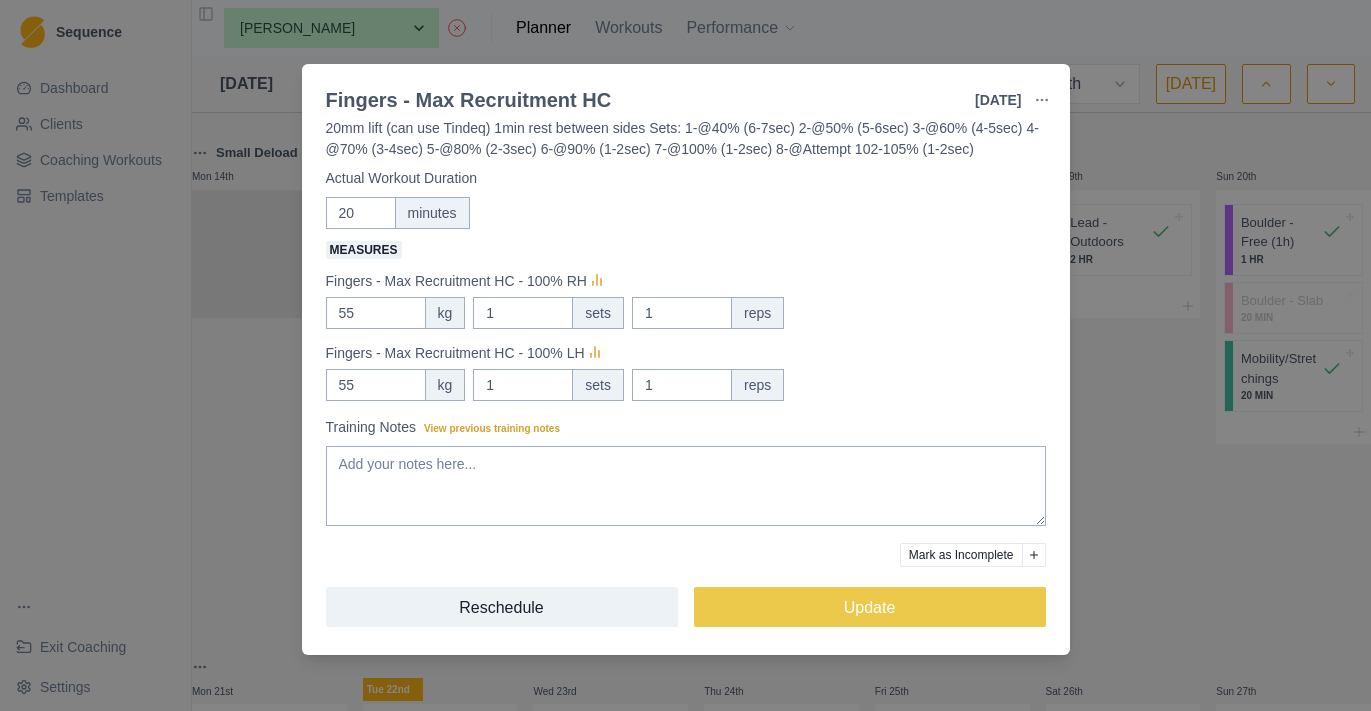 scroll, scrollTop: 72, scrollLeft: 0, axis: vertical 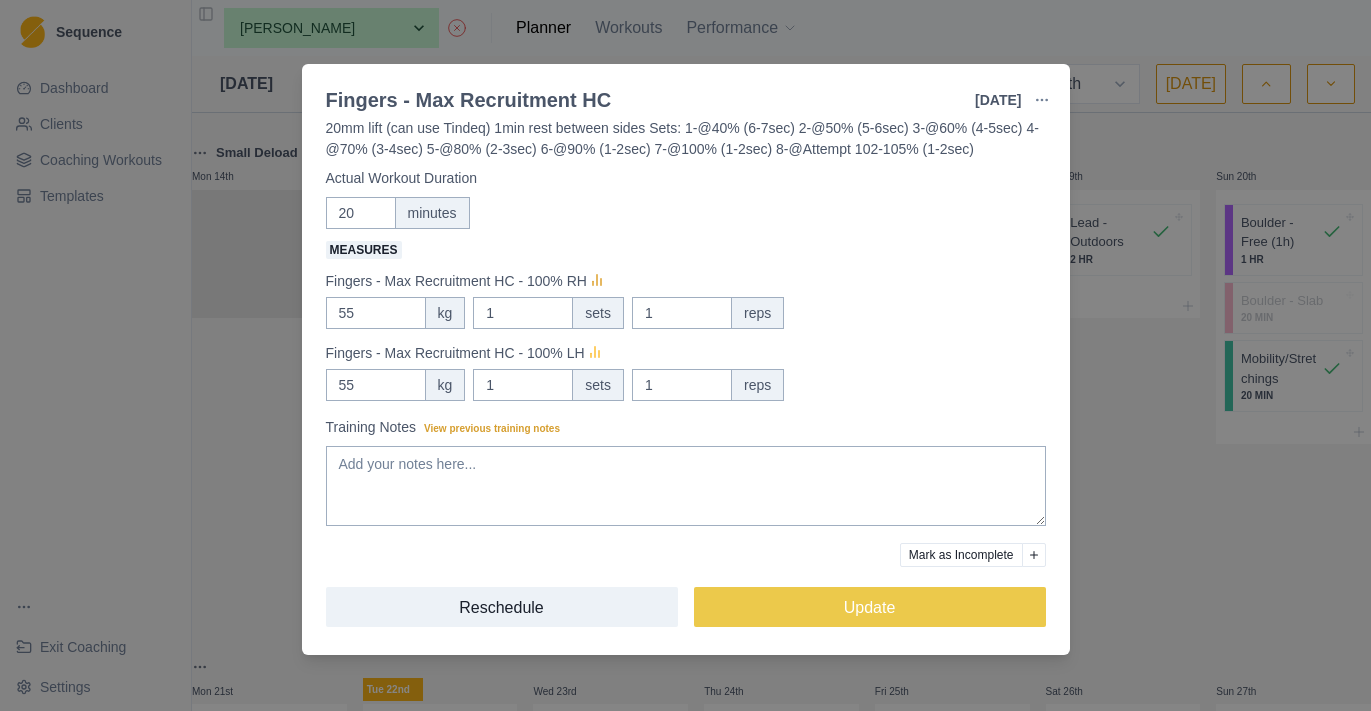 click 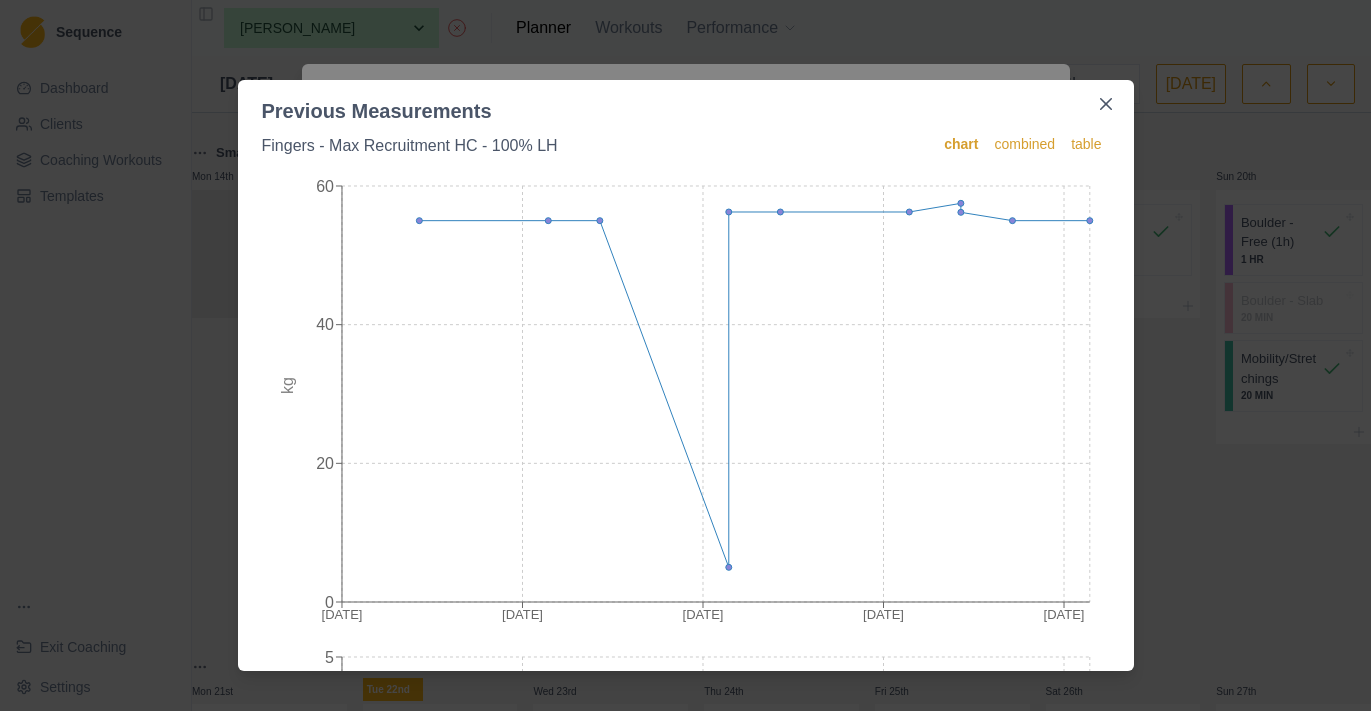 click on "Previous Measurements Fingers - Max Recruitment HC - 100% LH chart combined table [DATE] Jun [DATE] [DATE] [DATE] 0 20 40 60 kg [DATE] Jun [DATE] [DATE] [DATE] 0 1 2 3 4 5 sets [DATE] Jun [DATE] [DATE] [DATE] 0 1 2 3 4 5 reps" at bounding box center [685, 355] 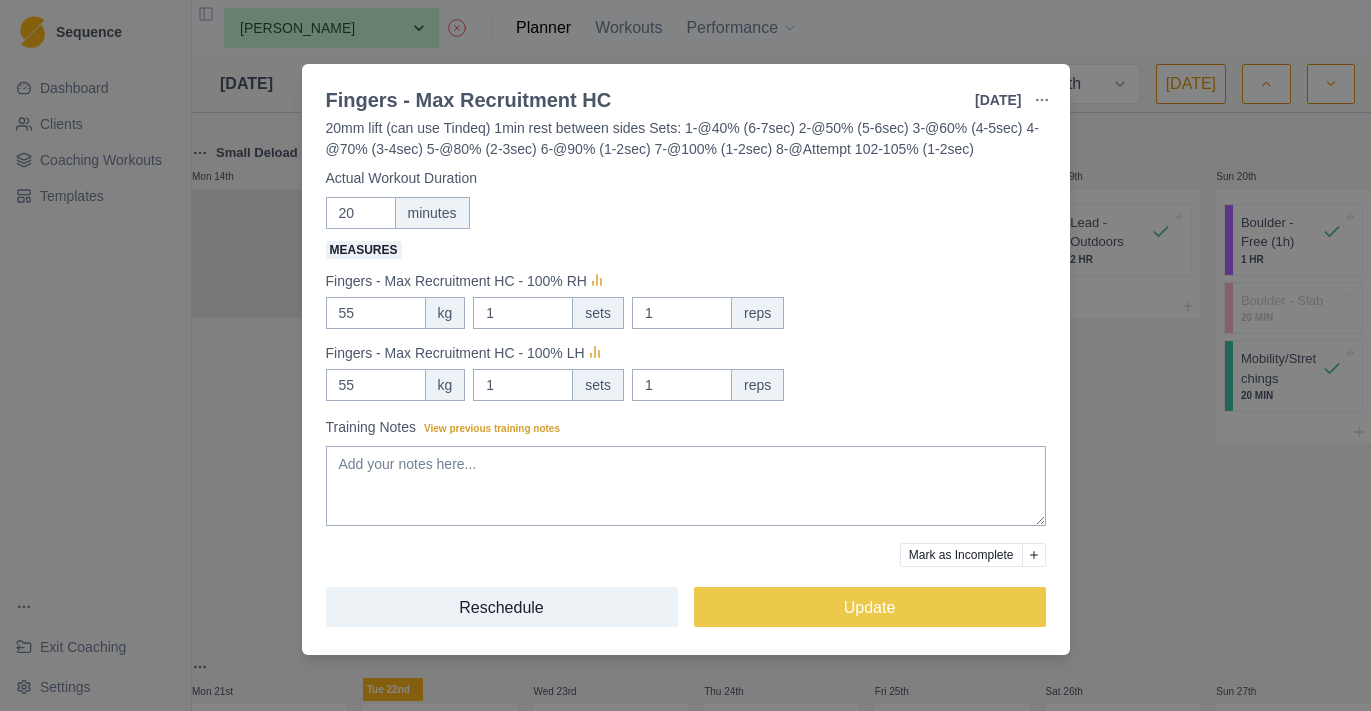 click on "Fingers - Max Recruitment HC [DATE] Link To Goal View Workout Metrics Edit Original Workout Reschedule Workout Remove From Schedule Strength / Power Duration:  20 MIN 20mm lift (can use Tindeq)
1min rest between sides
Sets:
1-@40% (6-7sec)
2-@50% (5-6sec)
3-@60% (4-5sec)
4-@70% (3-4sec)
5-@80% (2-3sec)
6-@90% (1-2sec)
7-@100% (1-2sec)
8-@Attempt 102-105% (1-2sec) Actual Workout Duration 20 minutes Measures Fingers - Max Recruitment HC - 100% RH 55 kg 1 sets 1 reps Fingers - Max Recruitment HC - 100% LH 55 kg 1 sets 1 reps Training Notes View previous training notes Mark as Incomplete Reschedule Update" at bounding box center (685, 355) 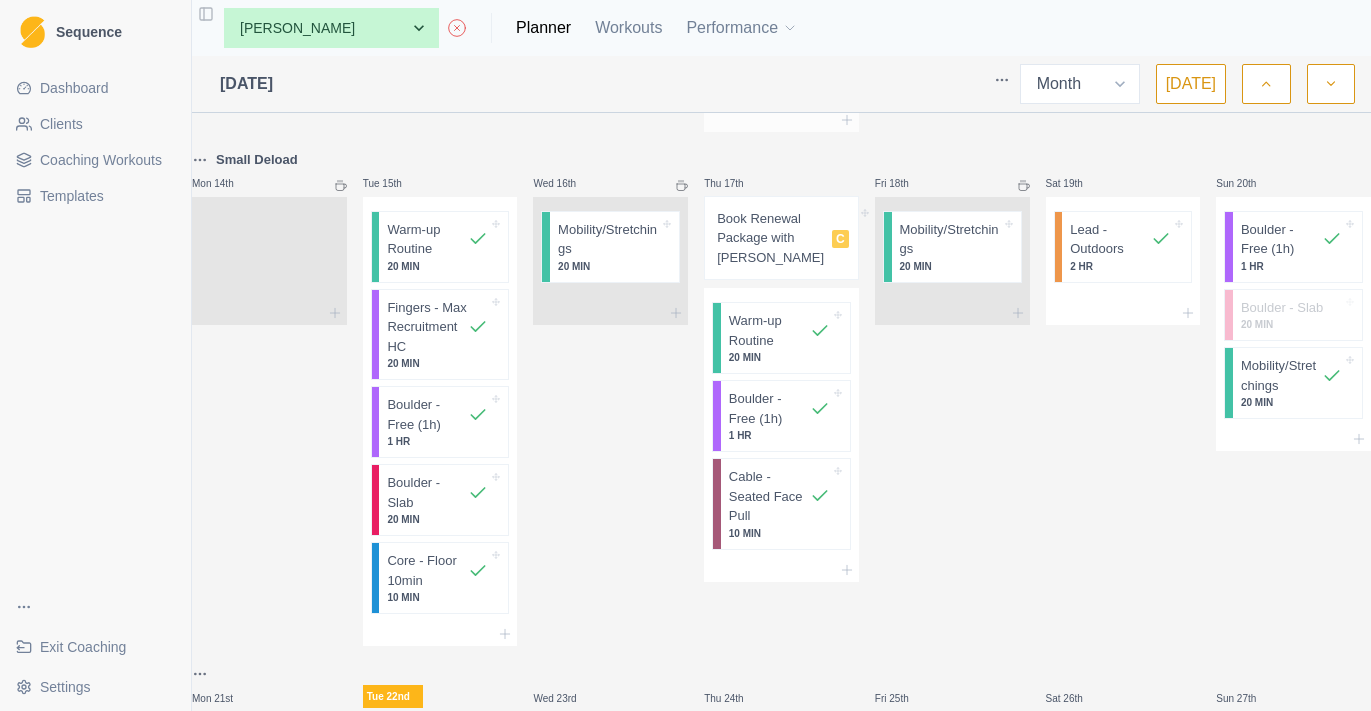 scroll, scrollTop: 1761, scrollLeft: 0, axis: vertical 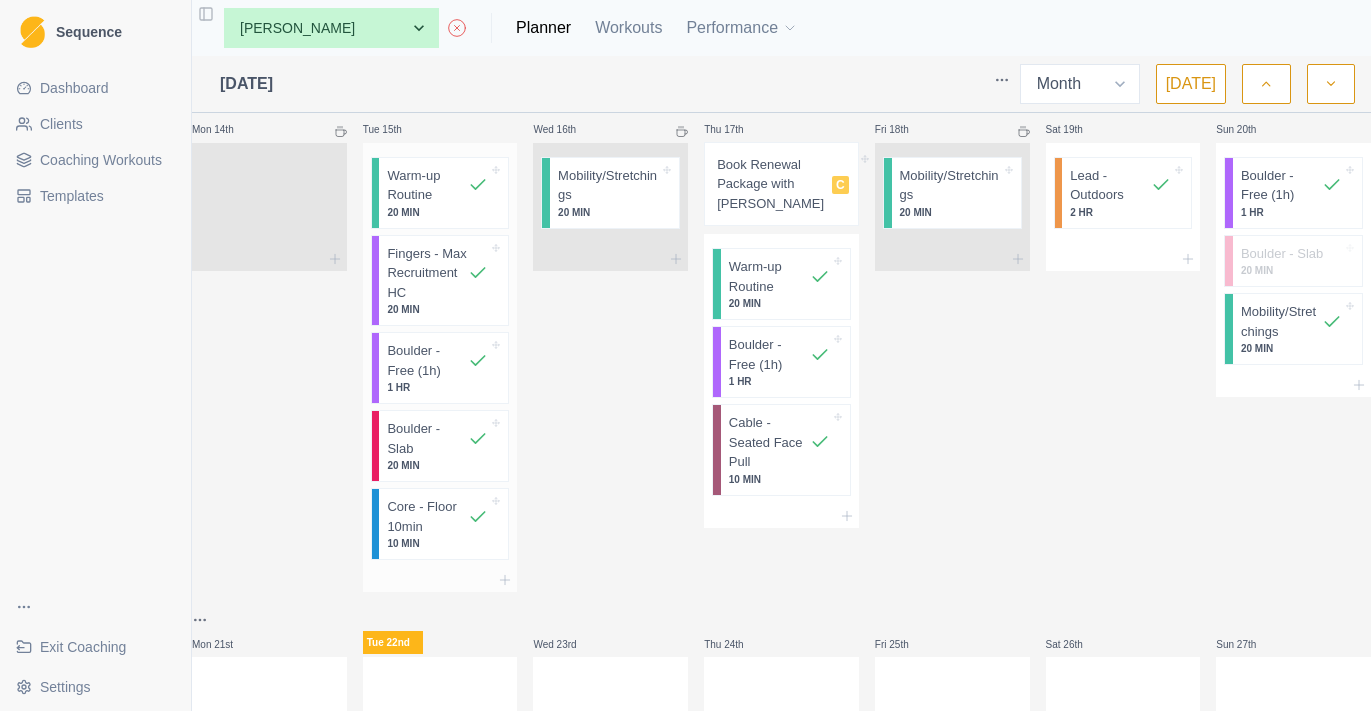 click on "Fingers - Max Recruitment HC" at bounding box center [427, 273] 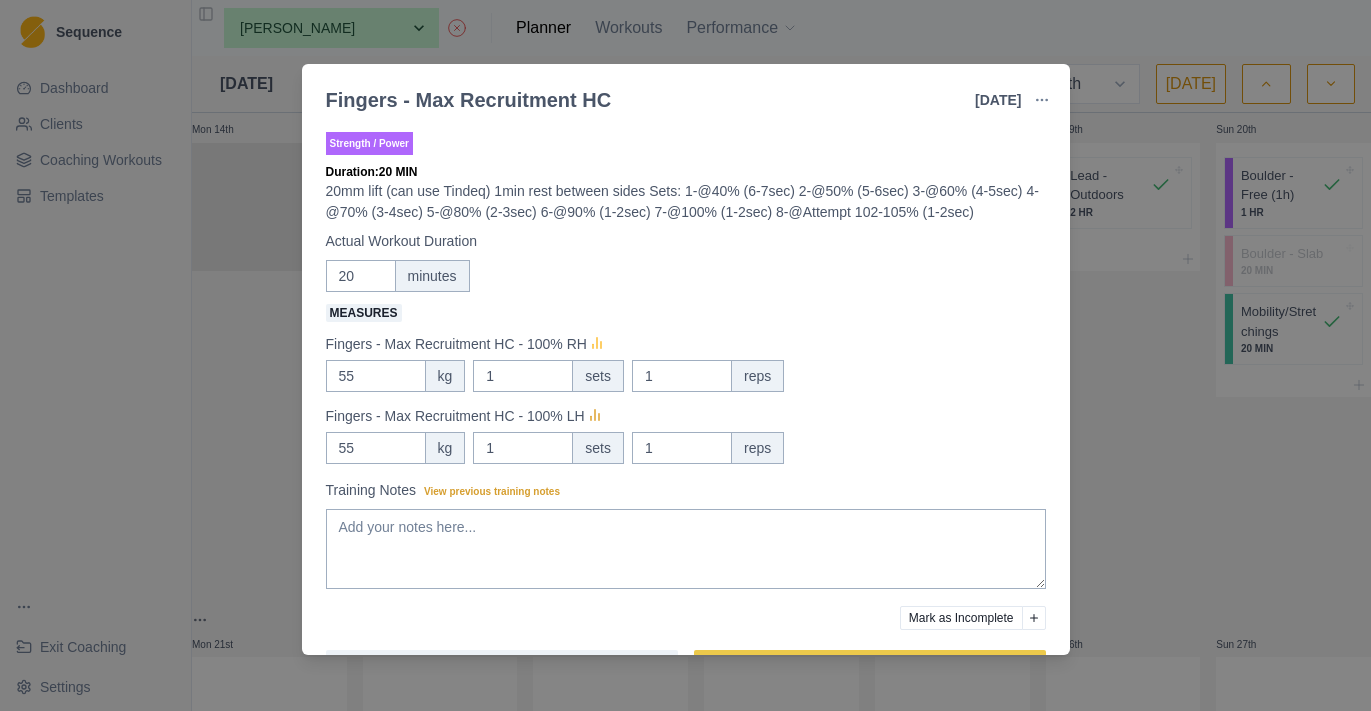 click 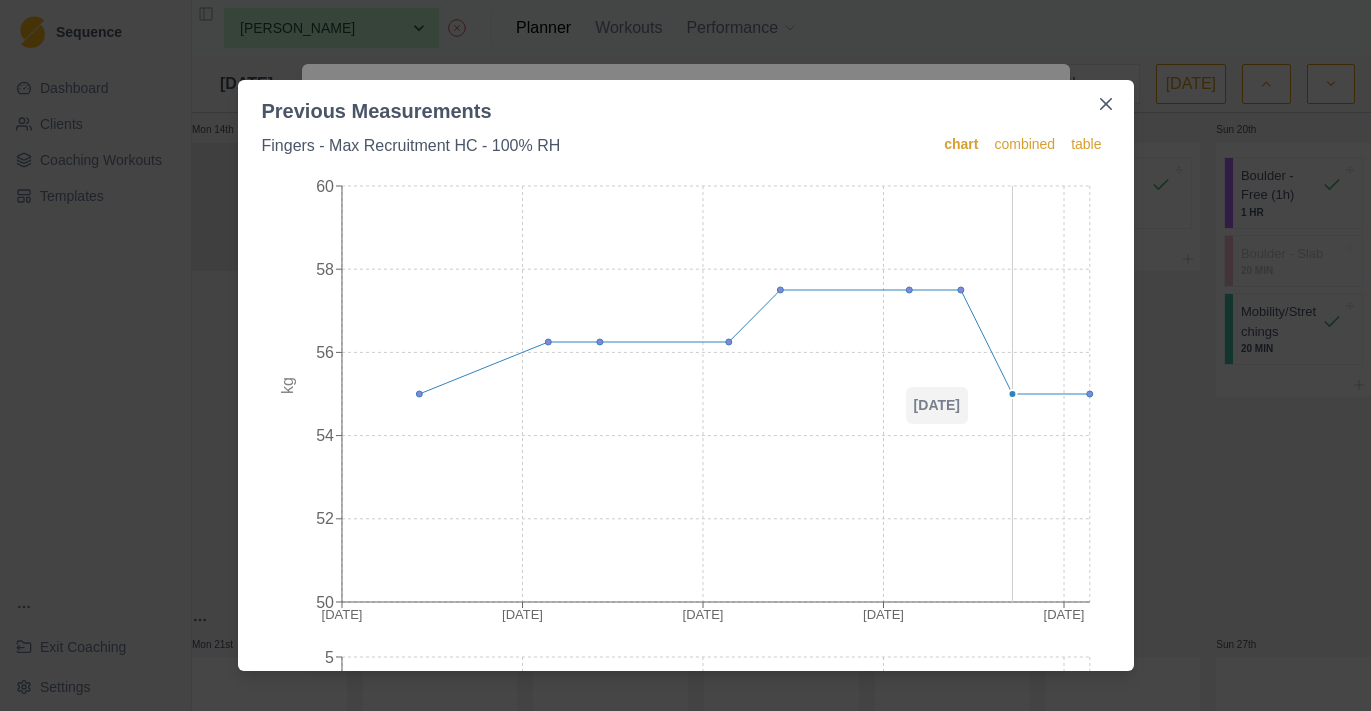 click on "[DATE] Jun [DATE] 7 [DATE] [DATE] 52 54 56 58 60 kg" 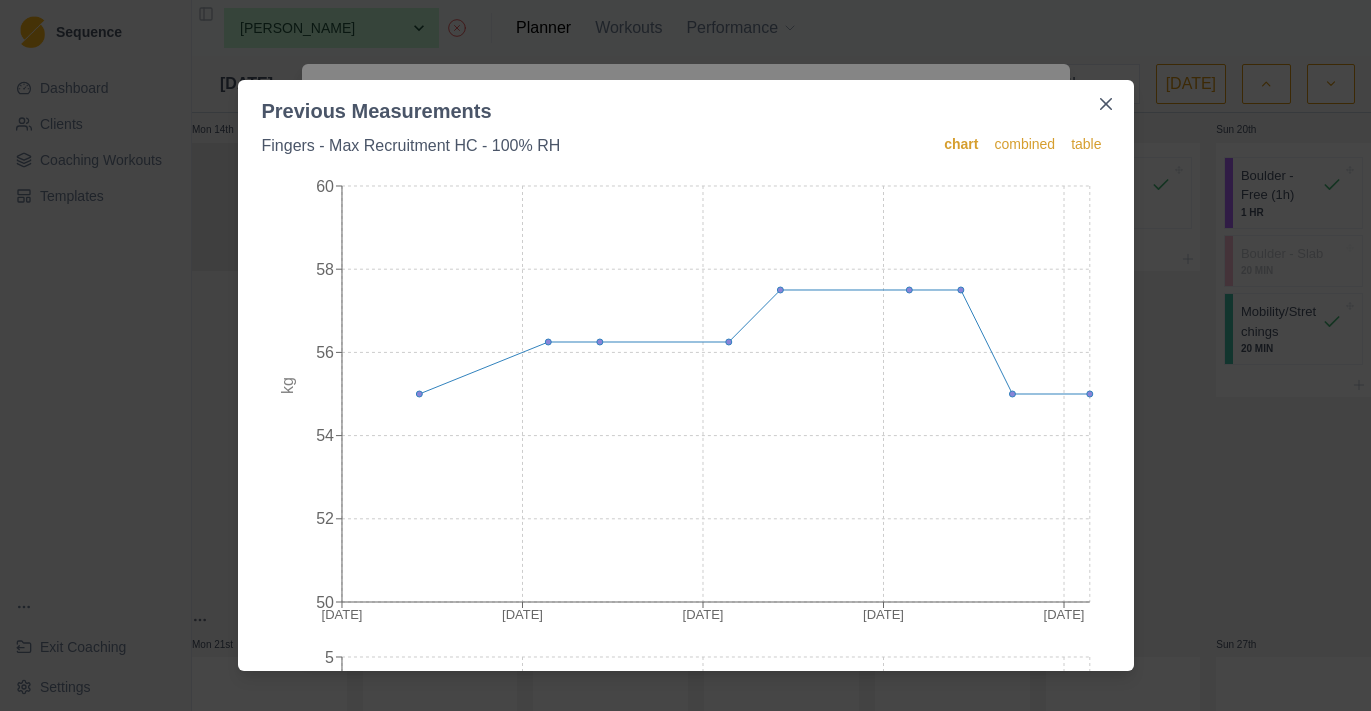 click on "Previous Measurements Fingers - Max Recruitment HC - 100% RH chart combined table [DATE] Jun [DATE] 7 [DATE] [DATE] 52 54 56 58 60 kg [DATE] Jun [DATE] [DATE] [DATE] 0 1 2 3 4 5 sets [DATE] Jun [DATE] [DATE] [DATE] 0 1 2 3 4 5 reps" at bounding box center [685, 355] 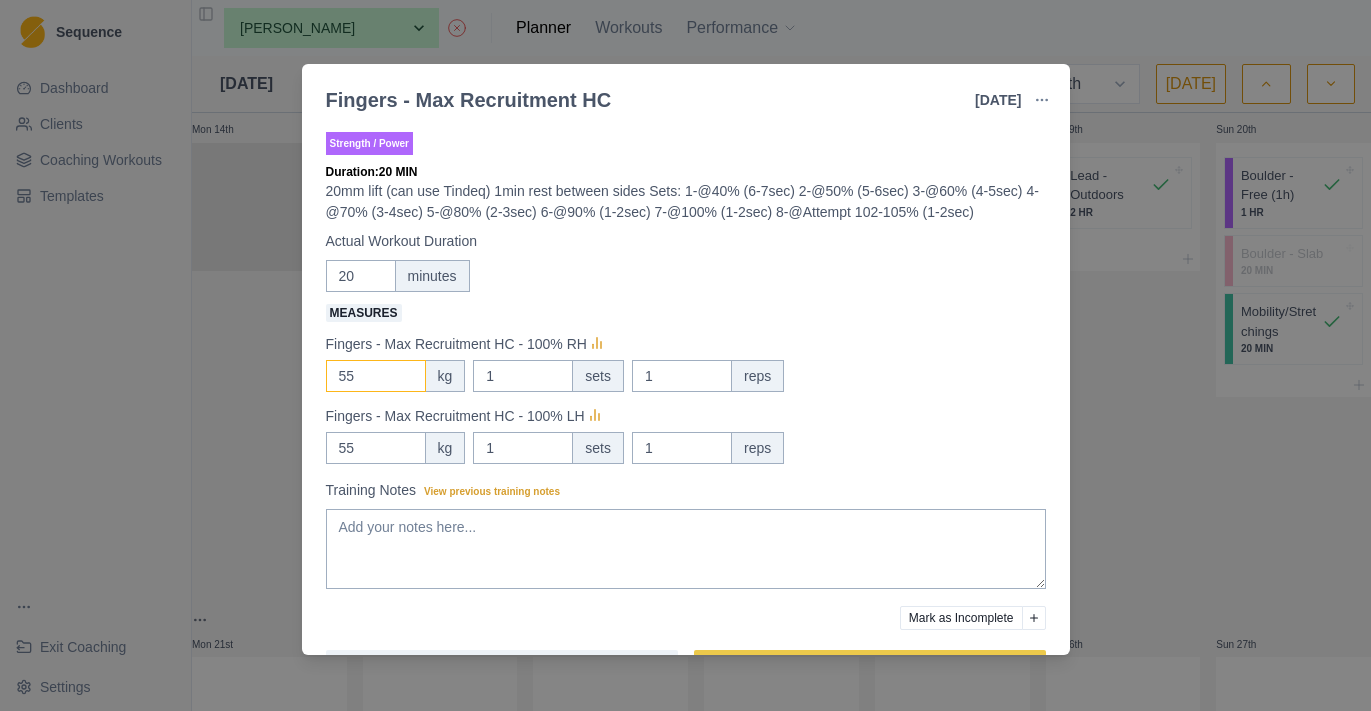 click on "55" at bounding box center [376, 376] 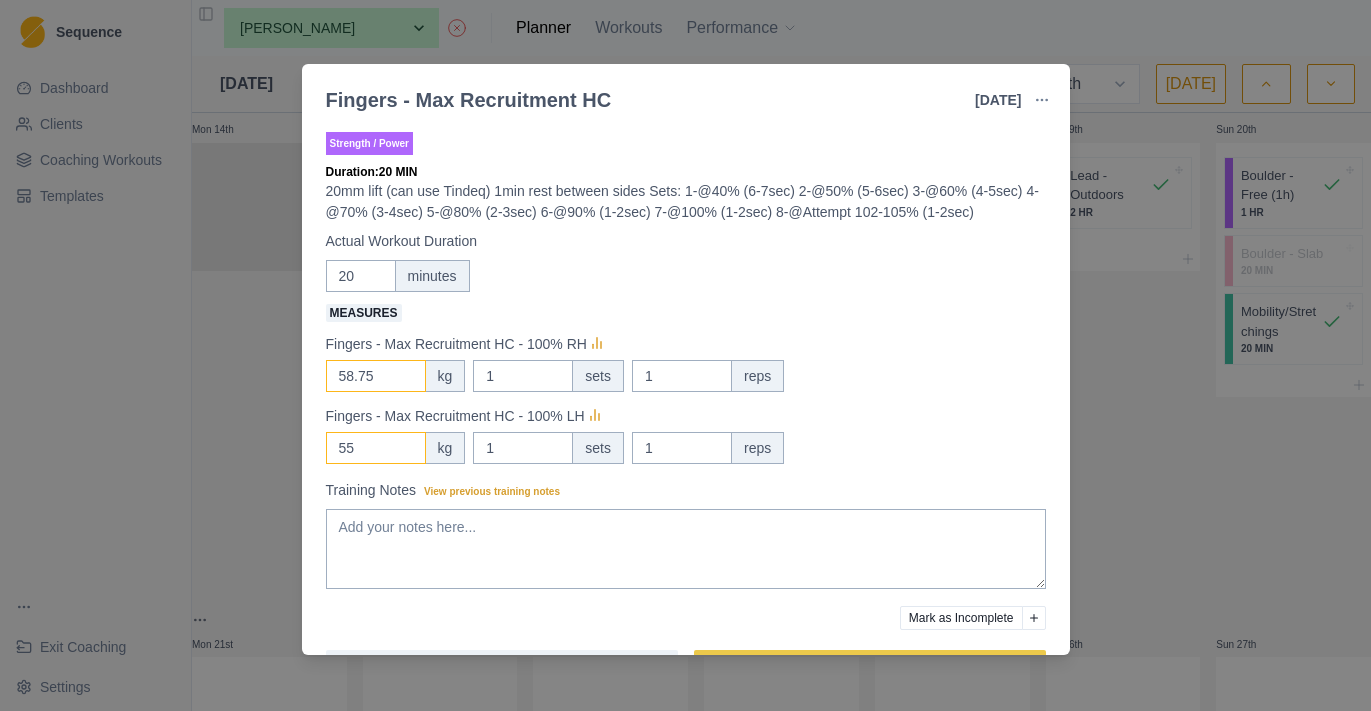 type on "58.75" 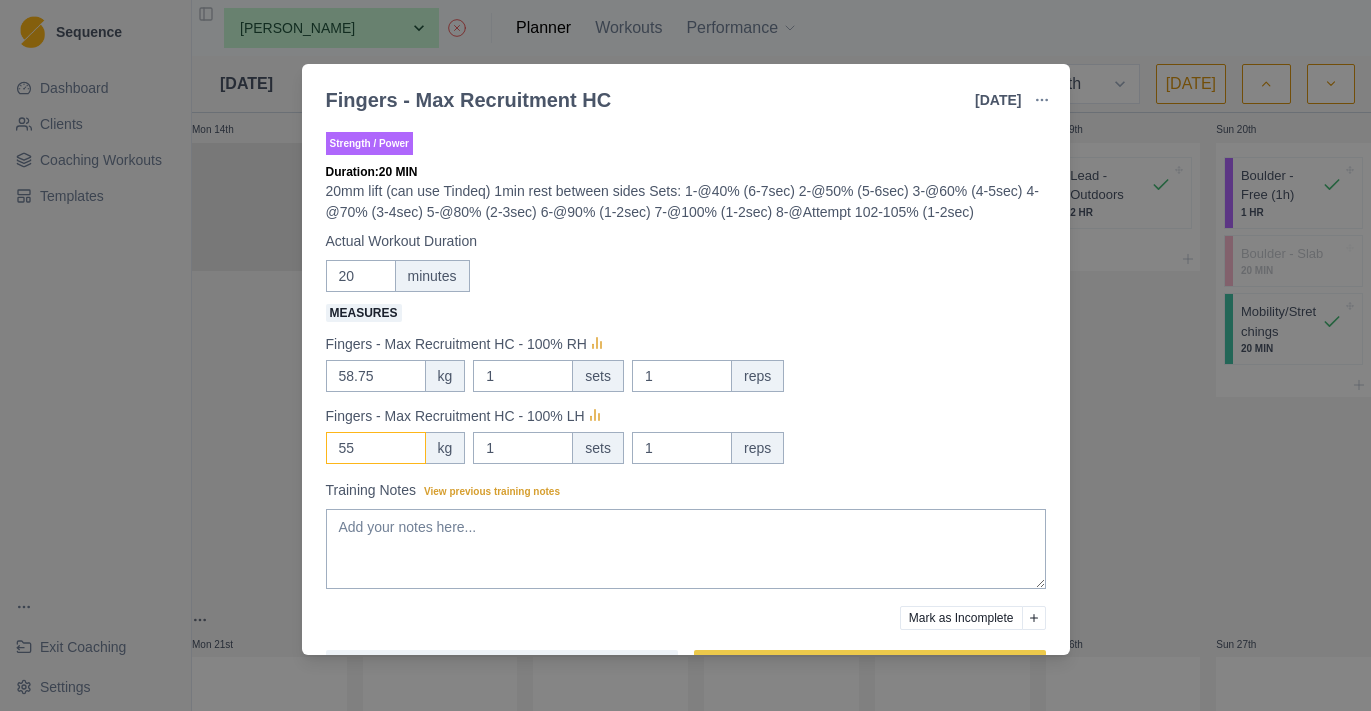click on "55" at bounding box center (376, 376) 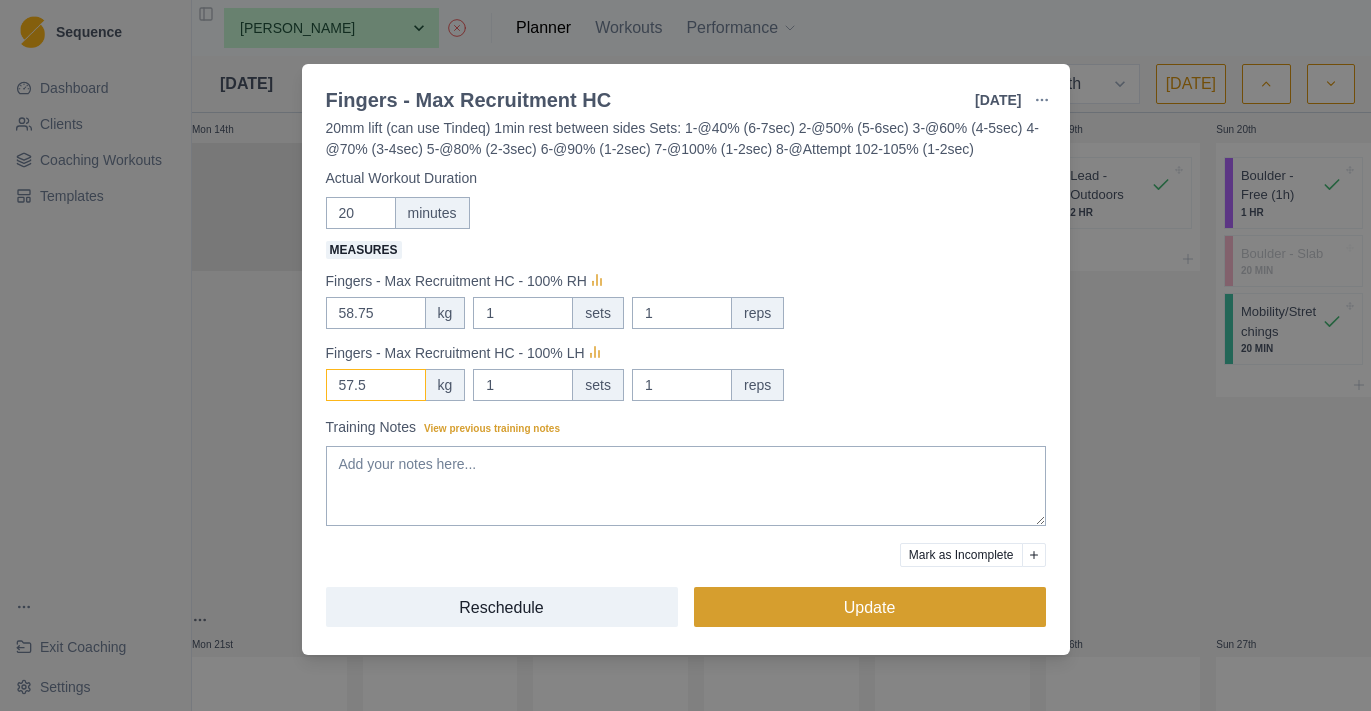 scroll, scrollTop: 85, scrollLeft: 0, axis: vertical 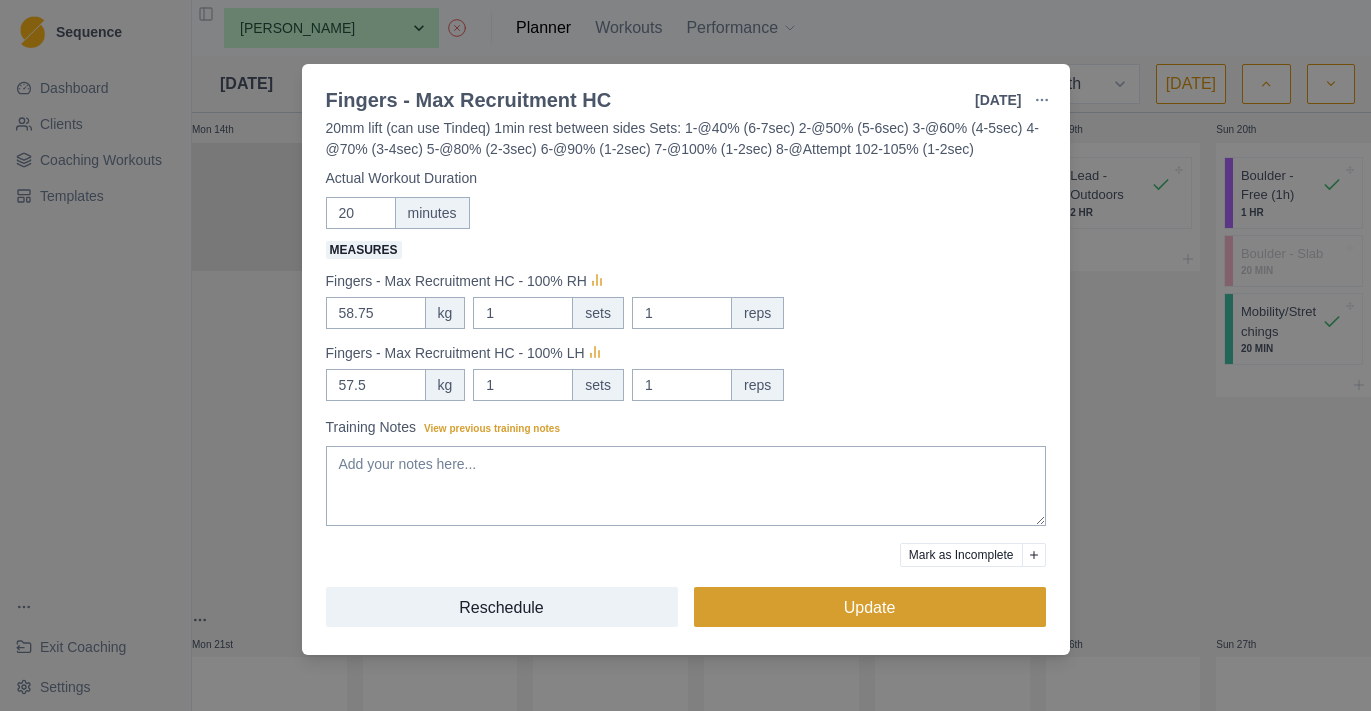 click on "Update" at bounding box center (870, 607) 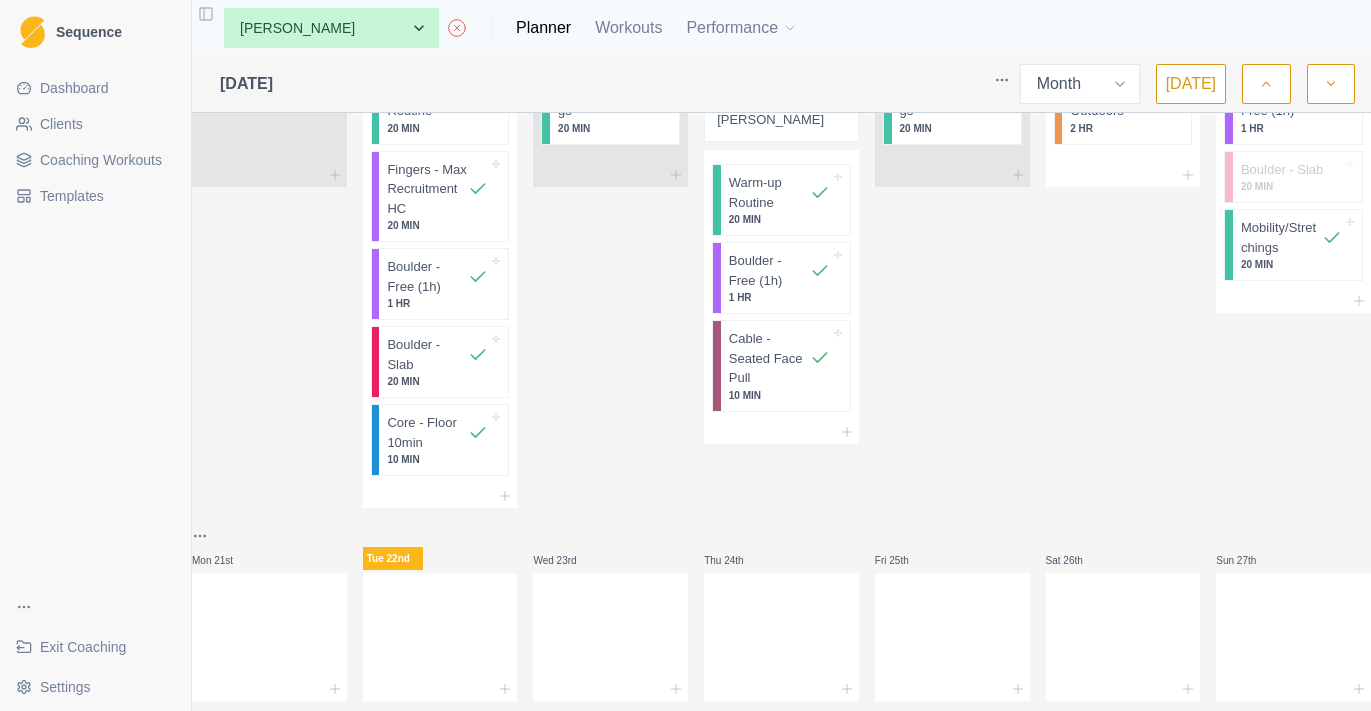 scroll, scrollTop: 1578, scrollLeft: 0, axis: vertical 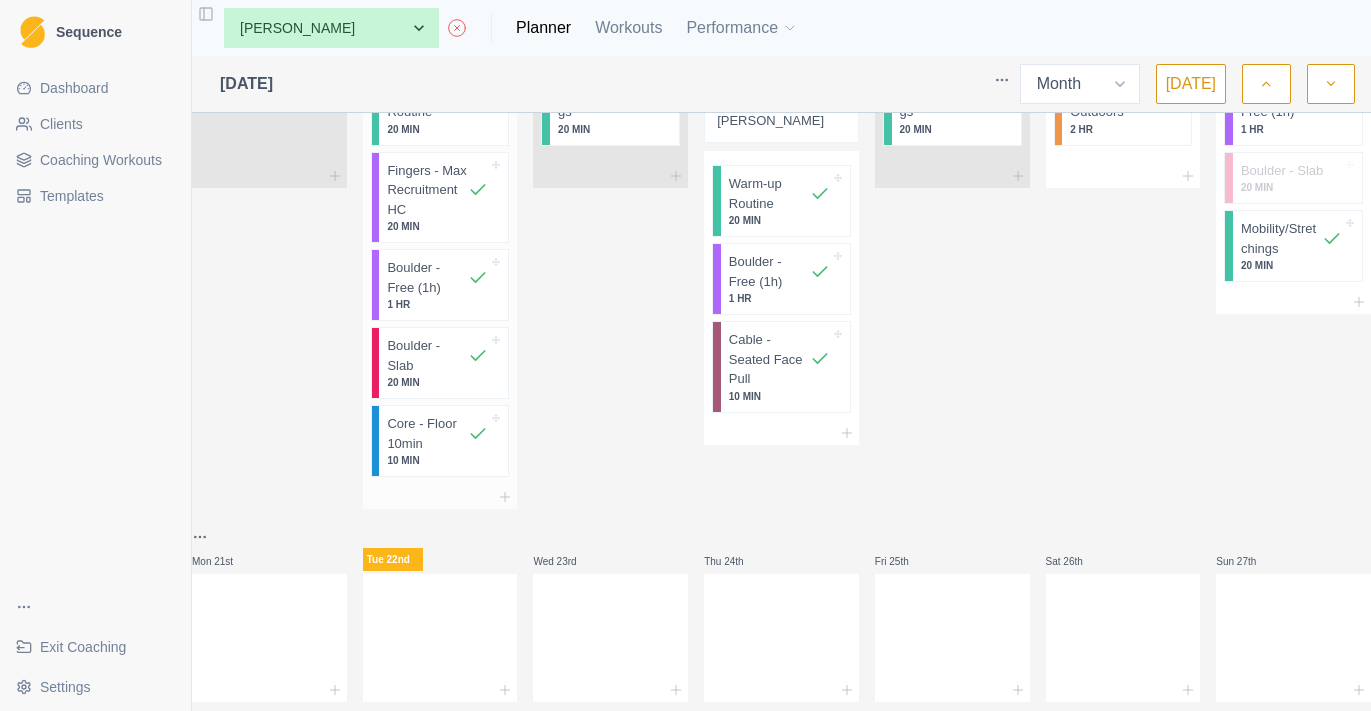 click on "Fingers - Max Recruitment HC" at bounding box center [427, 190] 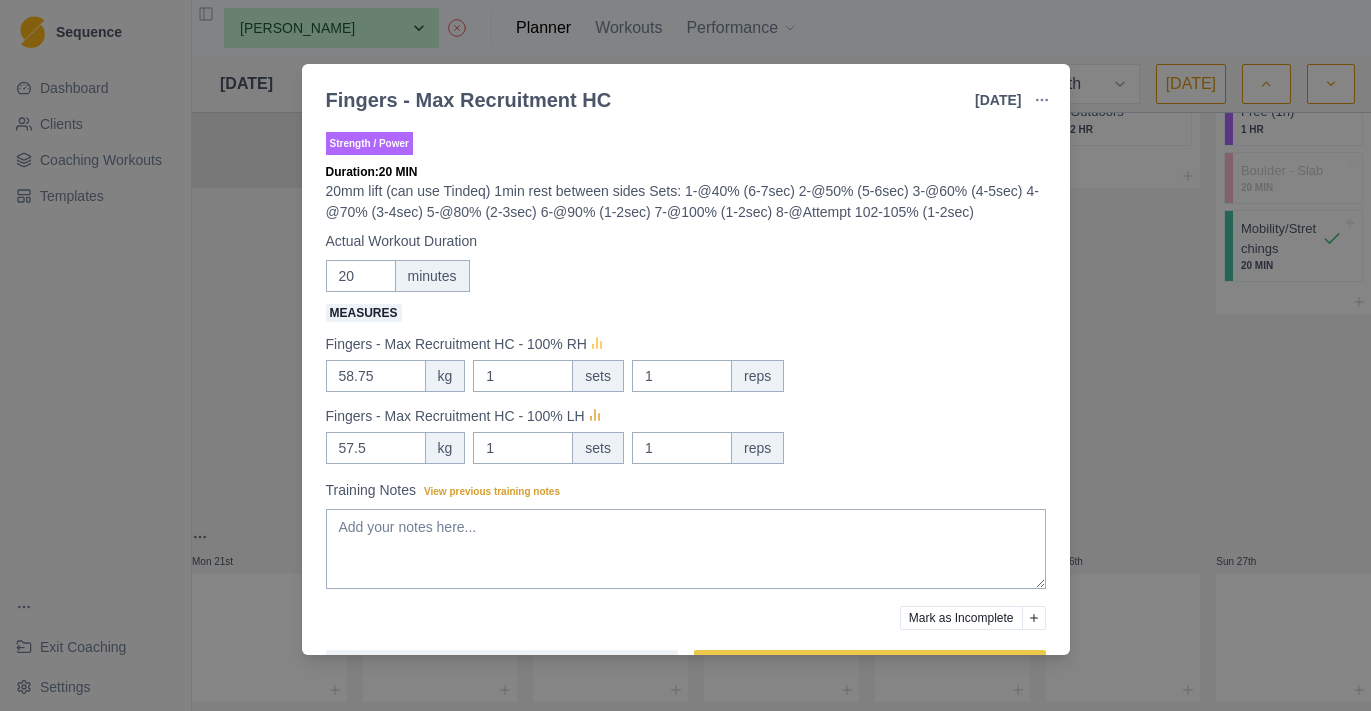 click 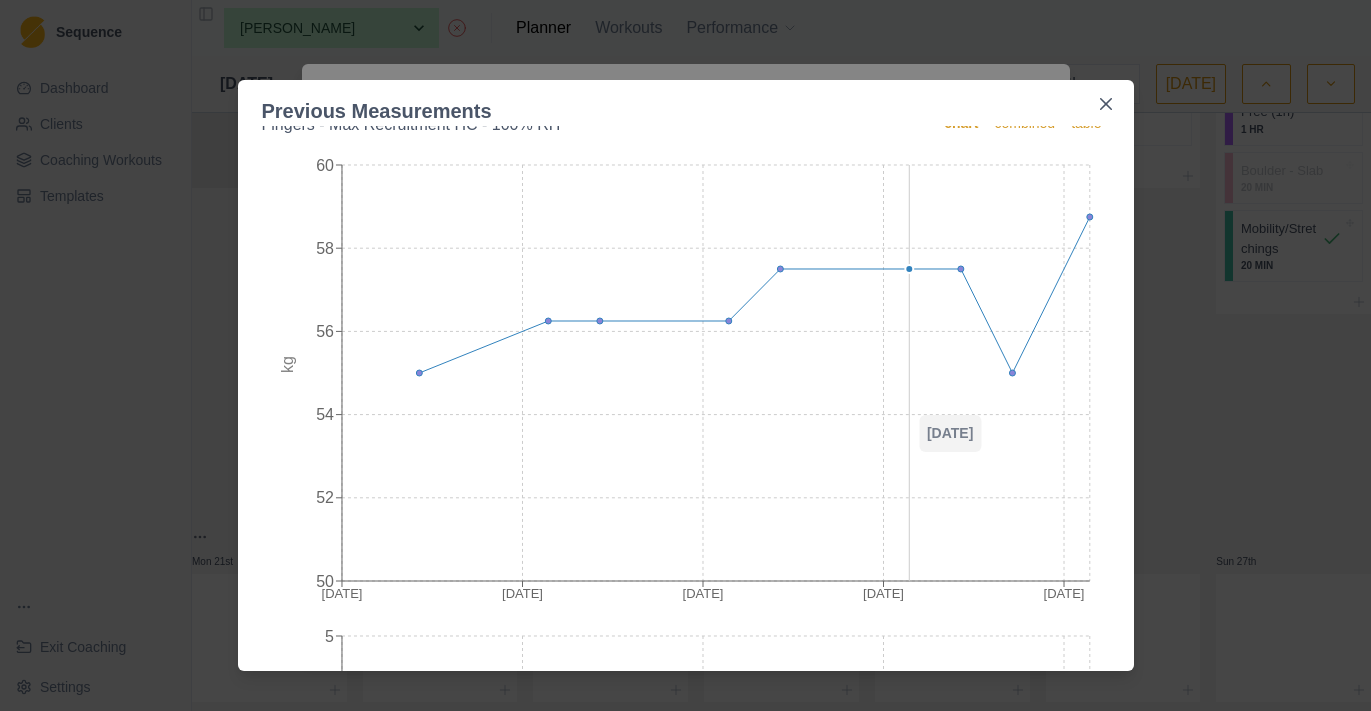 scroll, scrollTop: 0, scrollLeft: 0, axis: both 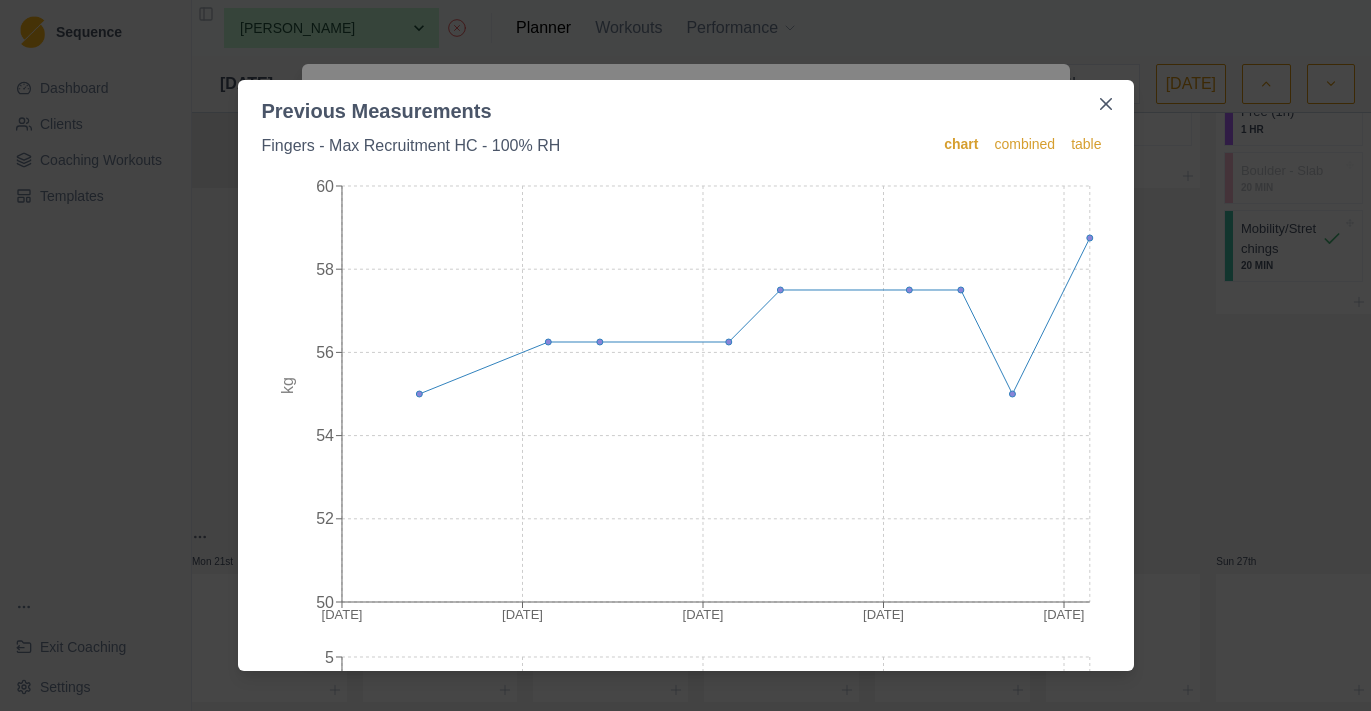 click on "Previous Measurements Fingers - Max Recruitment HC - 100% RH chart combined table [DATE] Jun [DATE] 7 [DATE] [DATE] 52 54 56 58 60 kg [DATE] Jun [DATE] [DATE] [DATE] 0 1 2 3 4 5 sets [DATE] Jun [DATE] [DATE] [DATE] 0 1 2 3 4 5 reps" at bounding box center (685, 355) 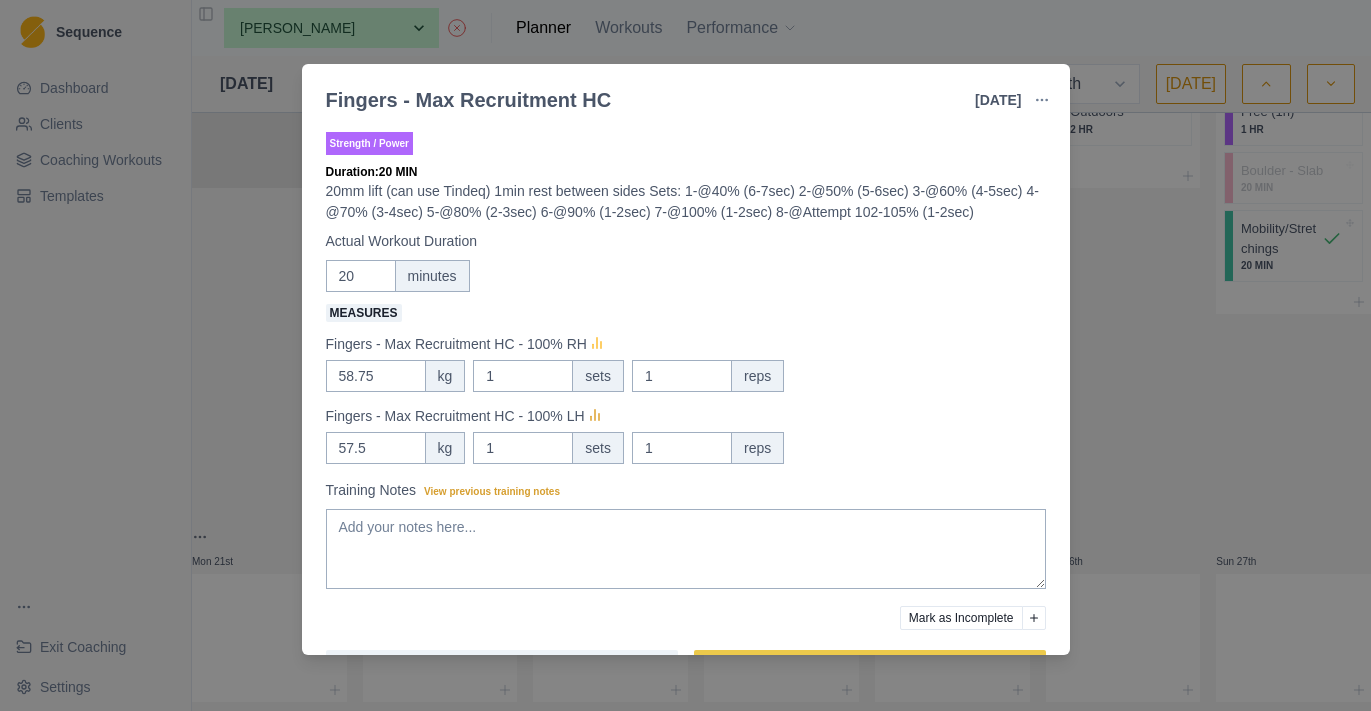 click 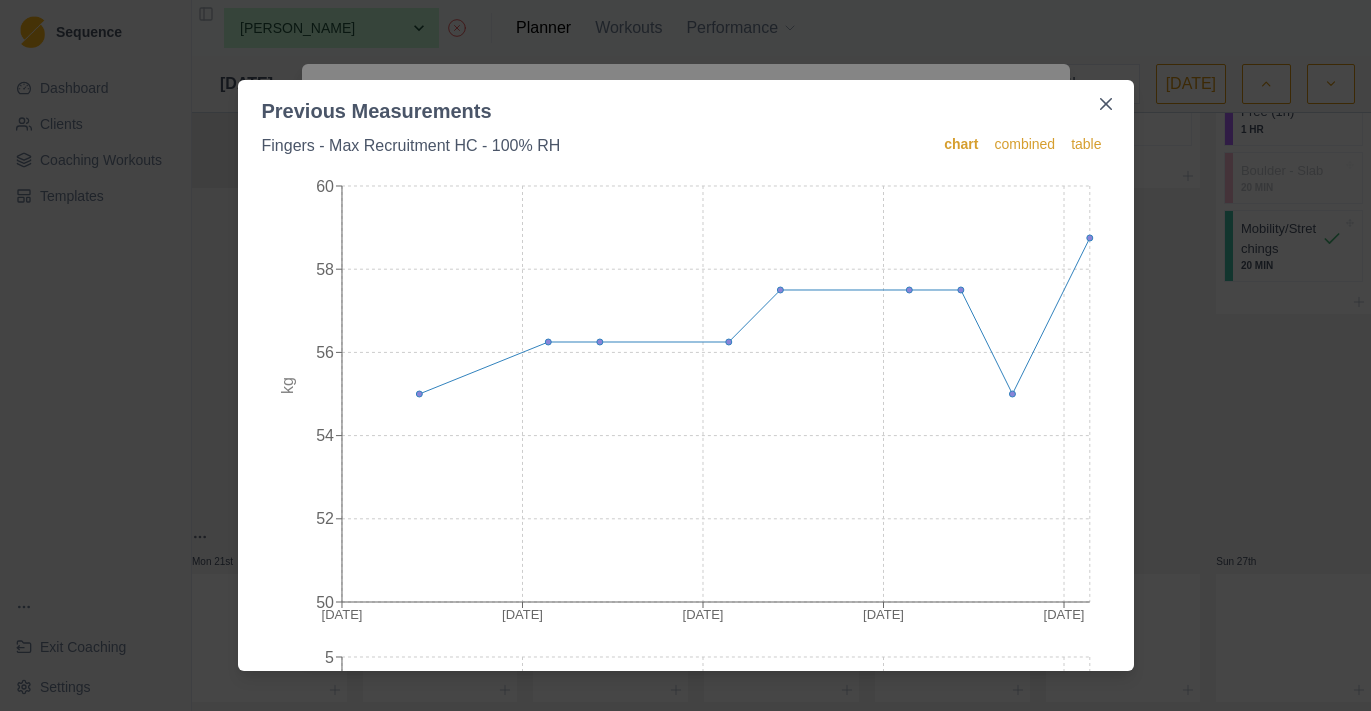 click on "Previous Measurements Fingers - Max Recruitment HC - 100% RH chart combined table [DATE] Jun [DATE] 7 [DATE] [DATE] 52 54 56 58 60 kg [DATE] Jun [DATE] [DATE] [DATE] 0 1 2 3 4 5 sets [DATE] Jun [DATE] [DATE] [DATE] 0 1 2 3 4 5 reps" at bounding box center (685, 355) 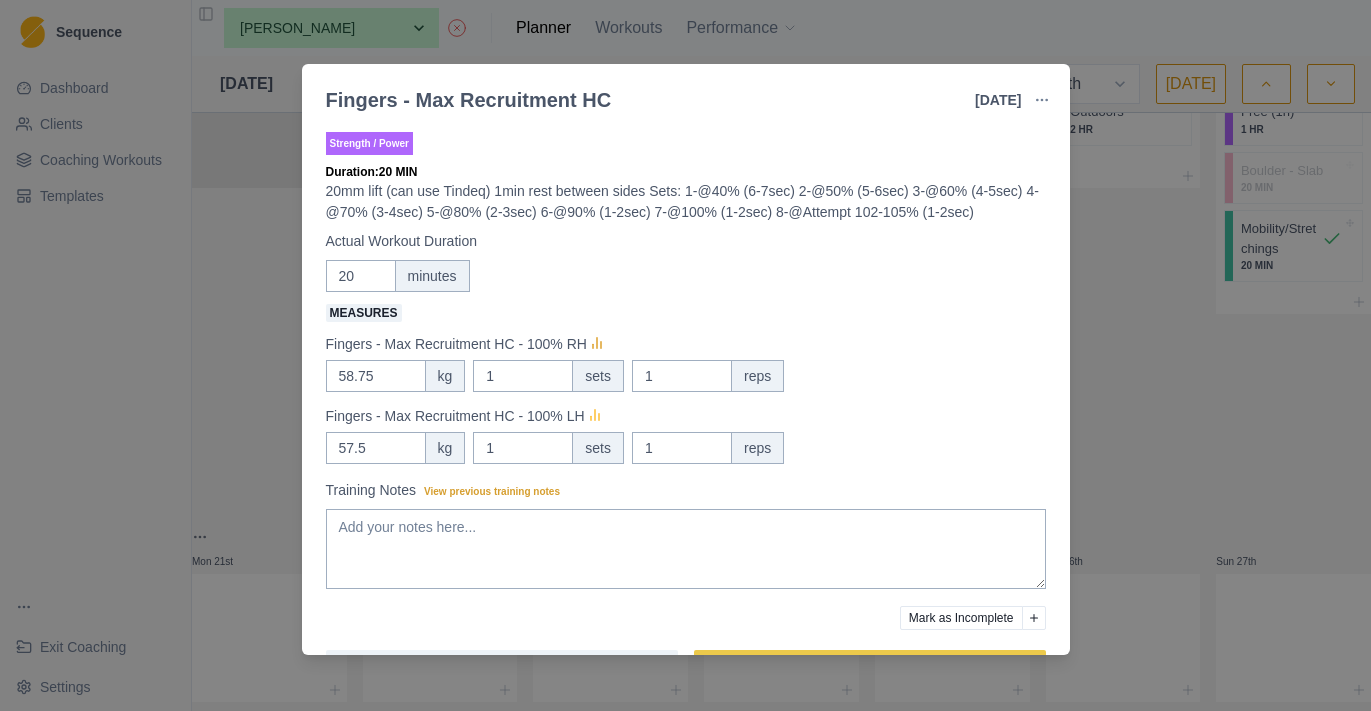 click 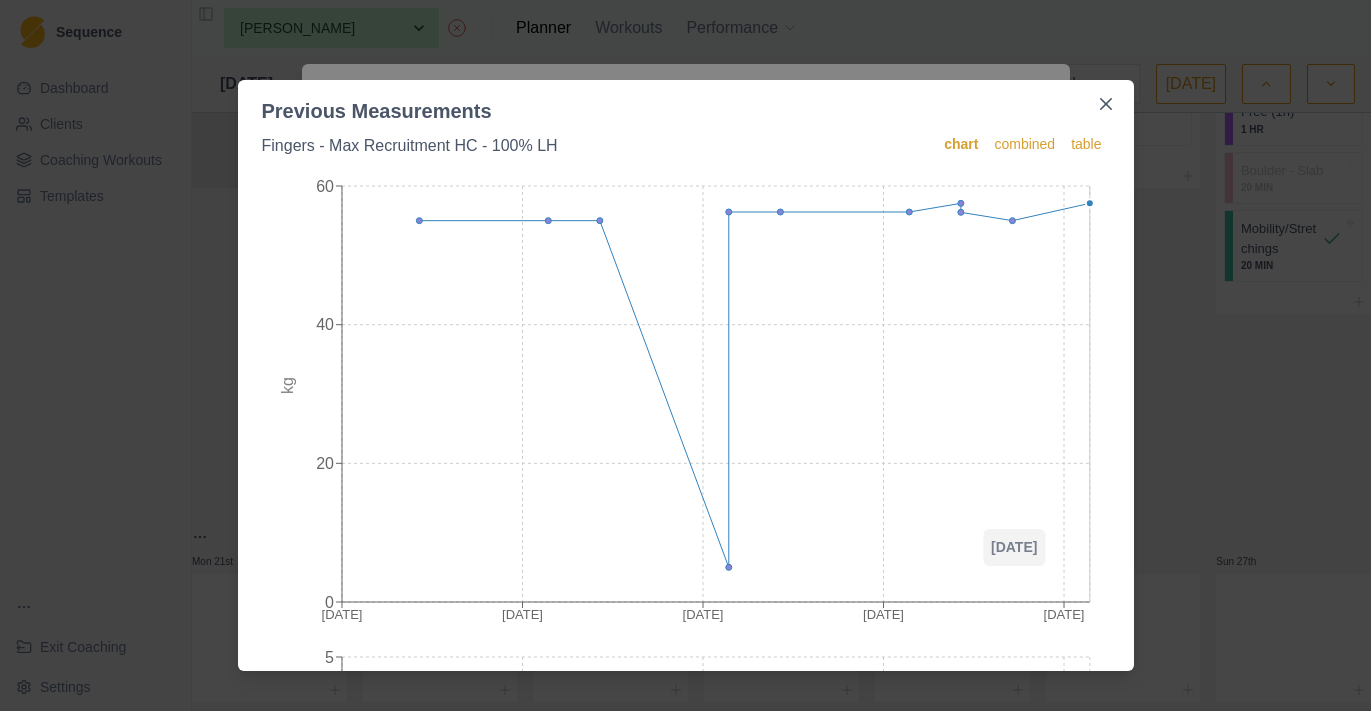 click on "Previous Measurements Fingers - Max Recruitment HC - 100% LH chart combined table [DATE] Jun [DATE] [DATE] [DATE] 0 20 40 60 kg [DATE] [DATE] Jun [DATE] [DATE] [DATE] 0 1 2 3 4 5 sets [DATE] Jun [DATE] [DATE] [DATE] 0 1 2 3 4 5 reps" at bounding box center [685, 355] 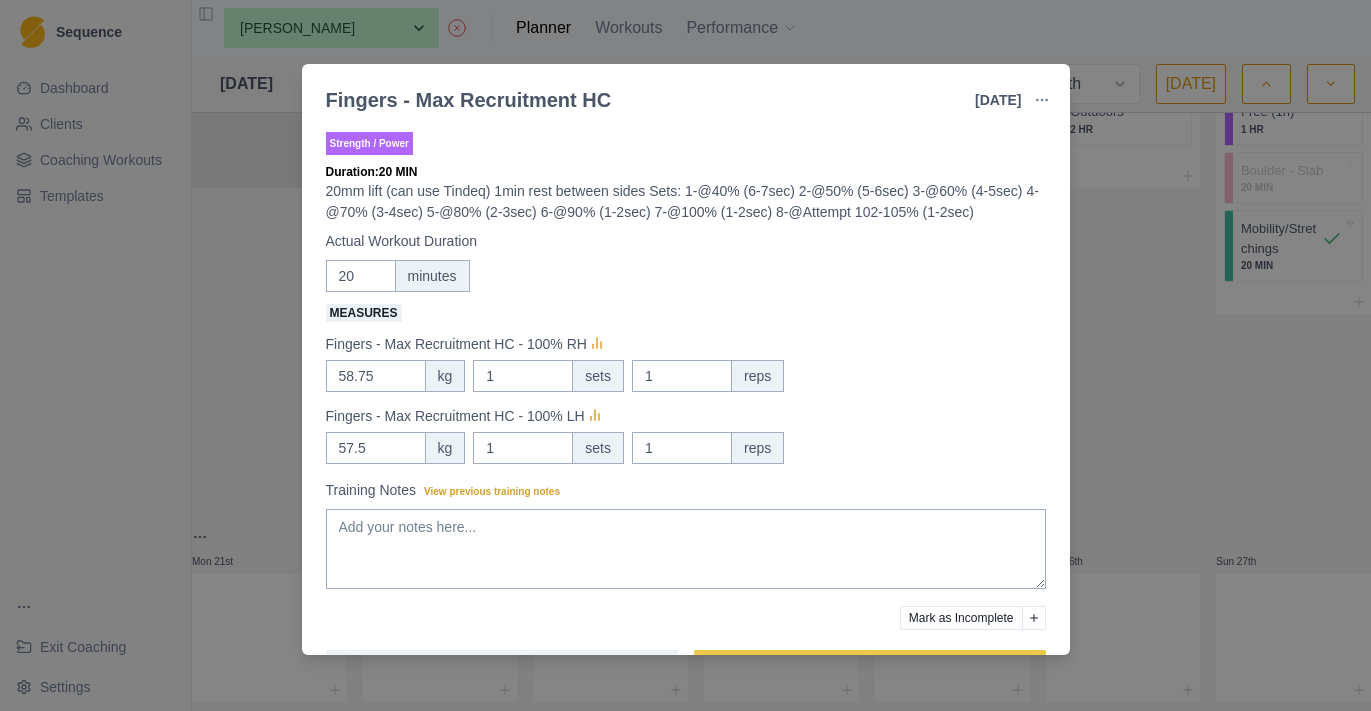 click on "Fingers - Max Recruitment HC [DATE] Link To Goal View Workout Metrics Edit Original Workout Reschedule Workout Remove From Schedule Strength / Power Duration:  20 MIN 20mm lift (can use Tindeq)
1min rest between sides
Sets:
1-@40% (6-7sec)
2-@50% (5-6sec)
3-@60% (4-5sec)
4-@70% (3-4sec)
5-@80% (2-3sec)
6-@90% (1-2sec)
7-@100% (1-2sec)
8-@Attempt 102-105% (1-2sec) Actual Workout Duration 20 minutes Measures Fingers - Max Recruitment HC - 100% RH 58.75 kg 1 sets 1 reps Fingers - Max Recruitment HC - 100% LH 57.5 kg 1 sets 1 reps Training Notes View previous training notes Mark as Incomplete Reschedule Update" at bounding box center [685, 355] 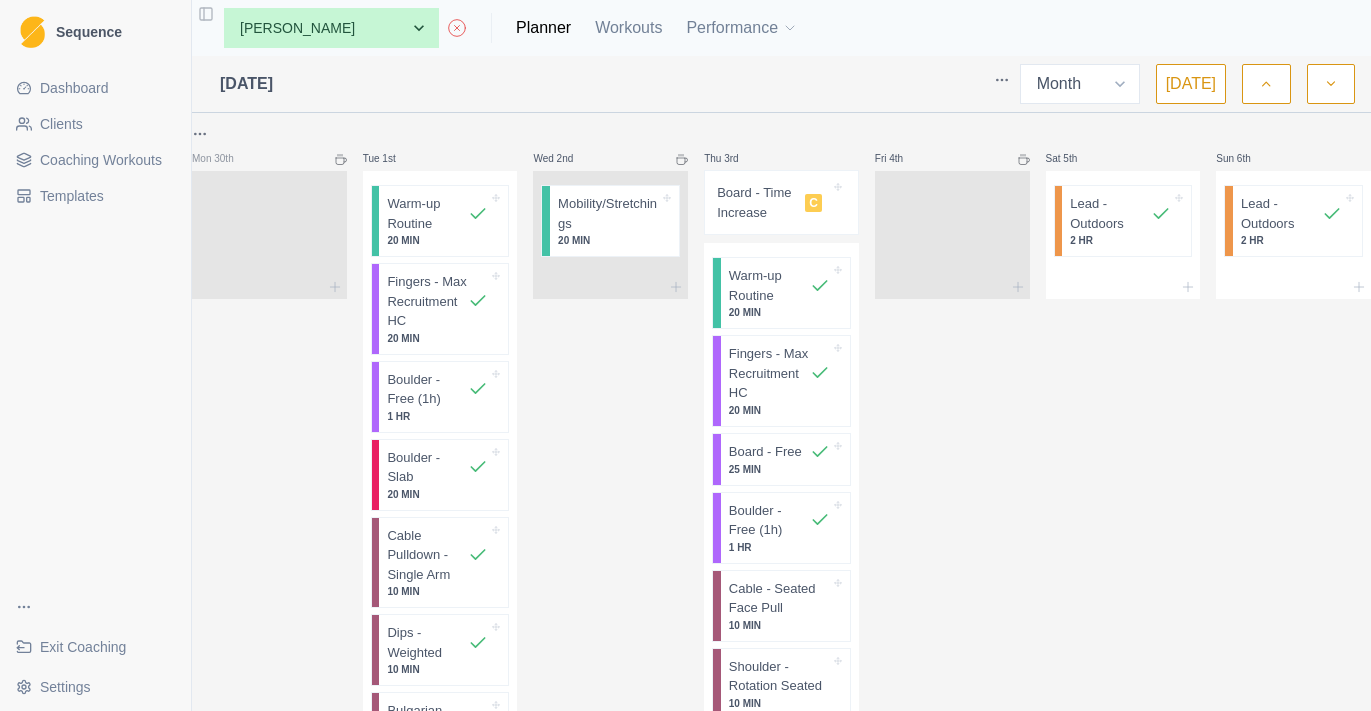 scroll, scrollTop: 0, scrollLeft: 0, axis: both 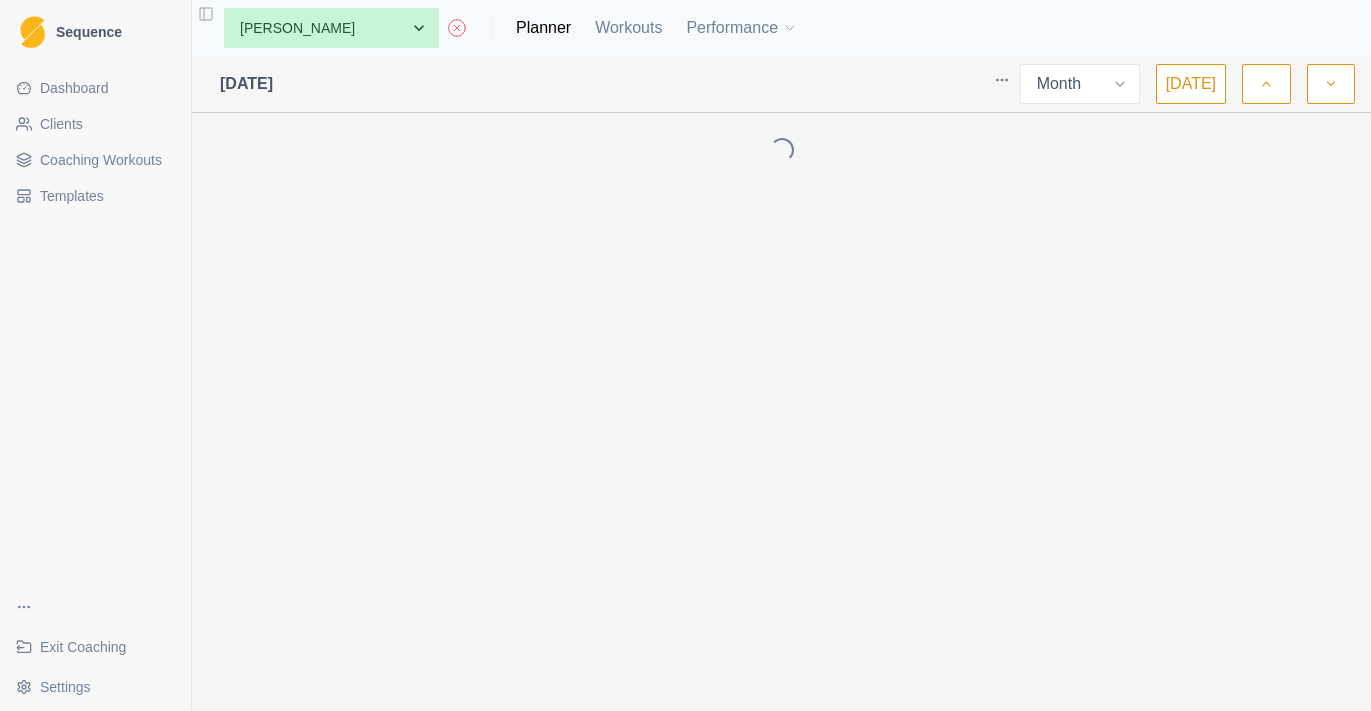 click 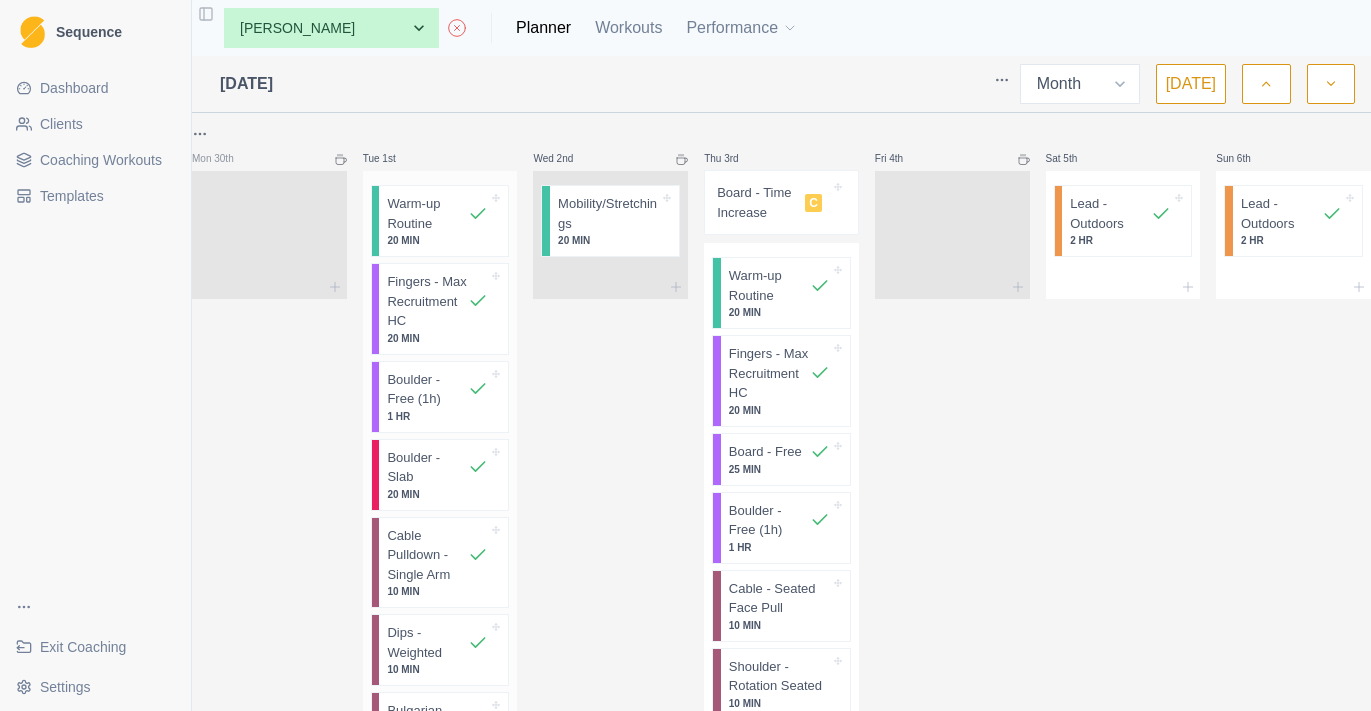 click on "Fingers - Max Recruitment HC" at bounding box center [427, 301] 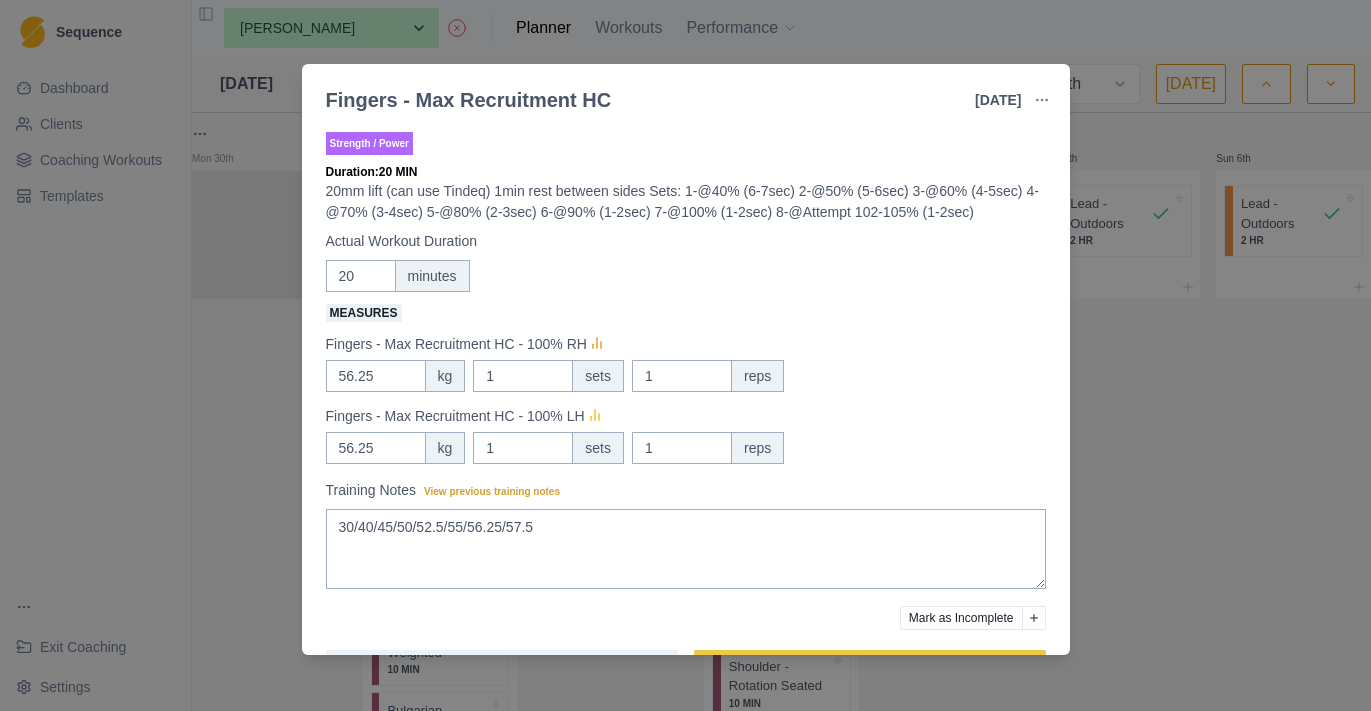 click 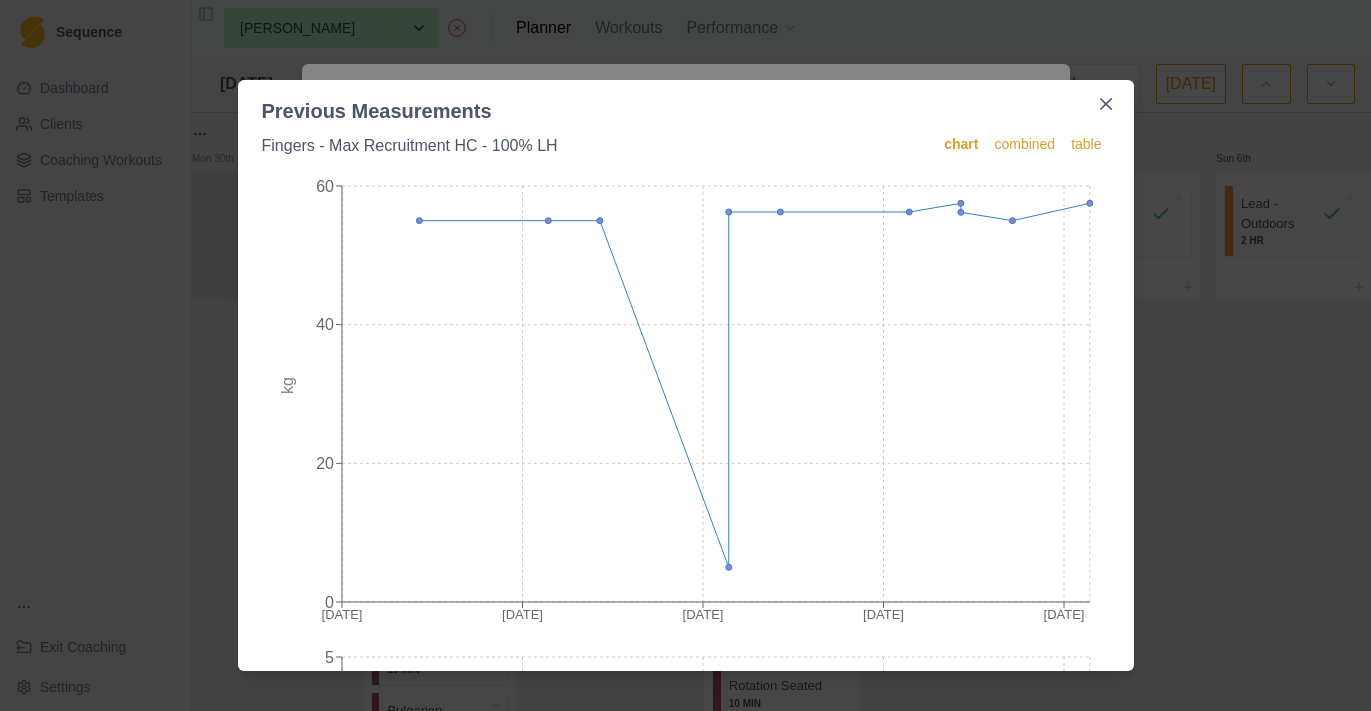 click on "Previous Measurements Fingers - Max Recruitment HC - 100% LH chart combined table [DATE] Jun [DATE] [DATE] [DATE] 0 20 40 60 kg [DATE] Jun [DATE] [DATE] [DATE] 0 1 2 3 4 5 sets [DATE] Jun [DATE] [DATE] [DATE] 0 1 2 3 4 5 reps" at bounding box center [685, 355] 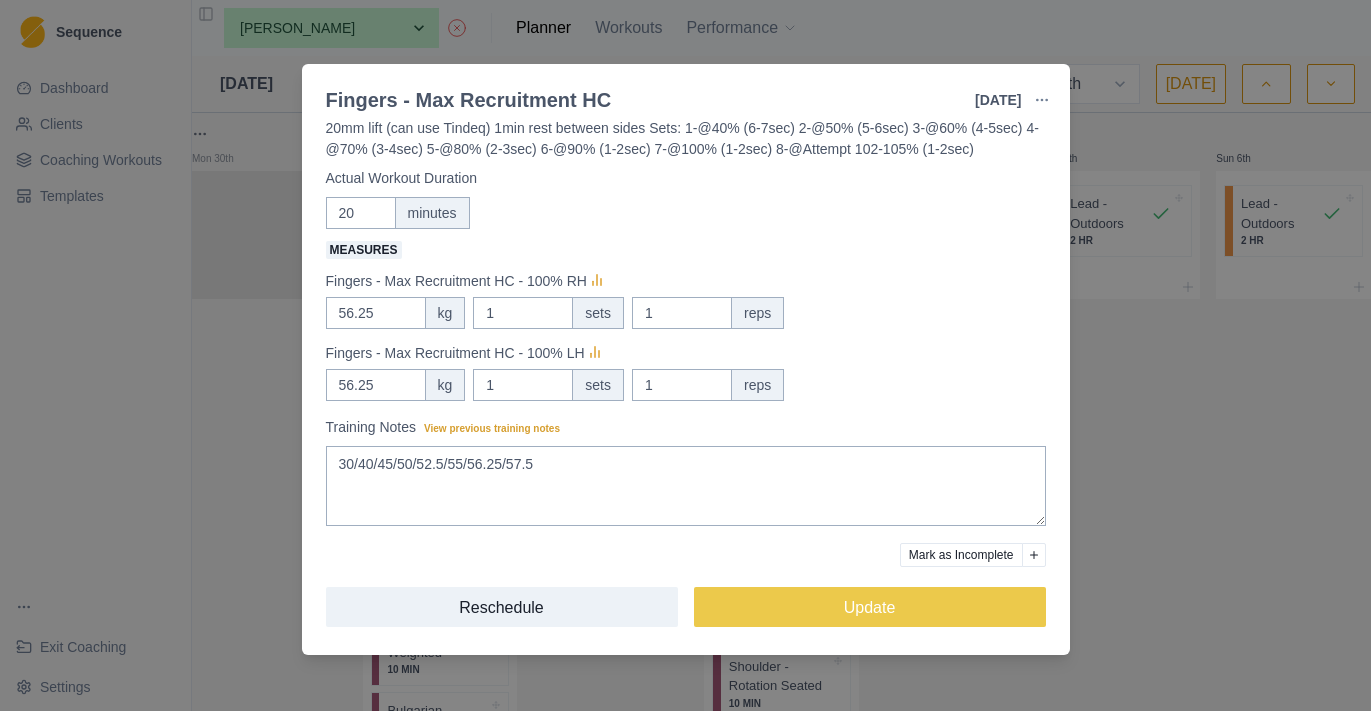 scroll, scrollTop: 85, scrollLeft: 0, axis: vertical 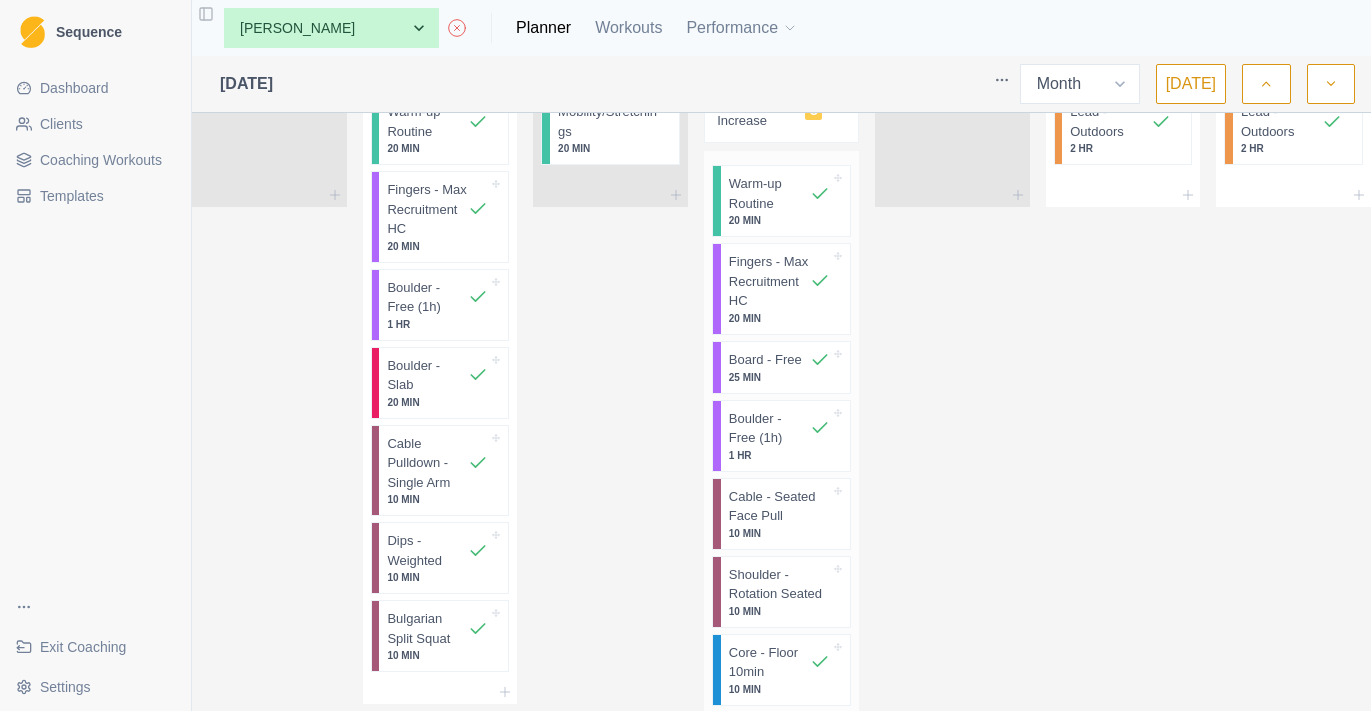 click on "Fingers - Max Recruitment HC" at bounding box center (769, 281) 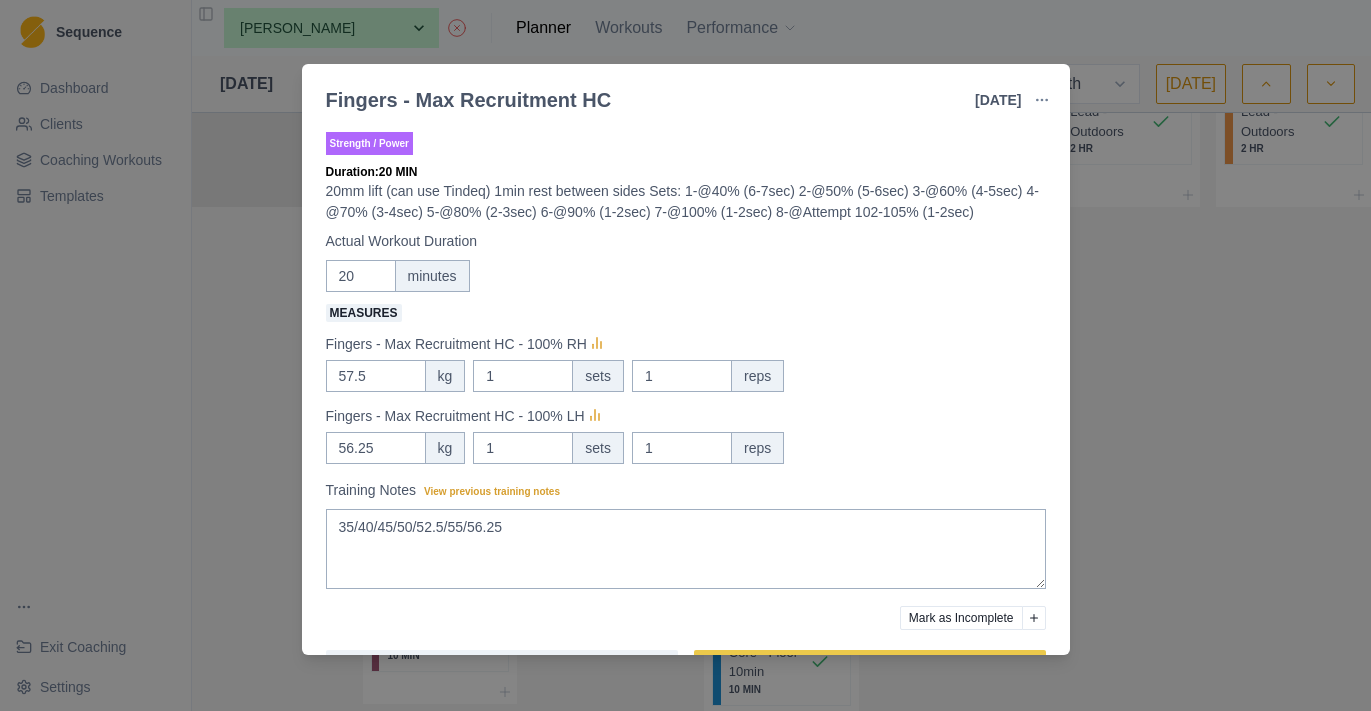 click on "Fingers - Max Recruitment HC [DATE] Link To Goal View Workout Metrics Edit Original Workout Reschedule Workout Remove From Schedule Strength / Power Duration:  20 MIN 20mm lift (can use Tindeq)
1min rest between sides
Sets:
1-@40% (6-7sec)
2-@50% (5-6sec)
3-@60% (4-5sec)
4-@70% (3-4sec)
5-@80% (2-3sec)
6-@90% (1-2sec)
7-@100% (1-2sec)
8-@Attempt 102-105% (1-2sec) Actual Workout Duration 20 minutes Measures Fingers - Max Recruitment HC - 100% RH 57.5 kg 1 sets 1 reps Fingers - Max Recruitment HC - 100% LH 56.25 kg 1 sets 1 reps Training Notes View previous training notes 35/40/45/50/52.5/55/56.25 Mark as Incomplete Reschedule Update" at bounding box center (685, 355) 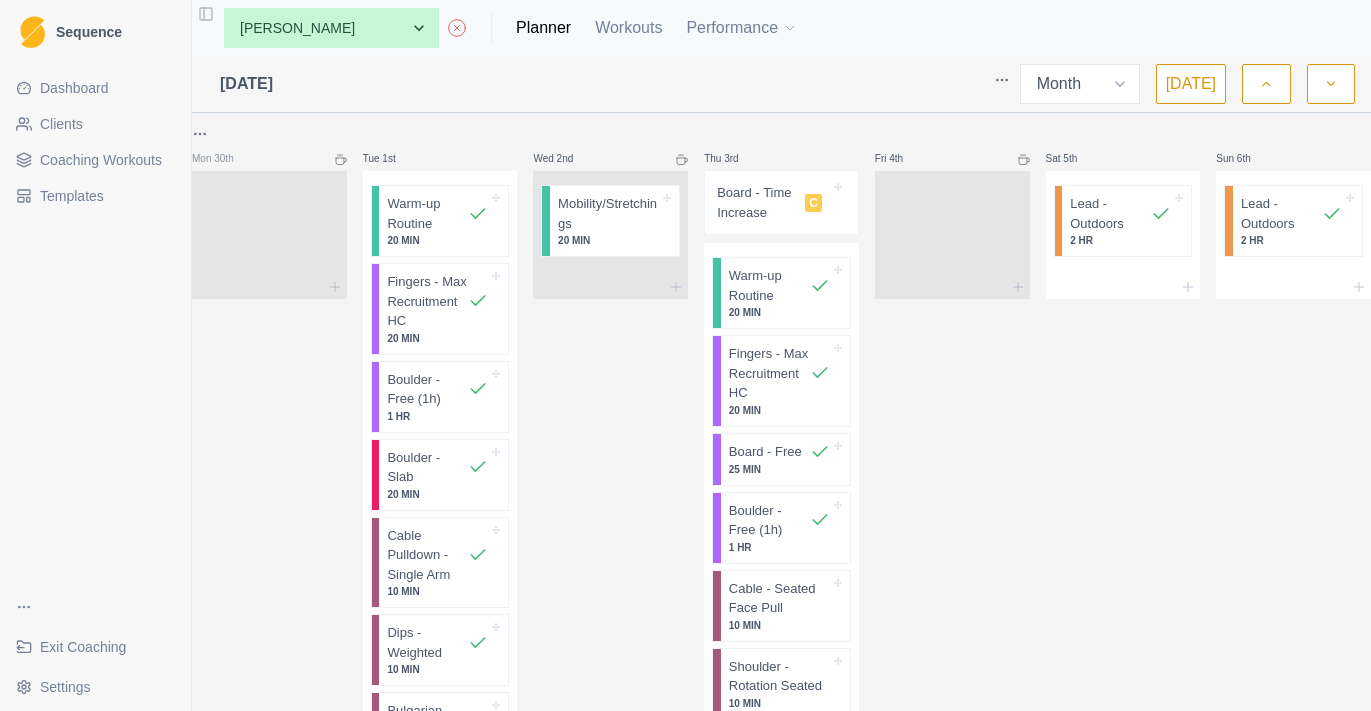 scroll, scrollTop: 0, scrollLeft: 0, axis: both 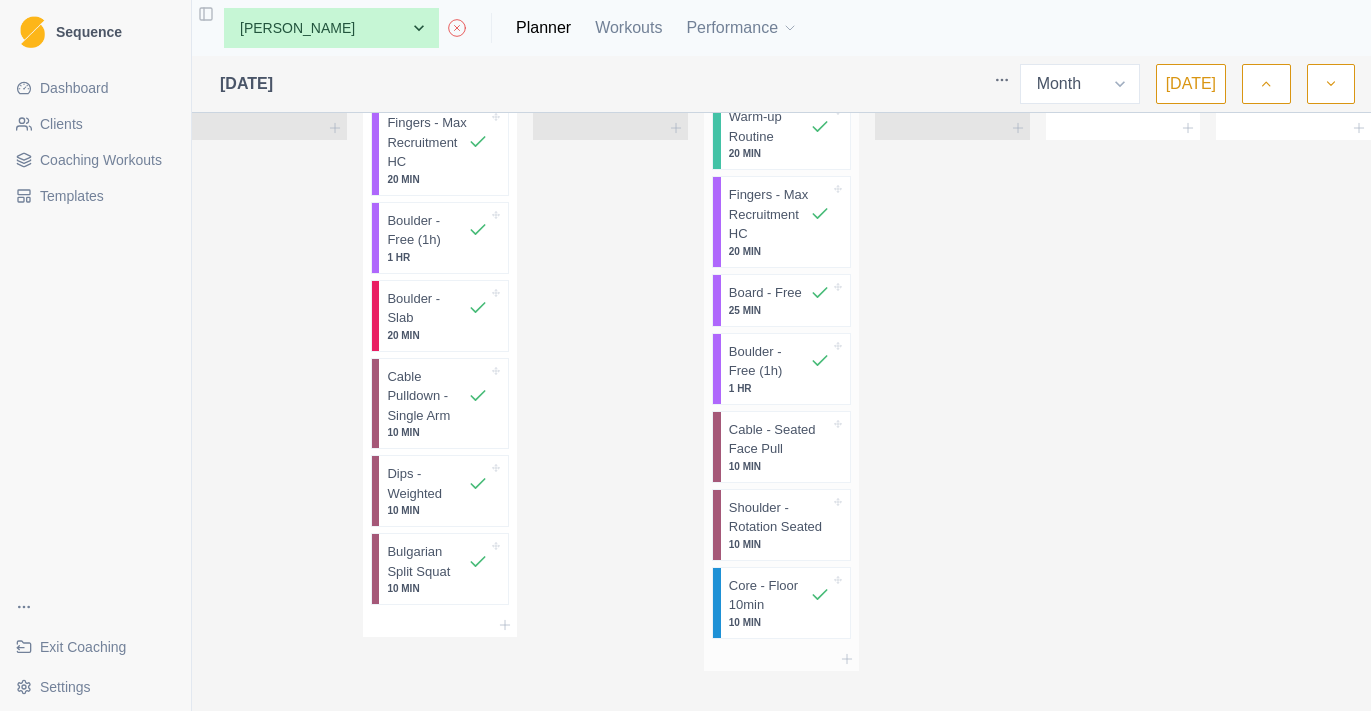 click on "Fingers - Max Recruitment HC" at bounding box center [769, 214] 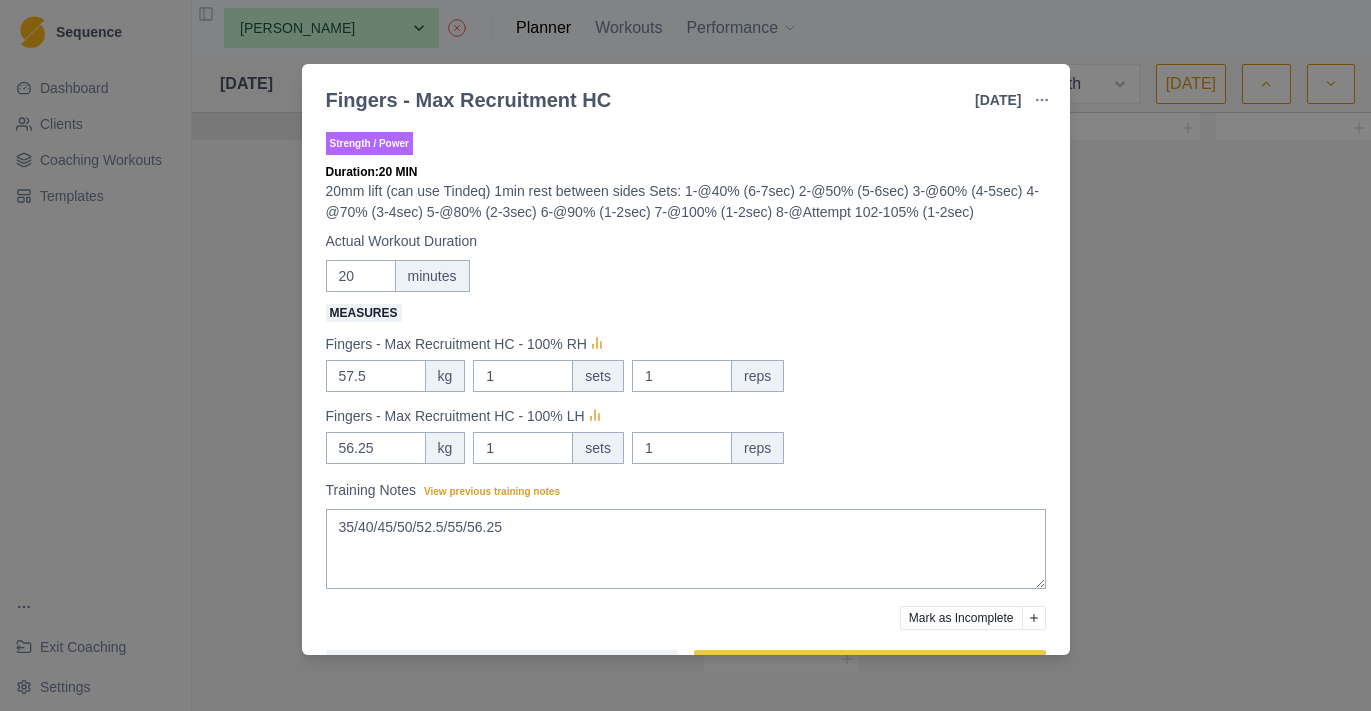 click on "Fingers - Max Recruitment HC [DATE] Link To Goal View Workout Metrics Edit Original Workout Reschedule Workout Remove From Schedule Strength / Power Duration:  20 MIN 20mm lift (can use Tindeq)
1min rest between sides
Sets:
1-@40% (6-7sec)
2-@50% (5-6sec)
3-@60% (4-5sec)
4-@70% (3-4sec)
5-@80% (2-3sec)
6-@90% (1-2sec)
7-@100% (1-2sec)
8-@Attempt 102-105% (1-2sec) Actual Workout Duration 20 minutes Measures Fingers - Max Recruitment HC - 100% RH 57.5 kg 1 sets 1 reps Fingers - Max Recruitment HC - 100% LH 56.25 kg 1 sets 1 reps Training Notes View previous training notes 35/40/45/50/52.5/55/56.25 Mark as Incomplete Reschedule Update" at bounding box center (685, 355) 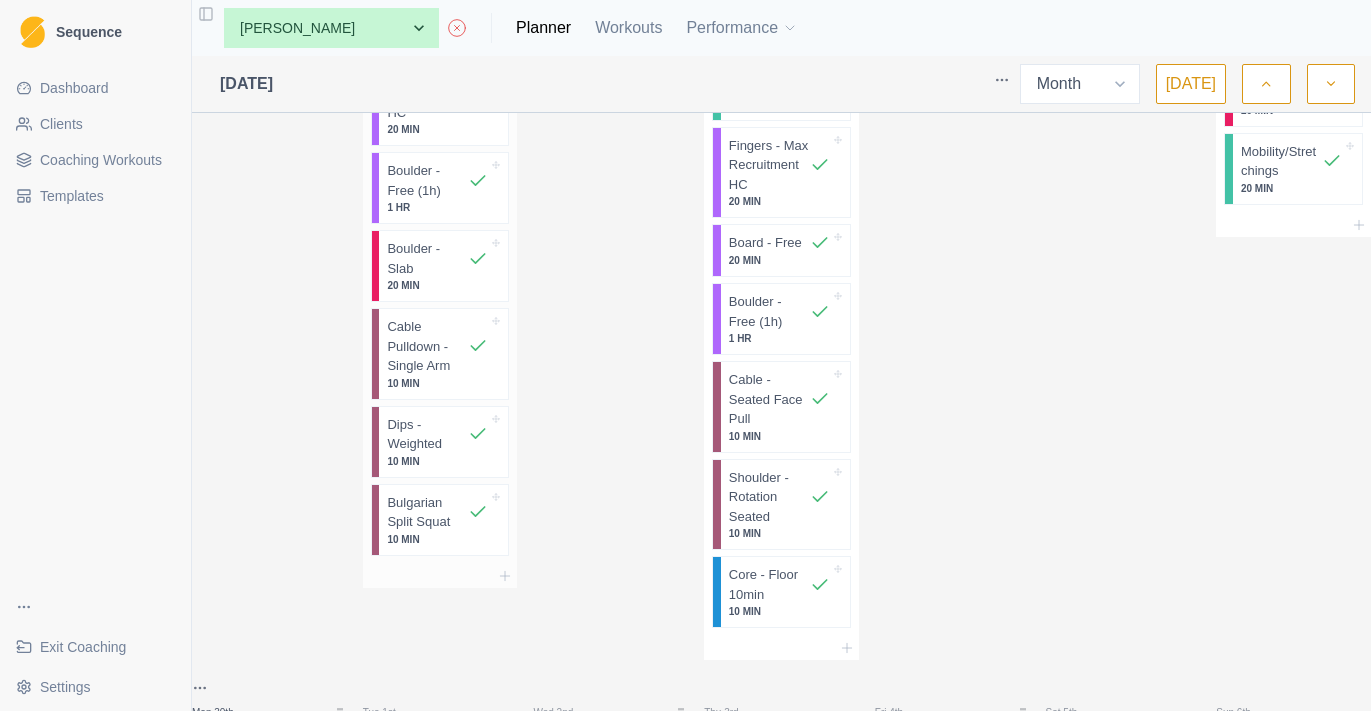 scroll, scrollTop: 1761, scrollLeft: 0, axis: vertical 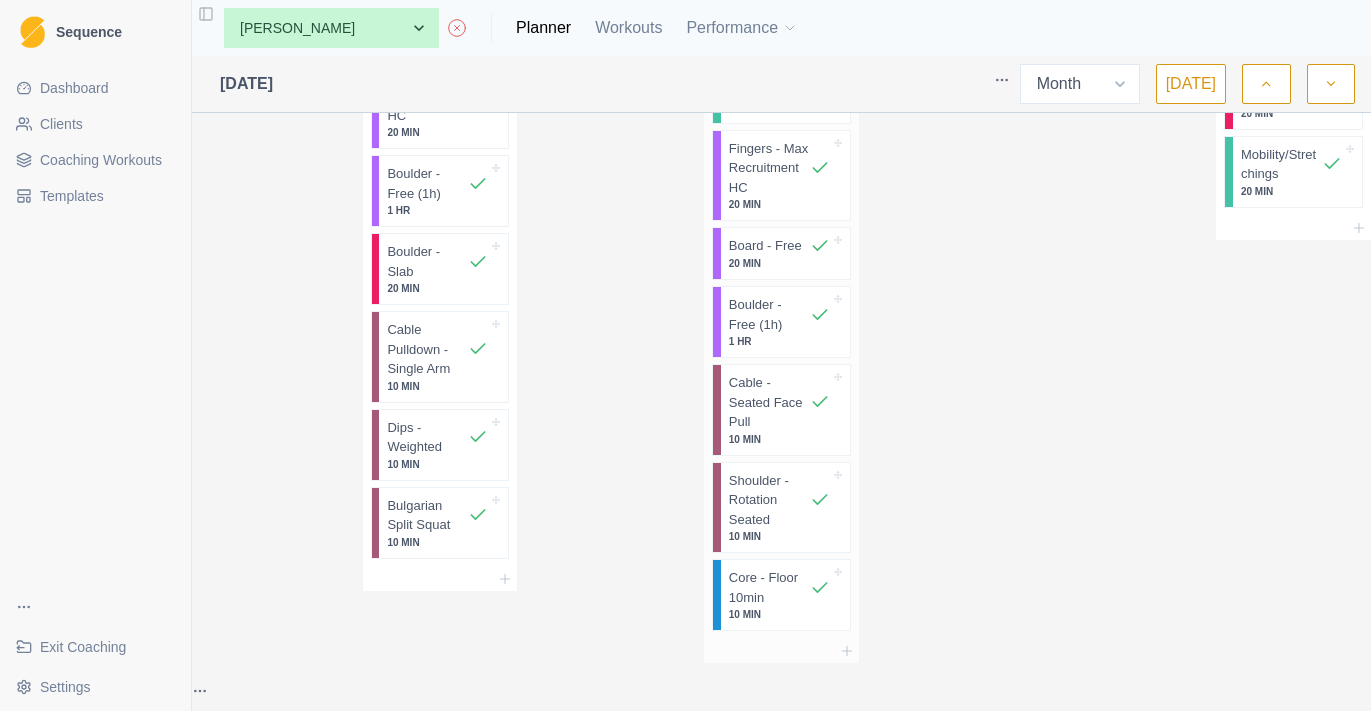 click on "Fingers - Max Recruitment HC" at bounding box center [769, 168] 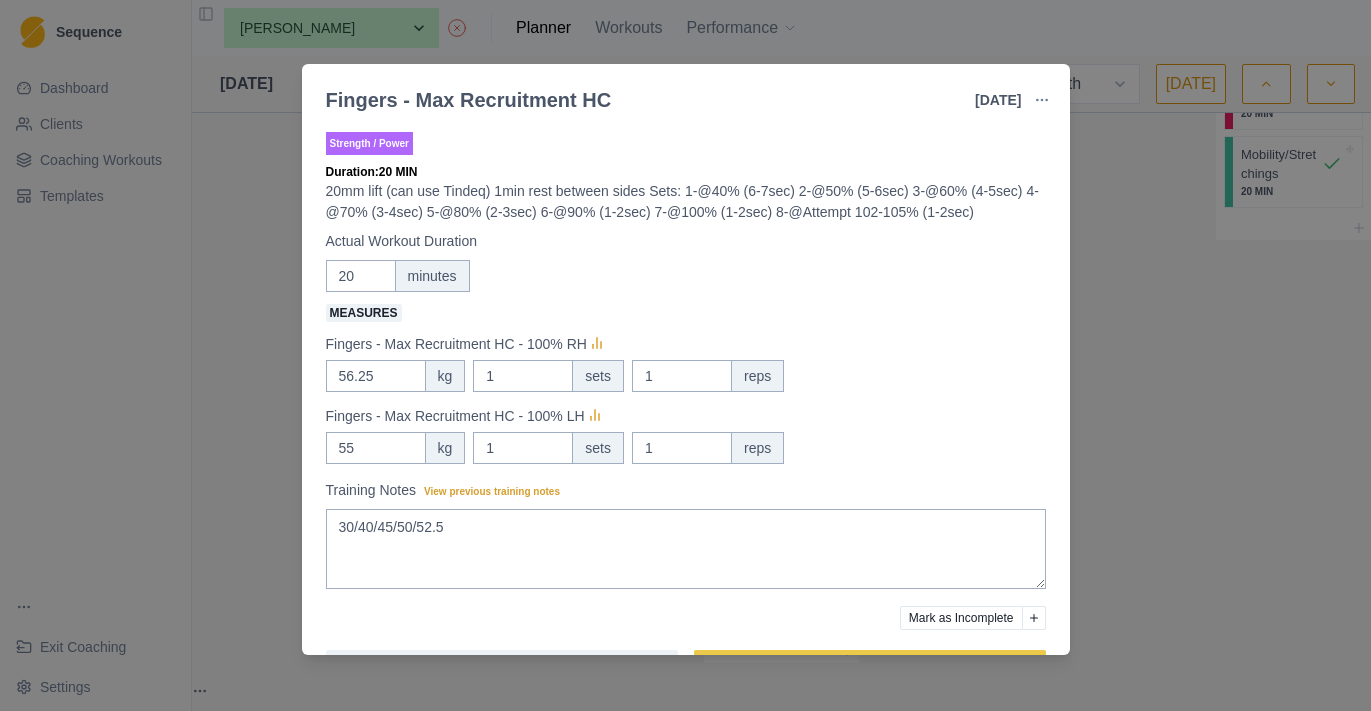 click on "Fingers - Max Recruitment HC [DATE] Link To Goal View Workout Metrics Edit Original Workout Reschedule Workout Remove From Schedule Strength / Power Duration:  20 MIN 20mm lift (can use Tindeq)
1min rest between sides
Sets:
1-@40% (6-7sec)
2-@50% (5-6sec)
3-@60% (4-5sec)
4-@70% (3-4sec)
5-@80% (2-3sec)
6-@90% (1-2sec)
7-@100% (1-2sec)
8-@Attempt 102-105% (1-2sec) Actual Workout Duration 20 minutes Measures Fingers - Max Recruitment HC - 100% RH 56.25 kg 1 sets 1 reps Fingers - Max Recruitment HC - 100% LH 55 kg 1 sets 1 reps Training Notes View previous training notes 30/40/45/50/52.5 Mark as Incomplete Reschedule Update" at bounding box center (685, 355) 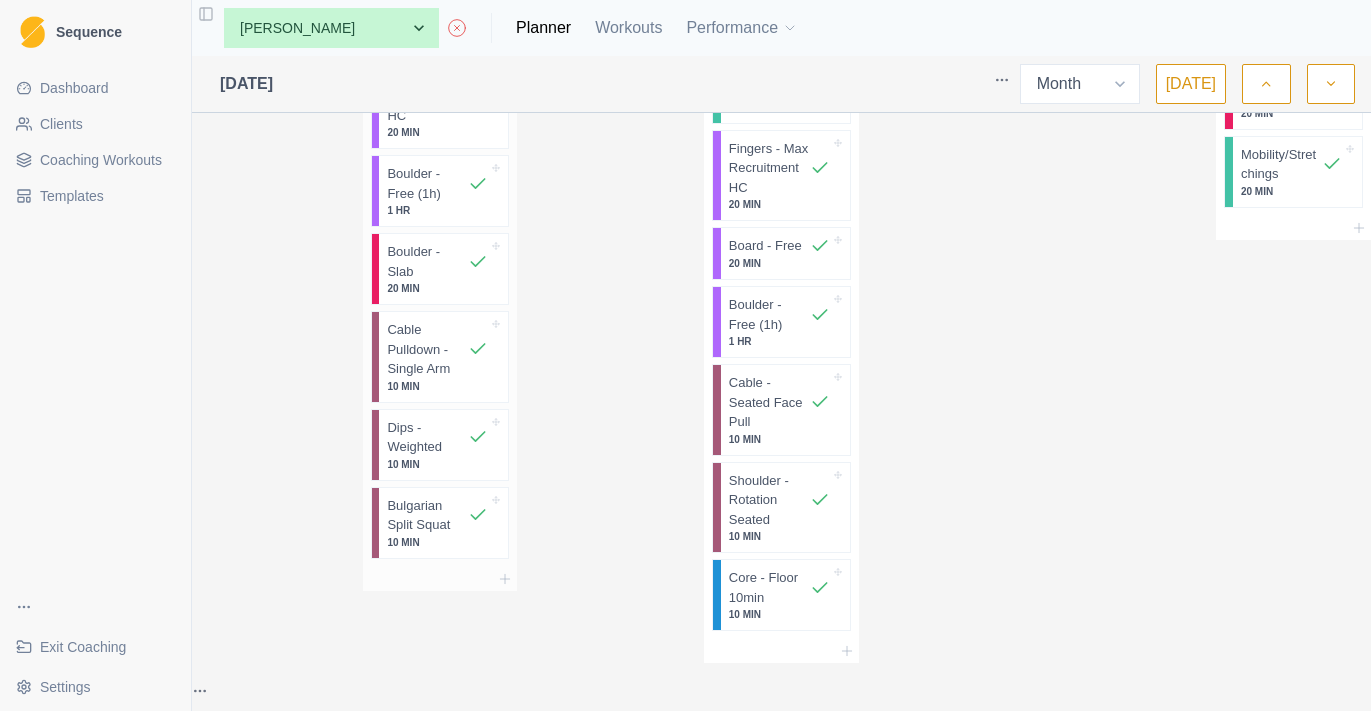 click on "Fingers - Max Recruitment HC" at bounding box center [427, 96] 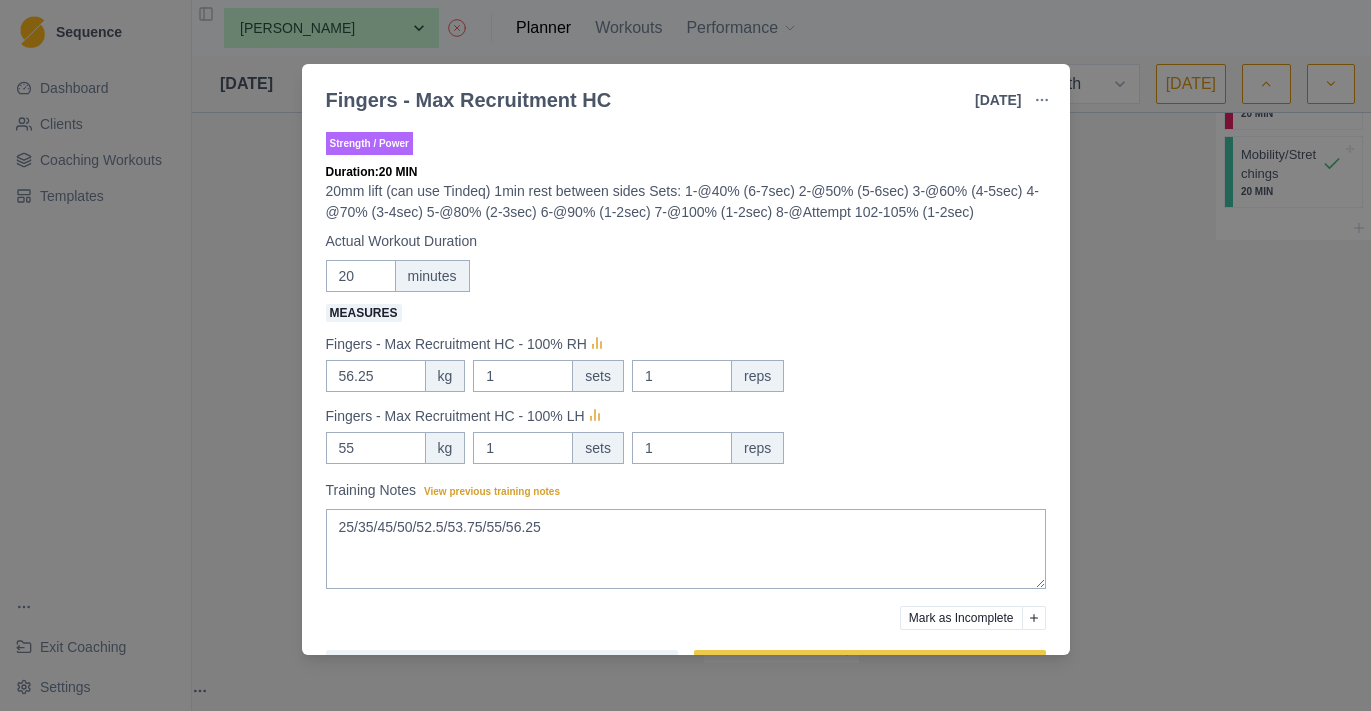 click on "Fingers - Max Recruitment HC [DATE] Link To Goal View Workout Metrics Edit Original Workout Reschedule Workout Remove From Schedule Strength / Power Duration:  20 MIN 20mm lift (can use Tindeq)
1min rest between sides
Sets:
1-@40% (6-7sec)
2-@50% (5-6sec)
3-@60% (4-5sec)
4-@70% (3-4sec)
5-@80% (2-3sec)
6-@90% (1-2sec)
7-@100% (1-2sec)
8-@Attempt 102-105% (1-2sec) Actual Workout Duration 20 minutes Measures Fingers - Max Recruitment HC - 100% RH 56.25 kg 1 sets 1 reps Fingers - Max Recruitment HC - 100% LH 55 kg 1 sets 1 reps Training Notes View previous training notes 25/35/45/50/52.5/53.75/55/56.25 Mark as Incomplete Reschedule Update" at bounding box center (685, 355) 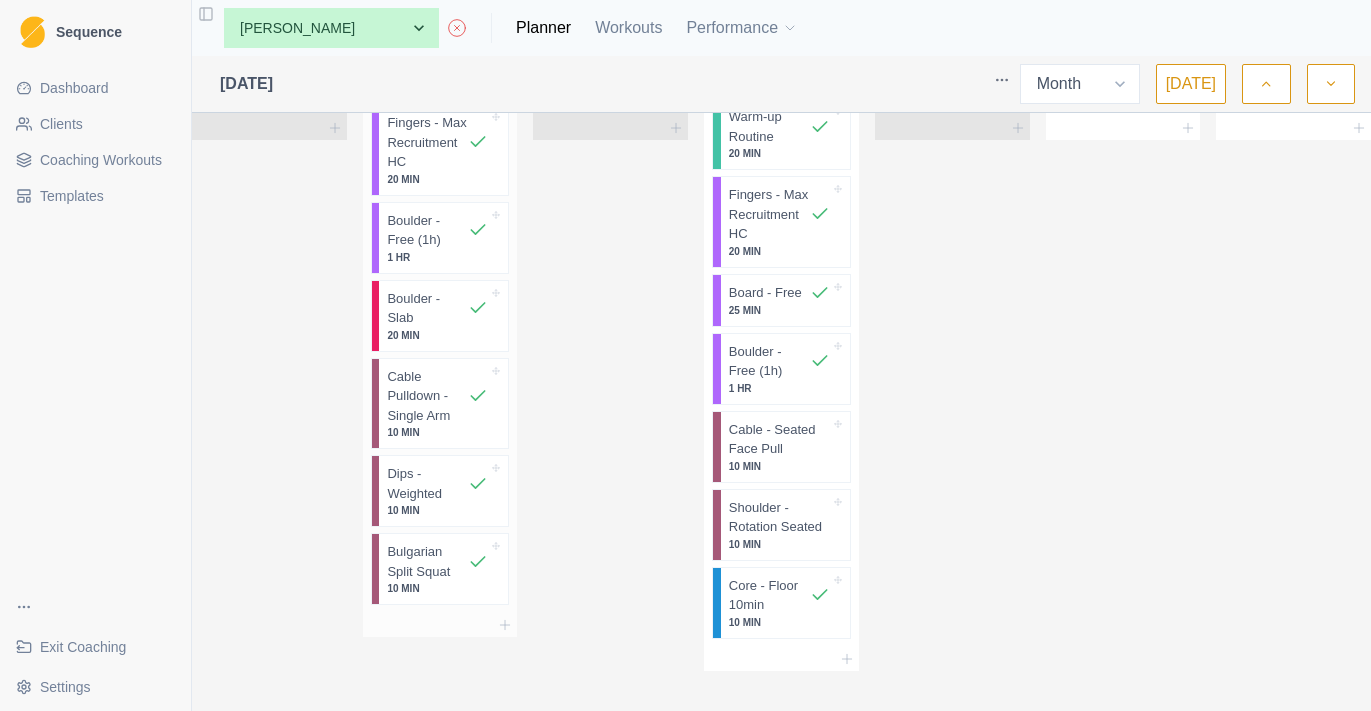 scroll, scrollTop: 2555, scrollLeft: 0, axis: vertical 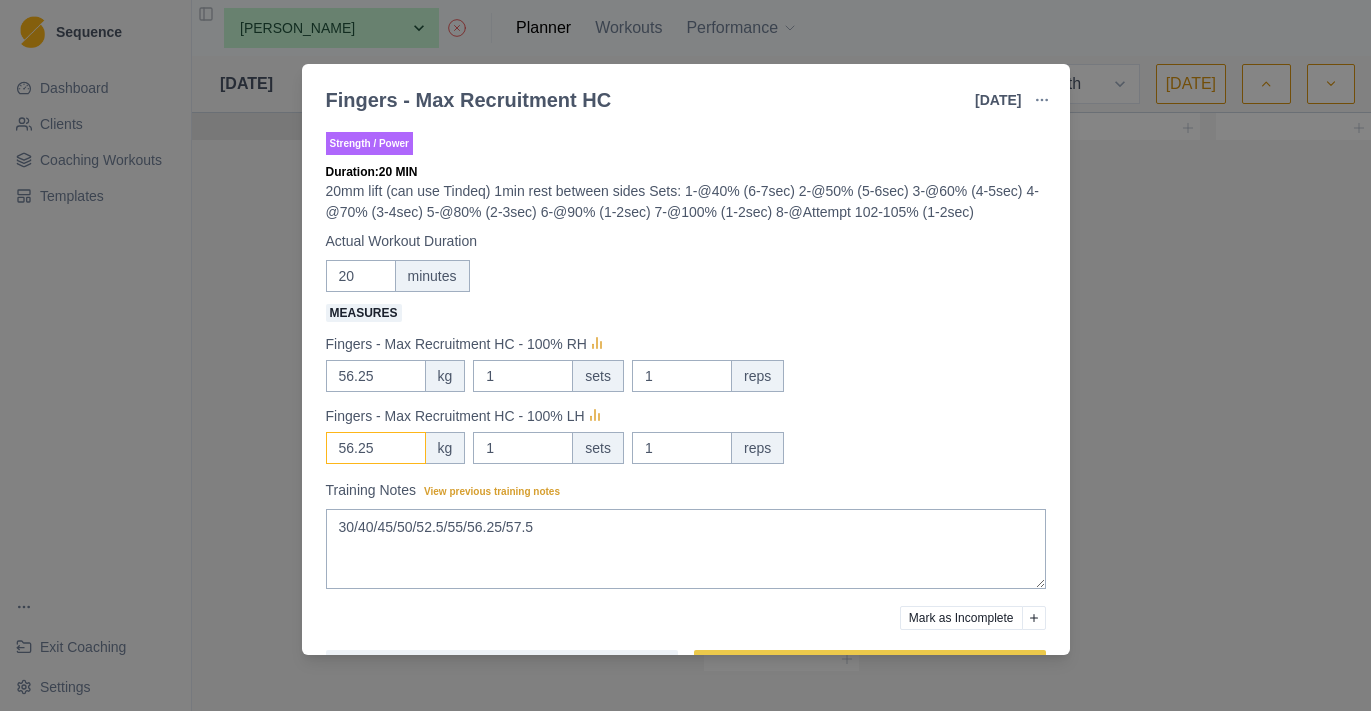 drag, startPoint x: 398, startPoint y: 475, endPoint x: 268, endPoint y: 476, distance: 130.00385 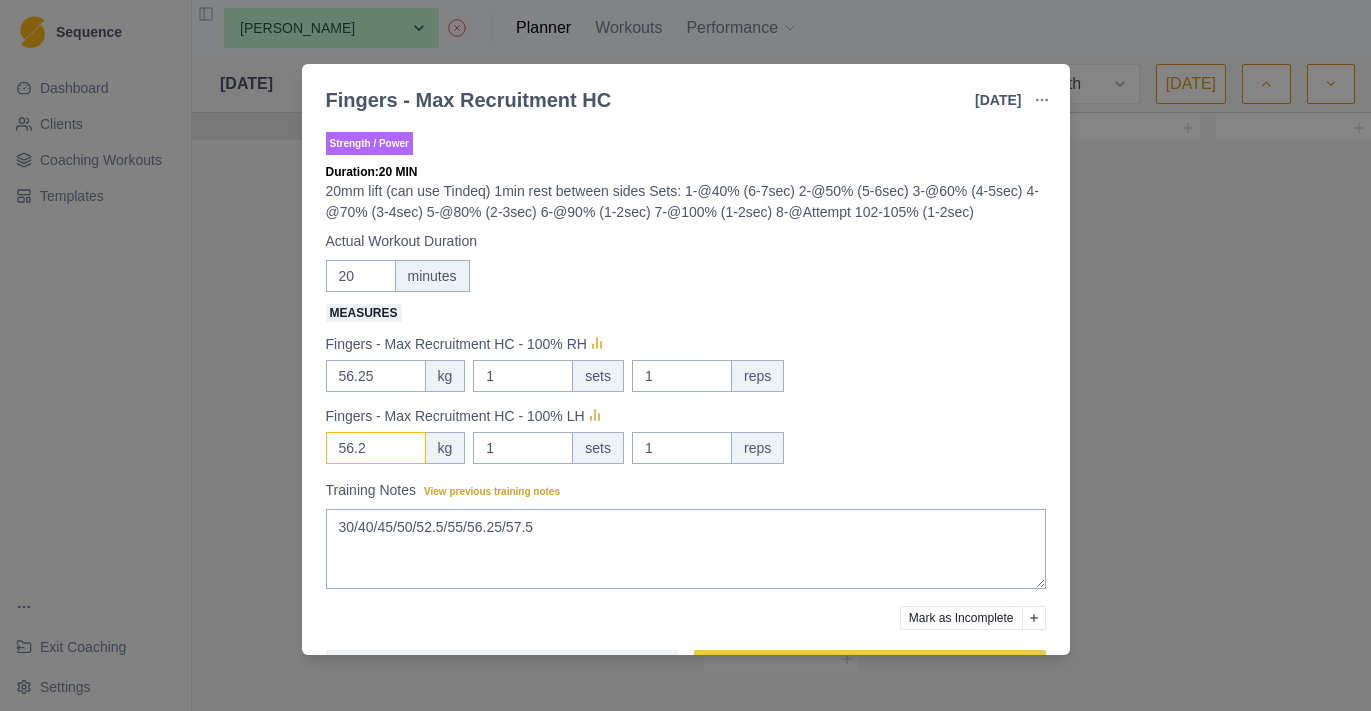 type on "56.25" 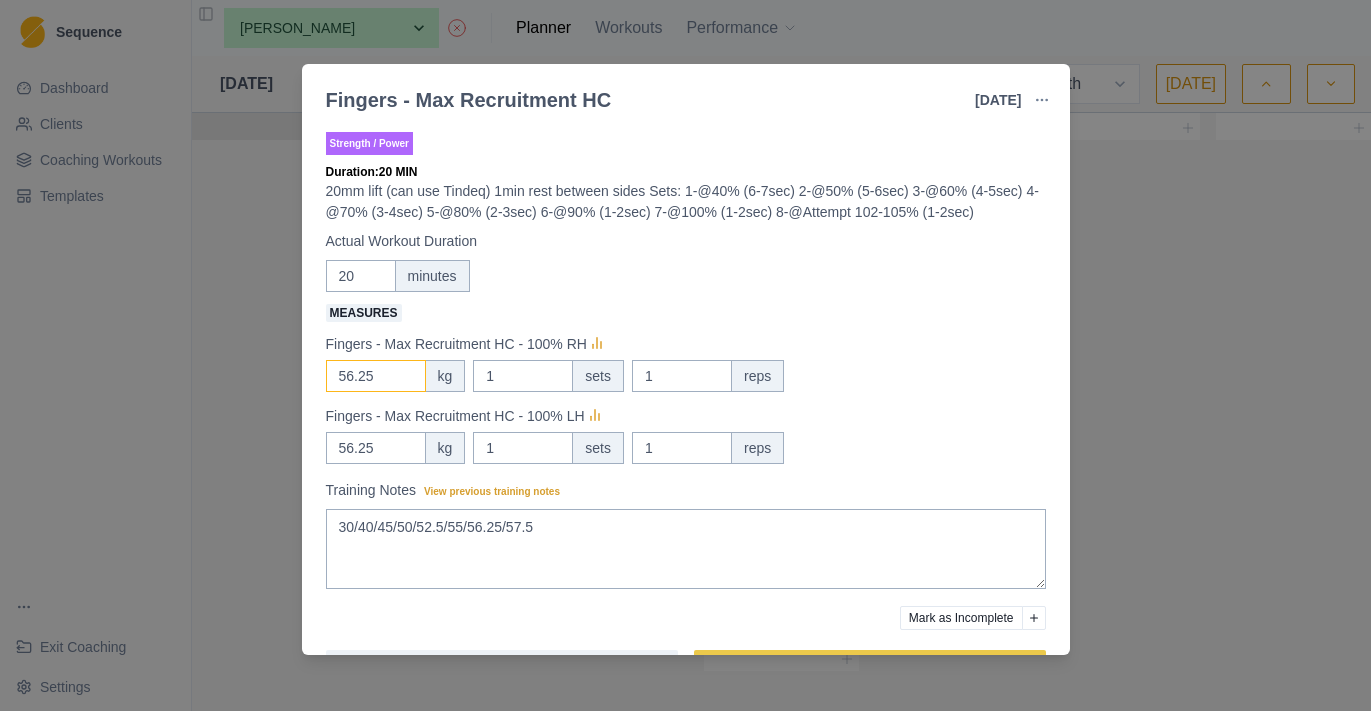 drag, startPoint x: 387, startPoint y: 405, endPoint x: 221, endPoint y: 405, distance: 166 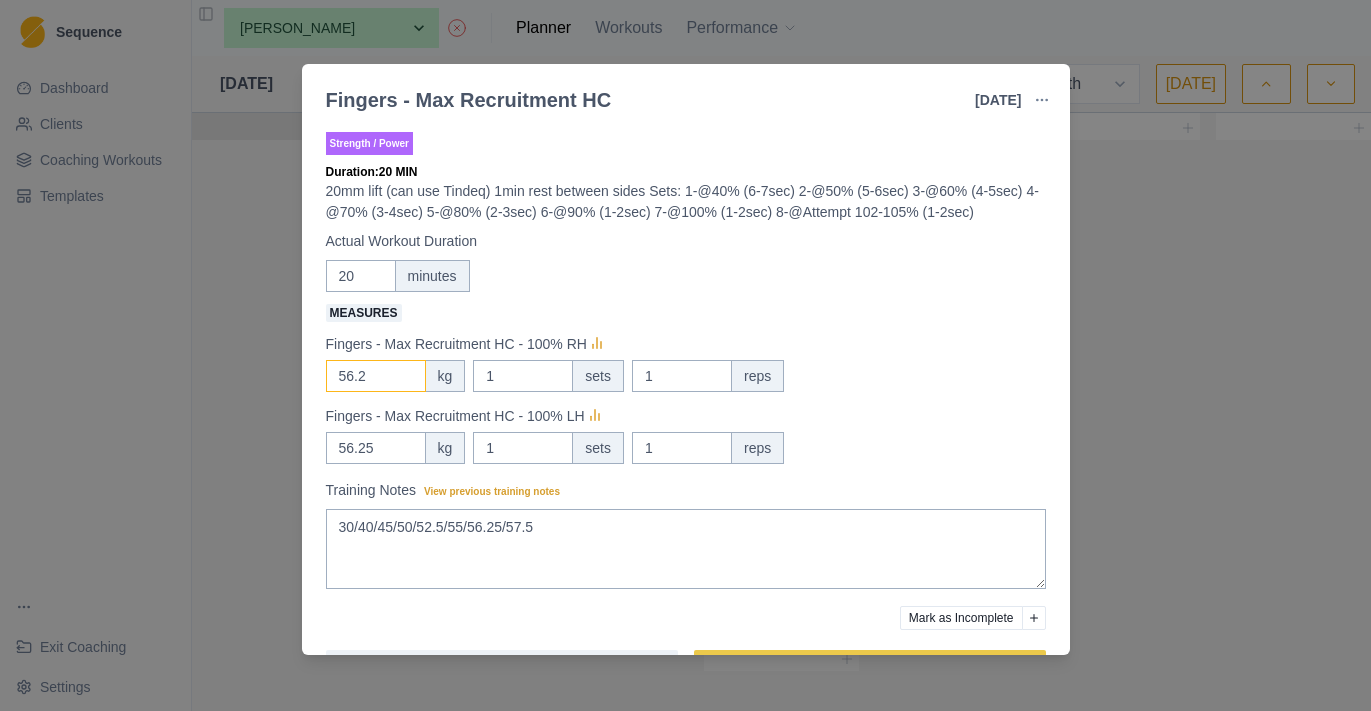 type on "56.25" 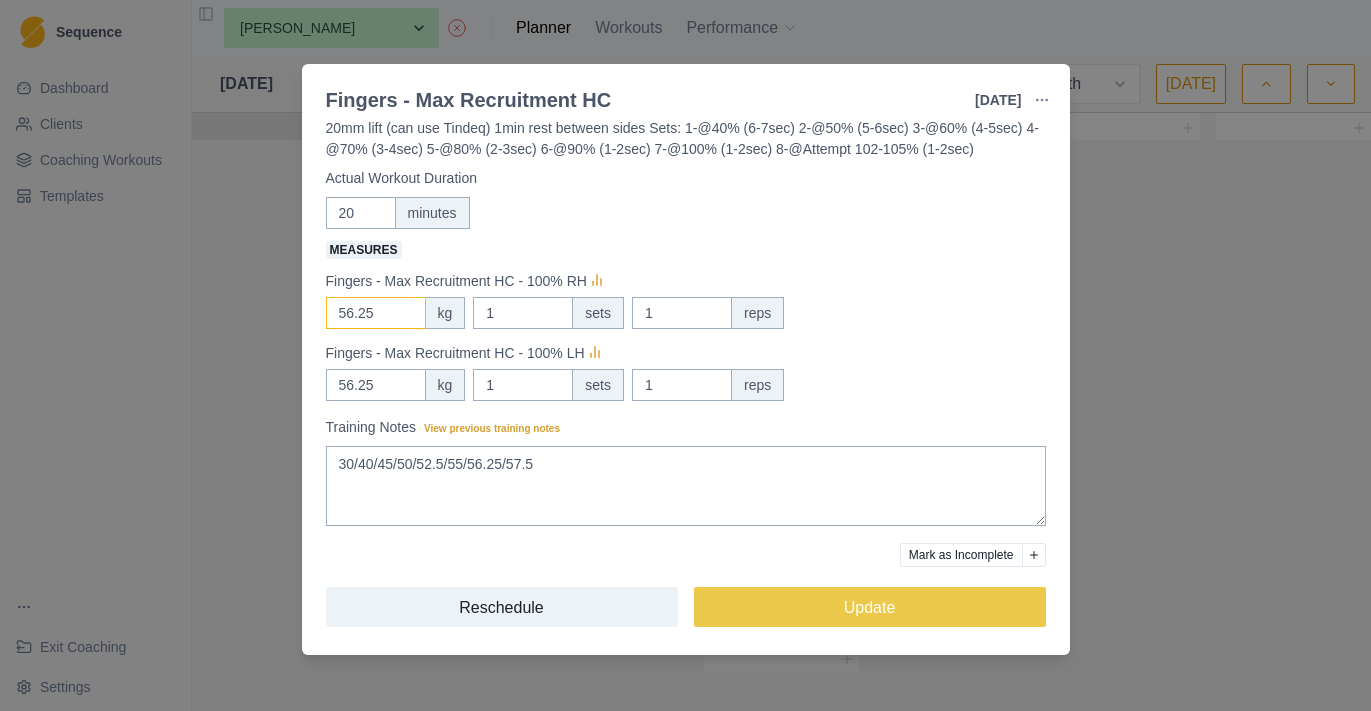 scroll, scrollTop: 85, scrollLeft: 0, axis: vertical 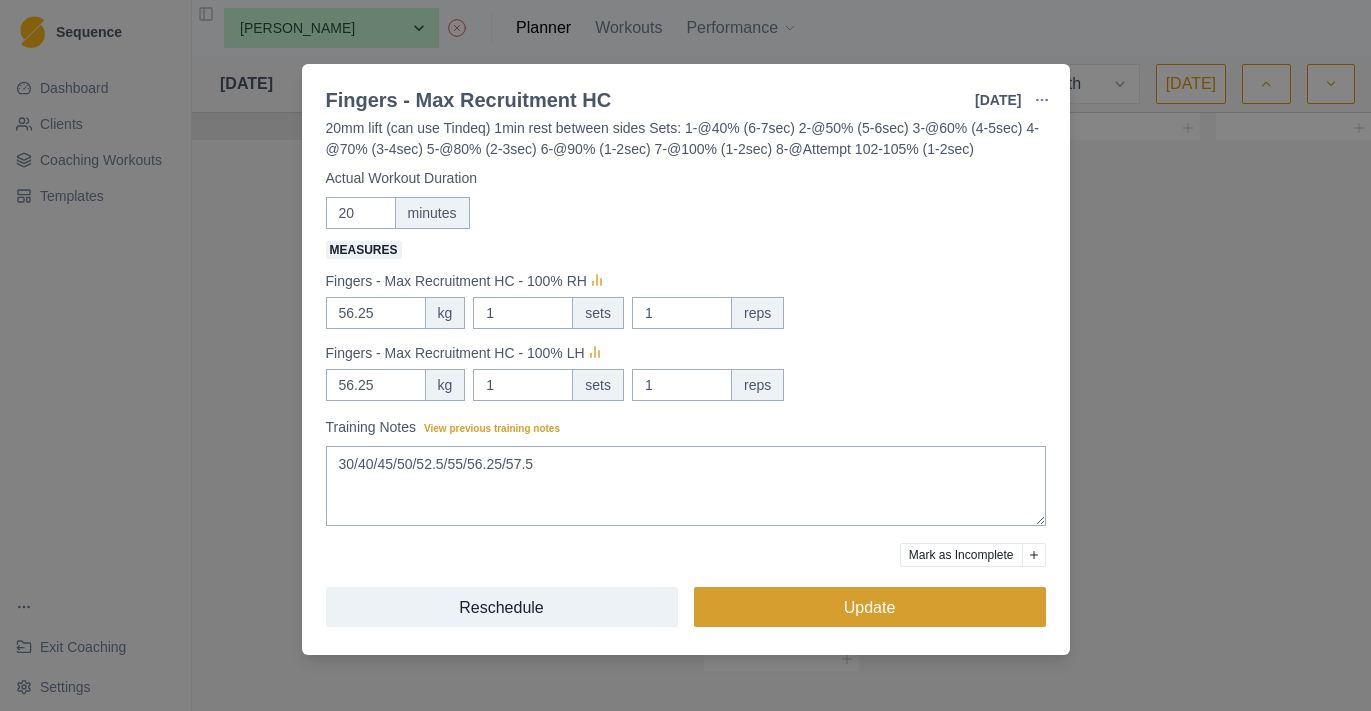 click on "Update" at bounding box center (870, 607) 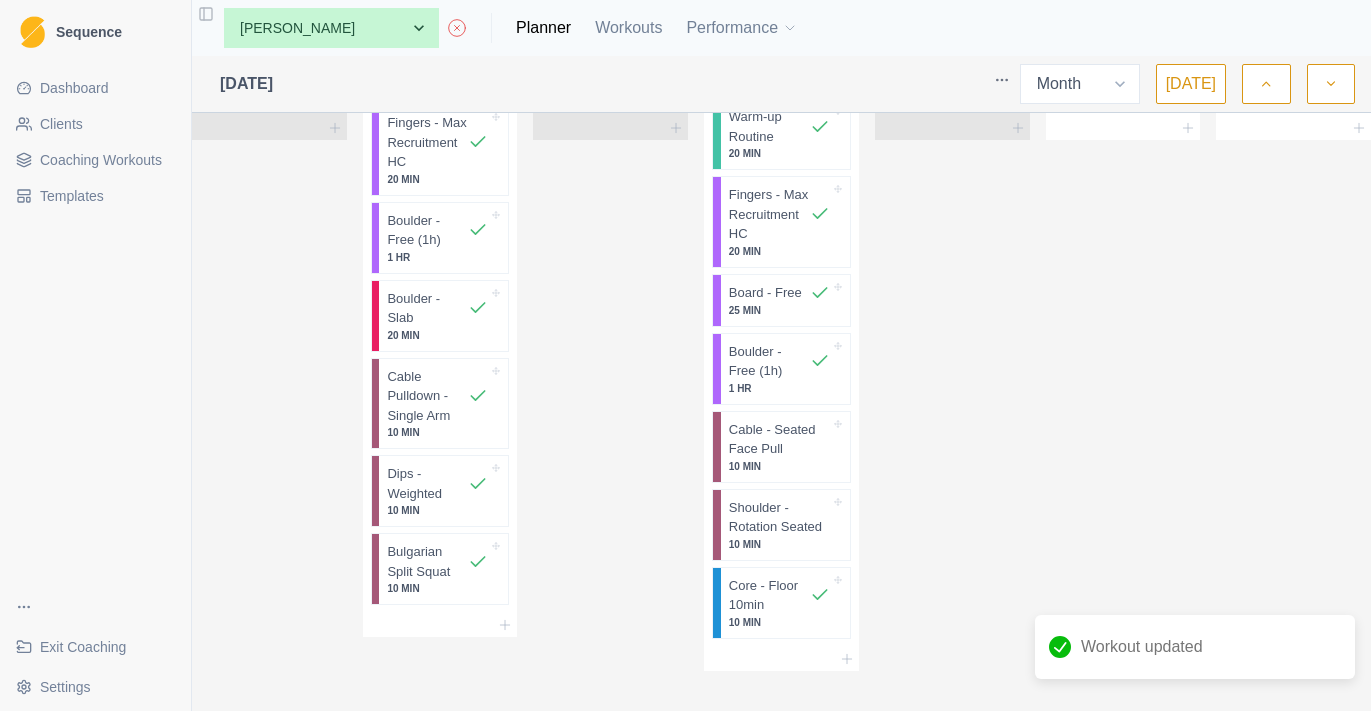 scroll, scrollTop: 2415, scrollLeft: 0, axis: vertical 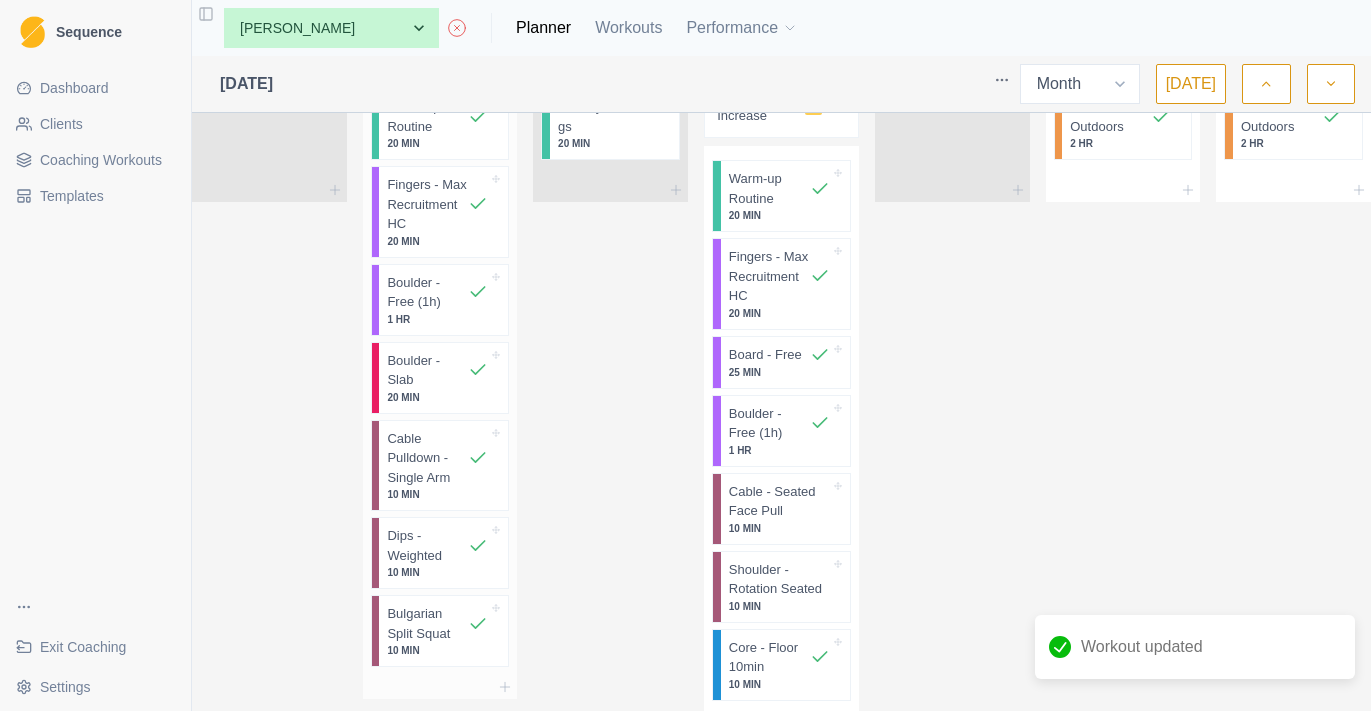 click on "Fingers - Max Recruitment HC" at bounding box center (427, 204) 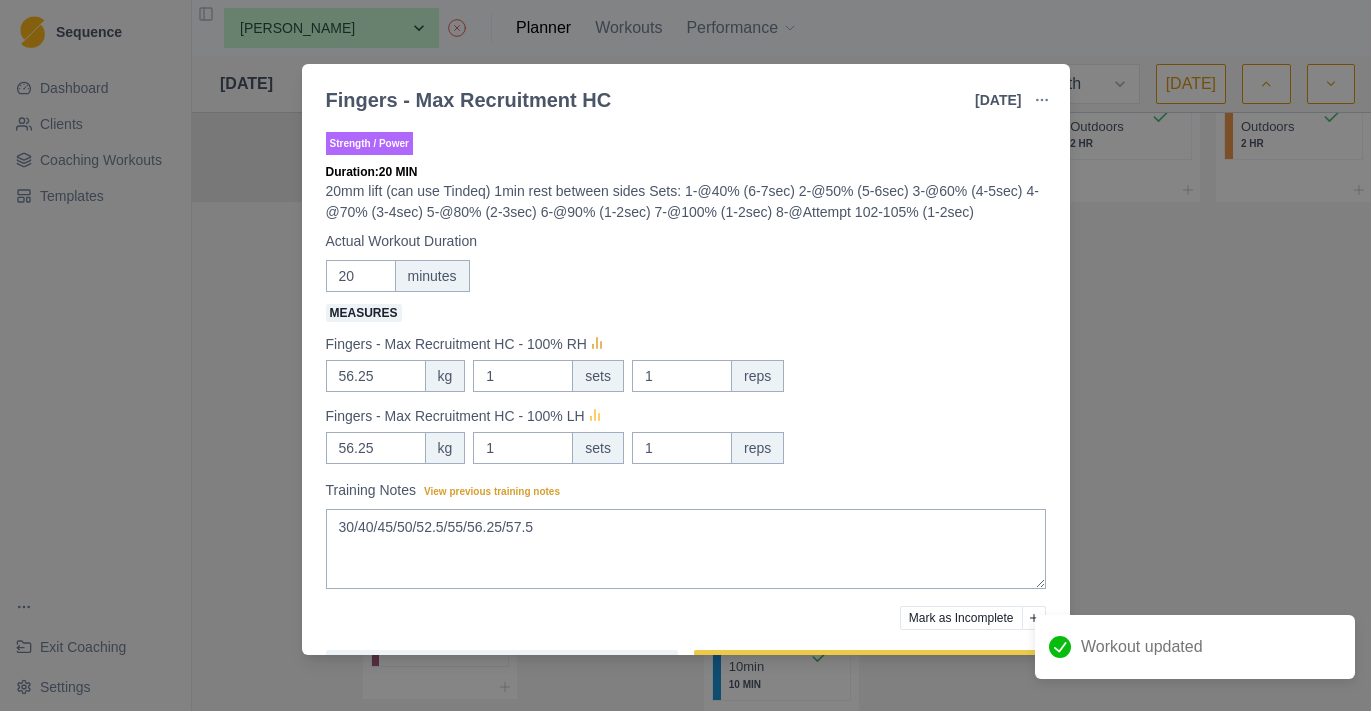 click 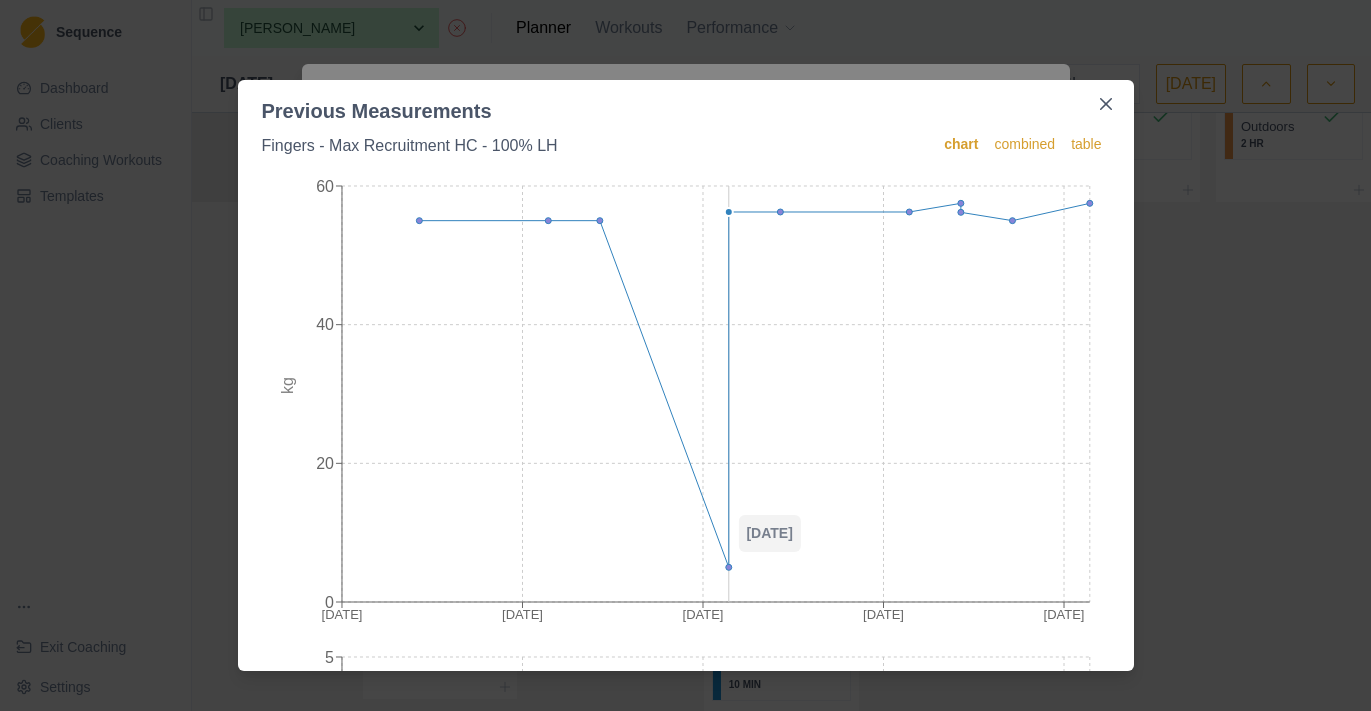 type 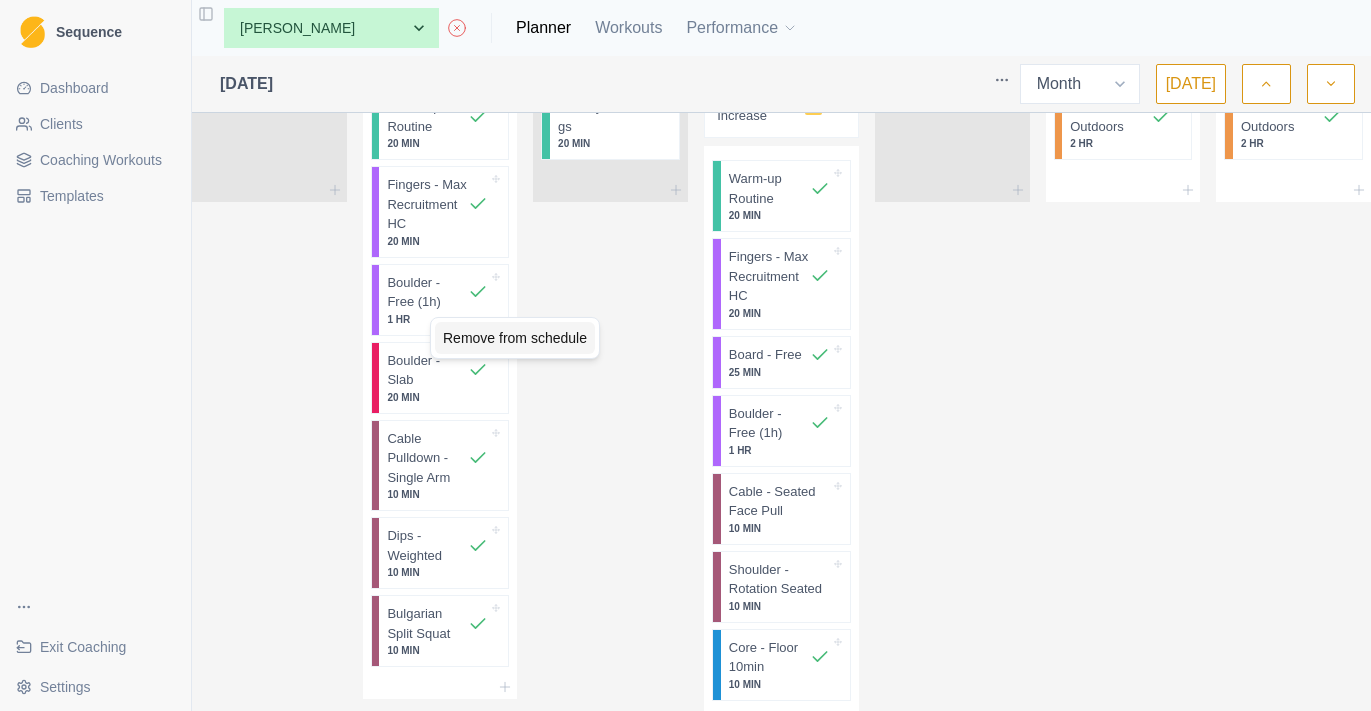 click on "Remove from schedule" at bounding box center (515, 338) 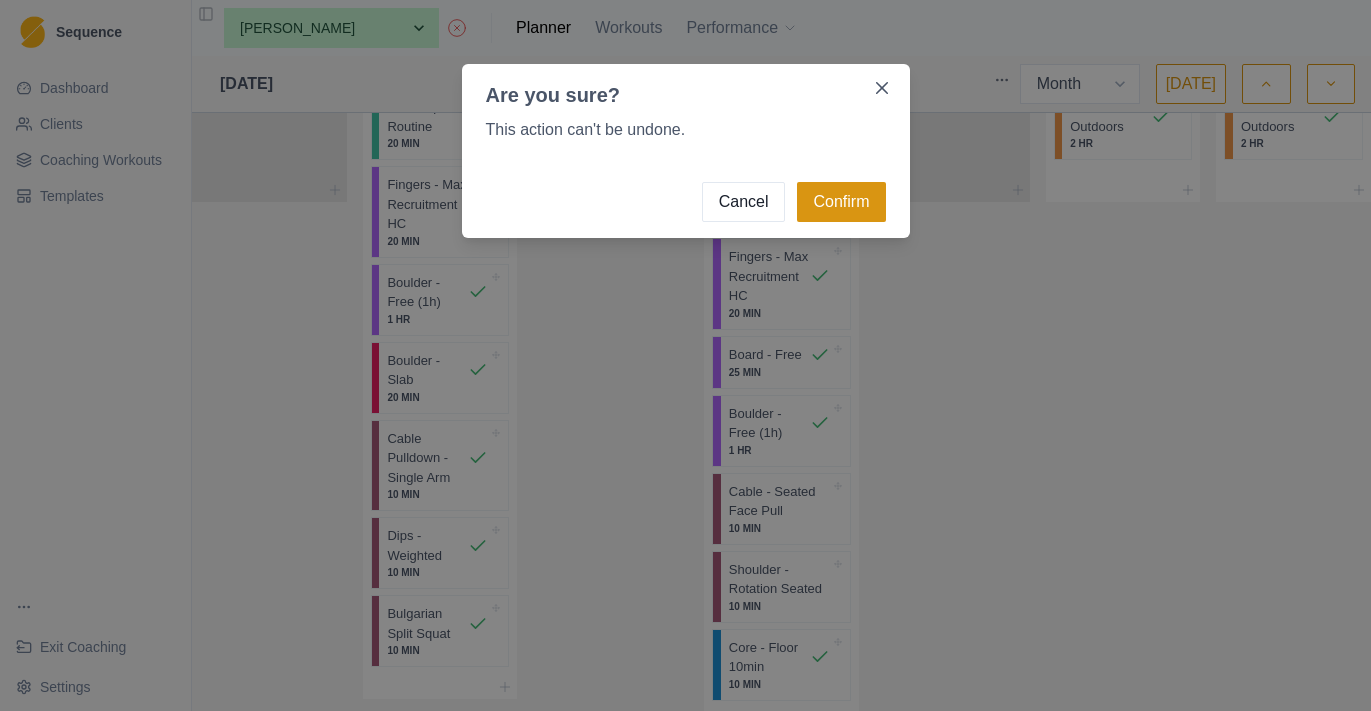 click on "Confirm" at bounding box center [841, 202] 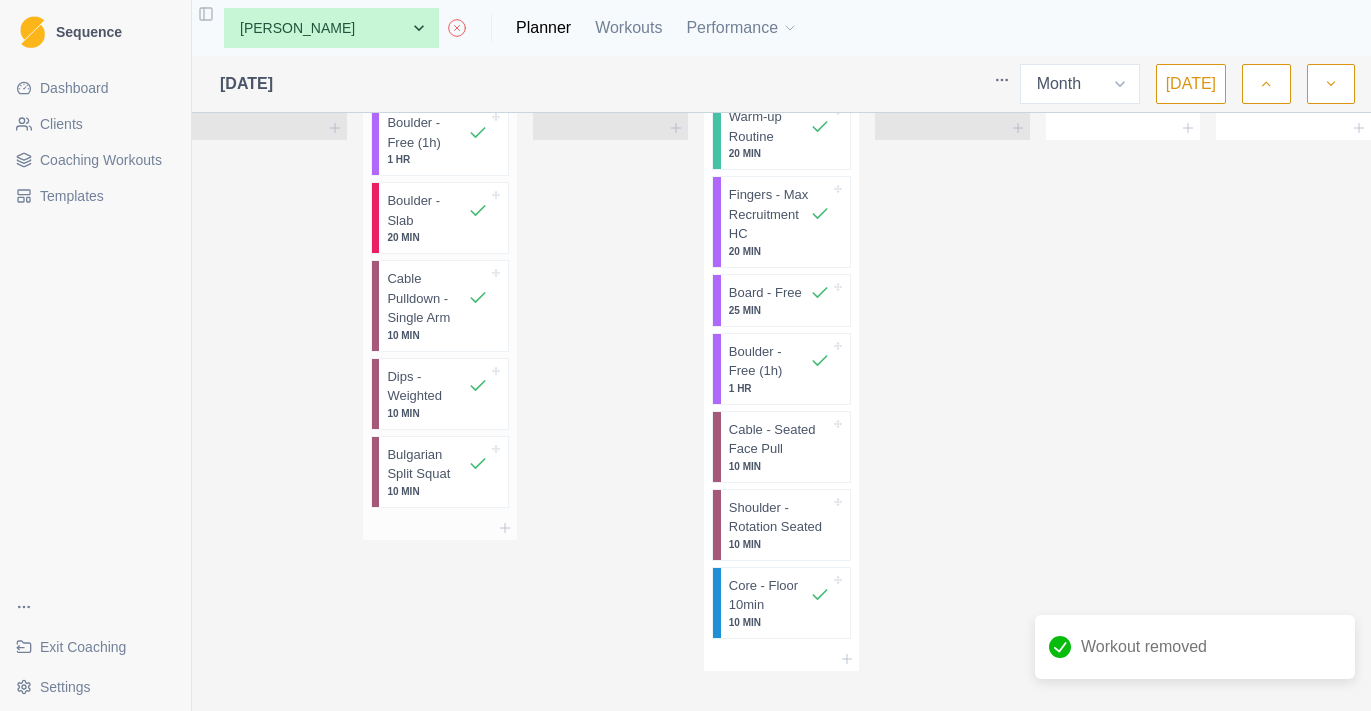 scroll, scrollTop: 2615, scrollLeft: 0, axis: vertical 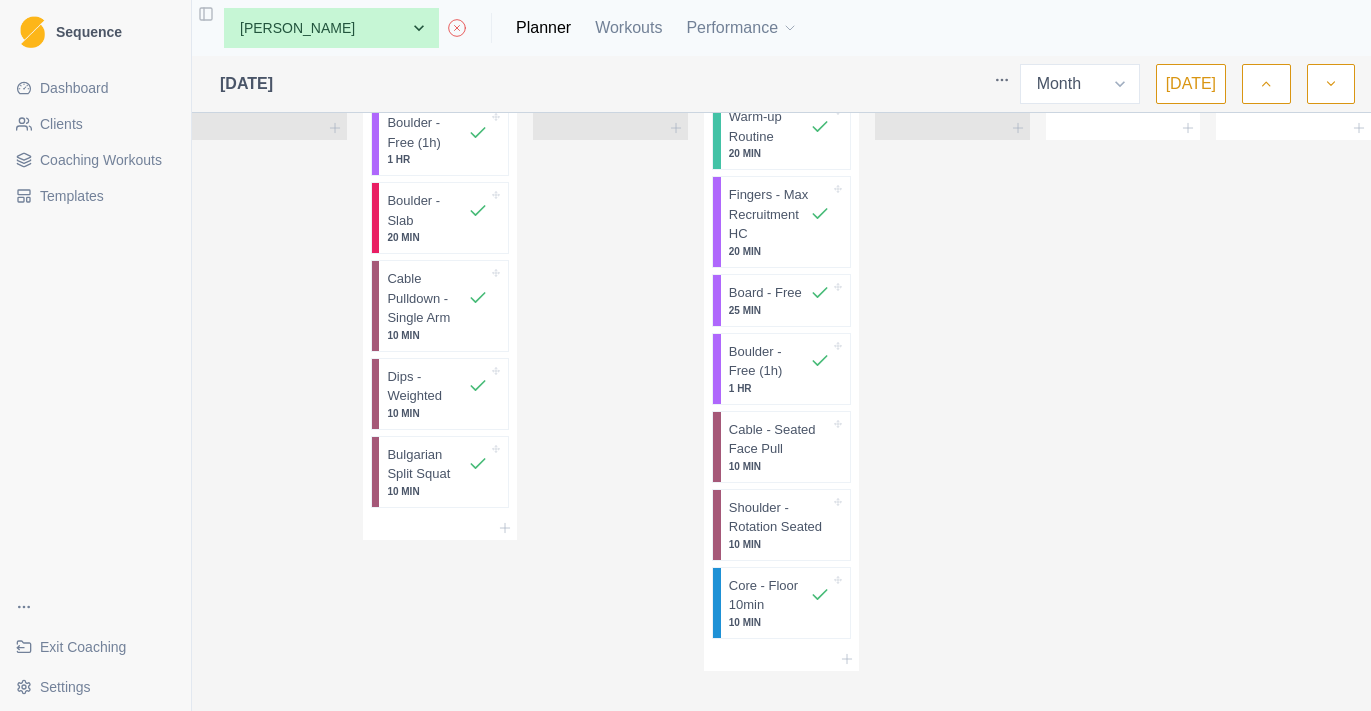 click at bounding box center (1331, 84) 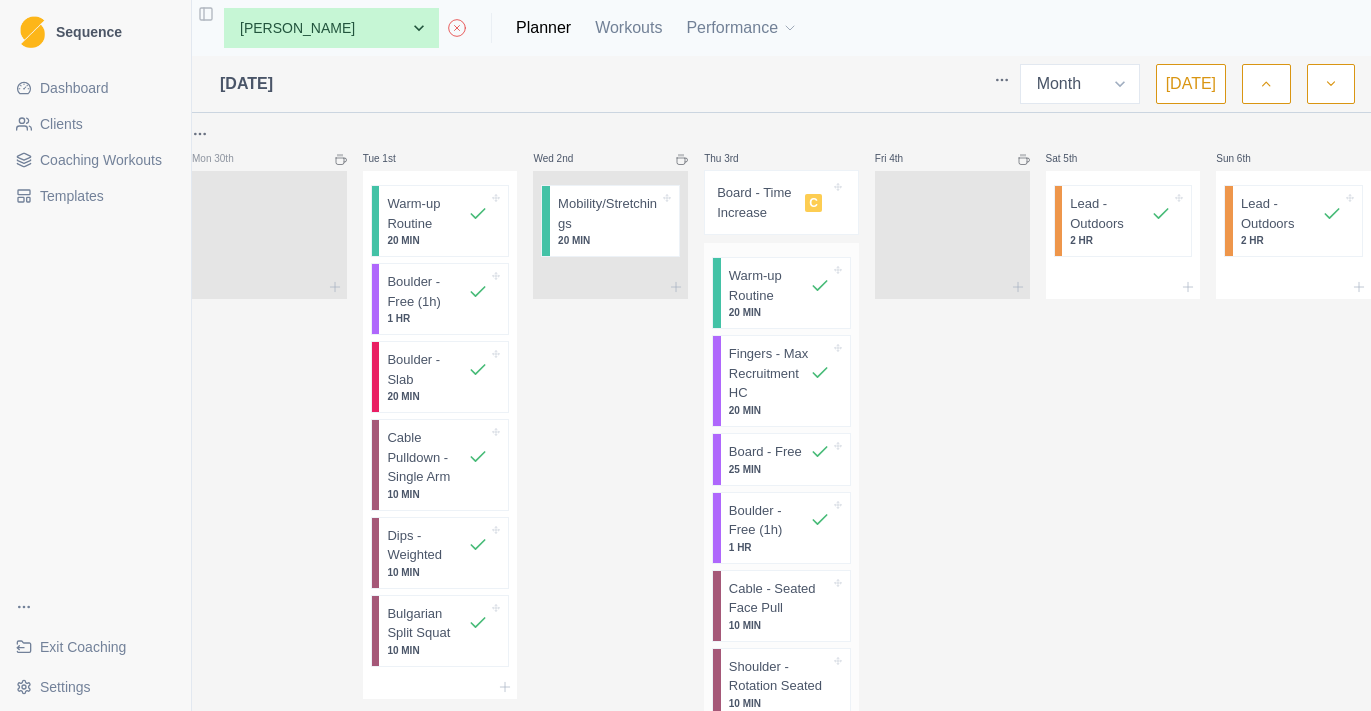 scroll, scrollTop: 0, scrollLeft: 0, axis: both 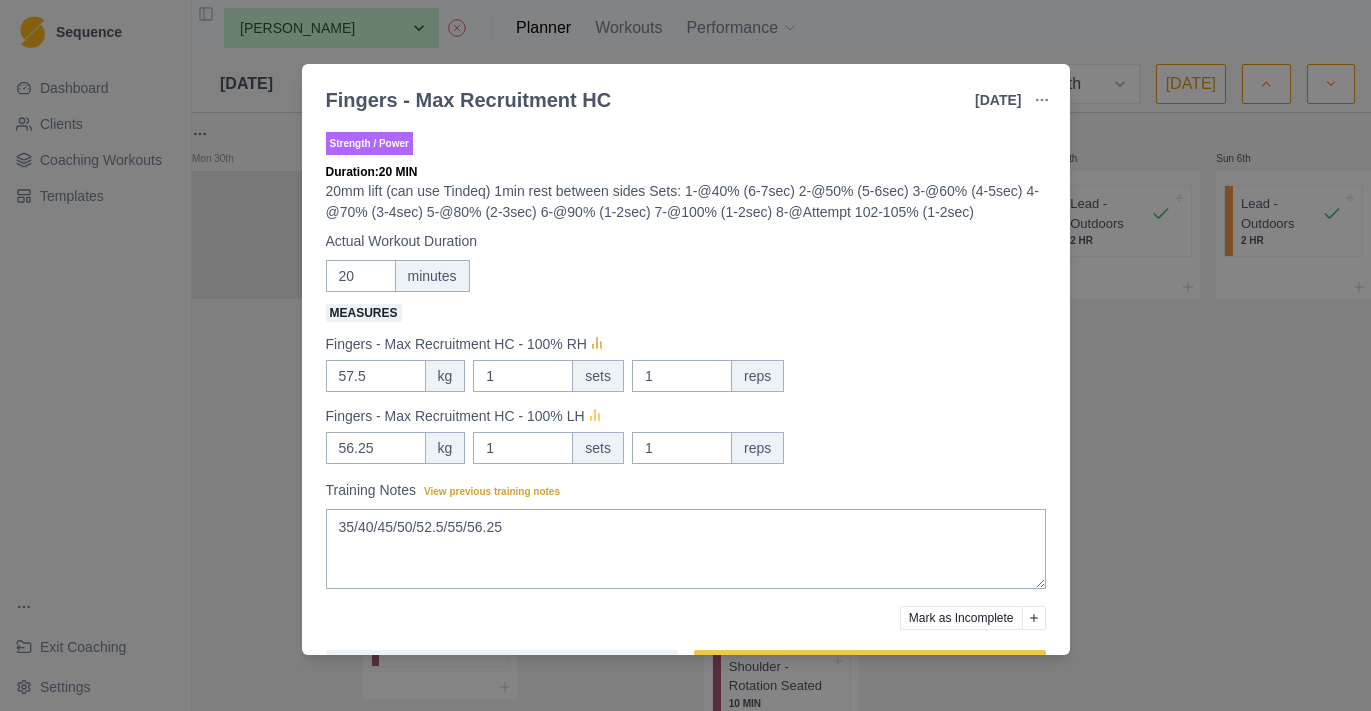 click 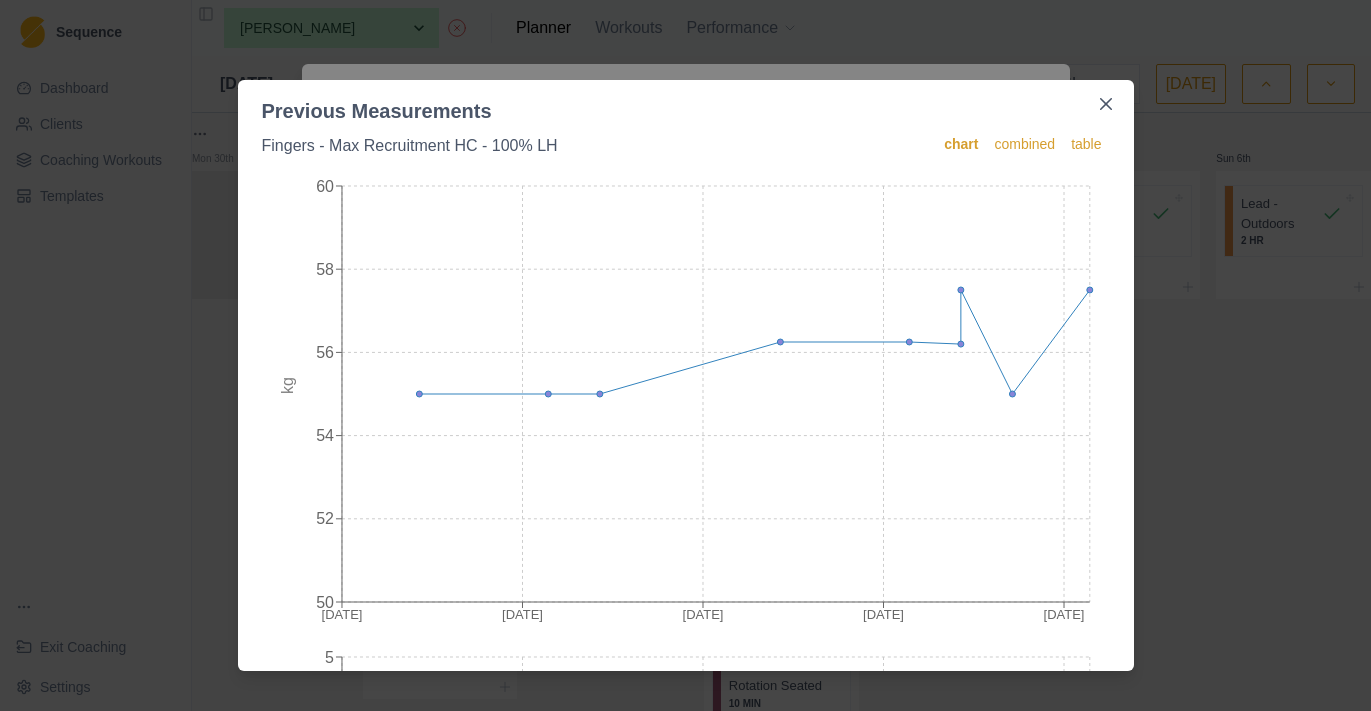 click on "Previous Measurements Fingers - Max Recruitment HC - 100% LH chart combined table [DATE] Jun [DATE] 7 [DATE] [DATE] 52 54 56 58 60 kg [DATE] Jun [DATE] [DATE] [DATE] 0 1 2 3 4 5 sets [DATE] Jun [DATE] [DATE] [DATE] 0 1 2 3 4 5 reps" at bounding box center [685, 355] 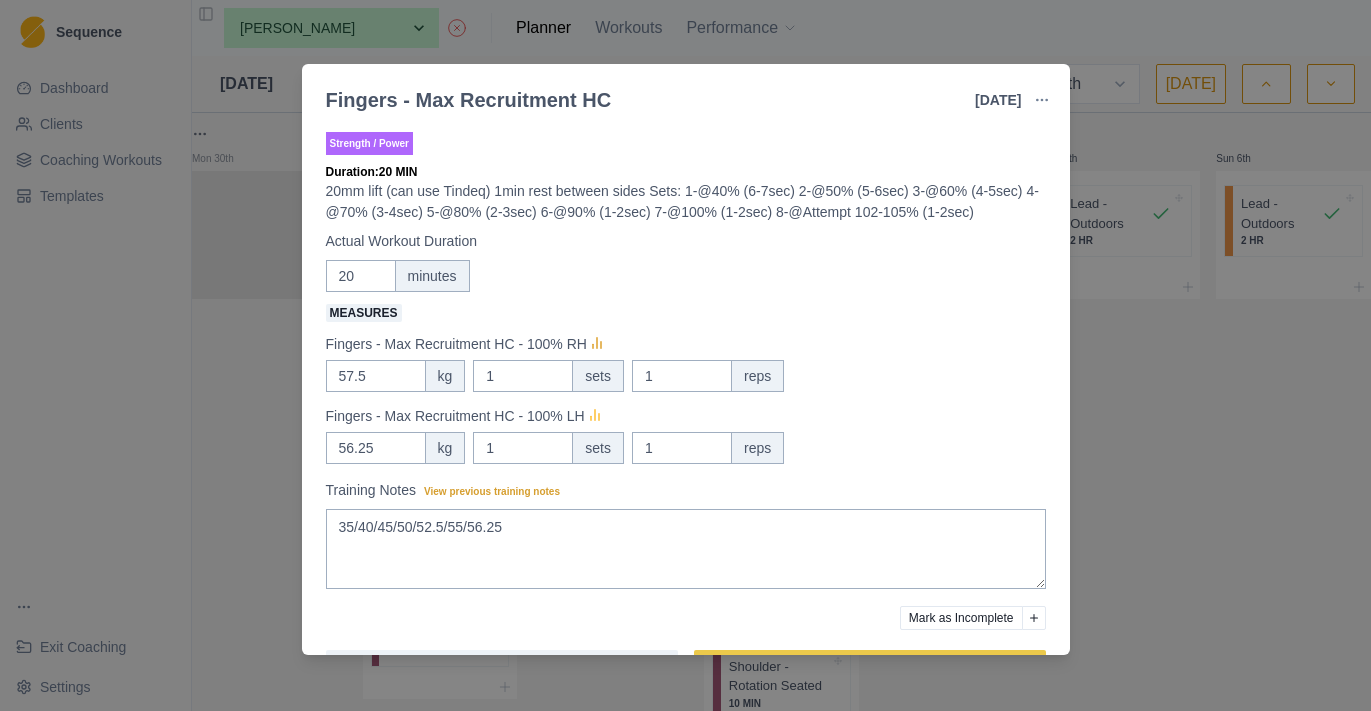 click 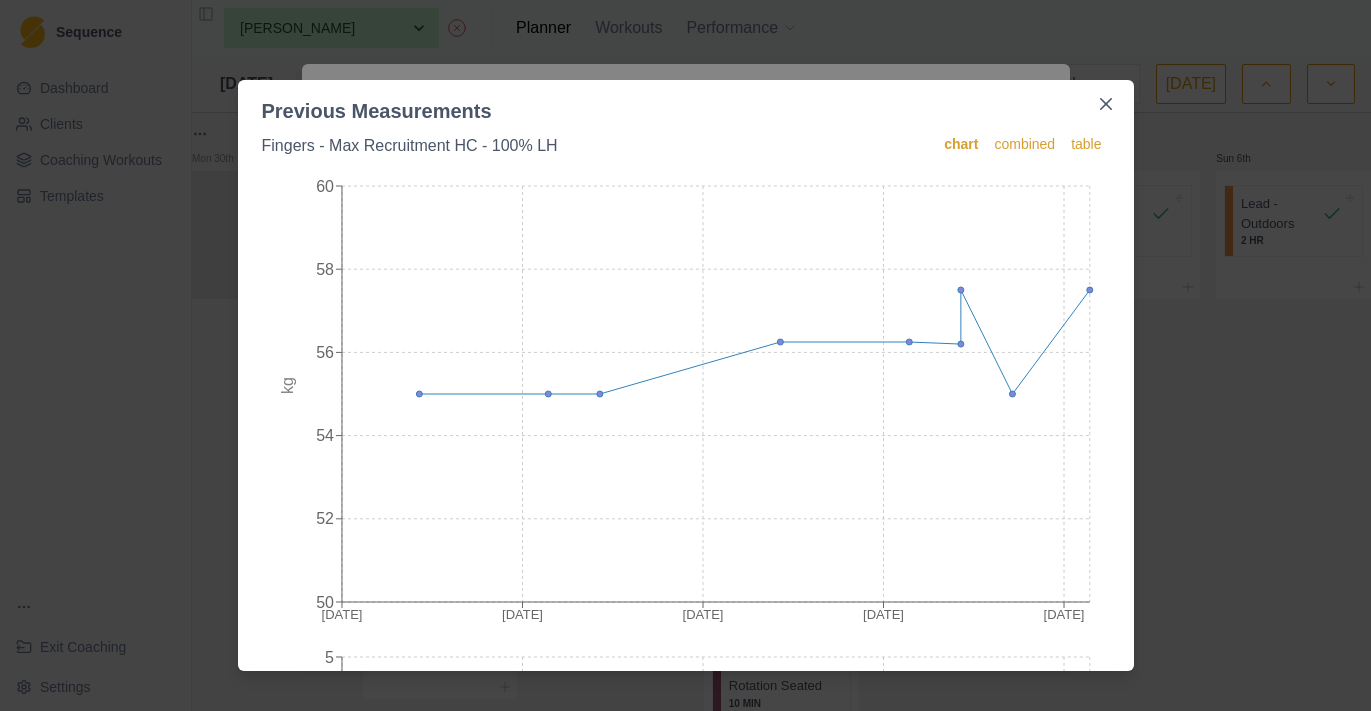 click on "Previous Measurements Fingers - Max Recruitment HC - 100% LH chart combined table [DATE] Jun [DATE] 7 [DATE] [DATE] 52 54 56 58 60 kg [DATE] Jun [DATE] [DATE] [DATE] 0 1 2 3 4 5 sets [DATE] Jun [DATE] [DATE] [DATE] 0 1 2 3 4 5 reps" at bounding box center (685, 355) 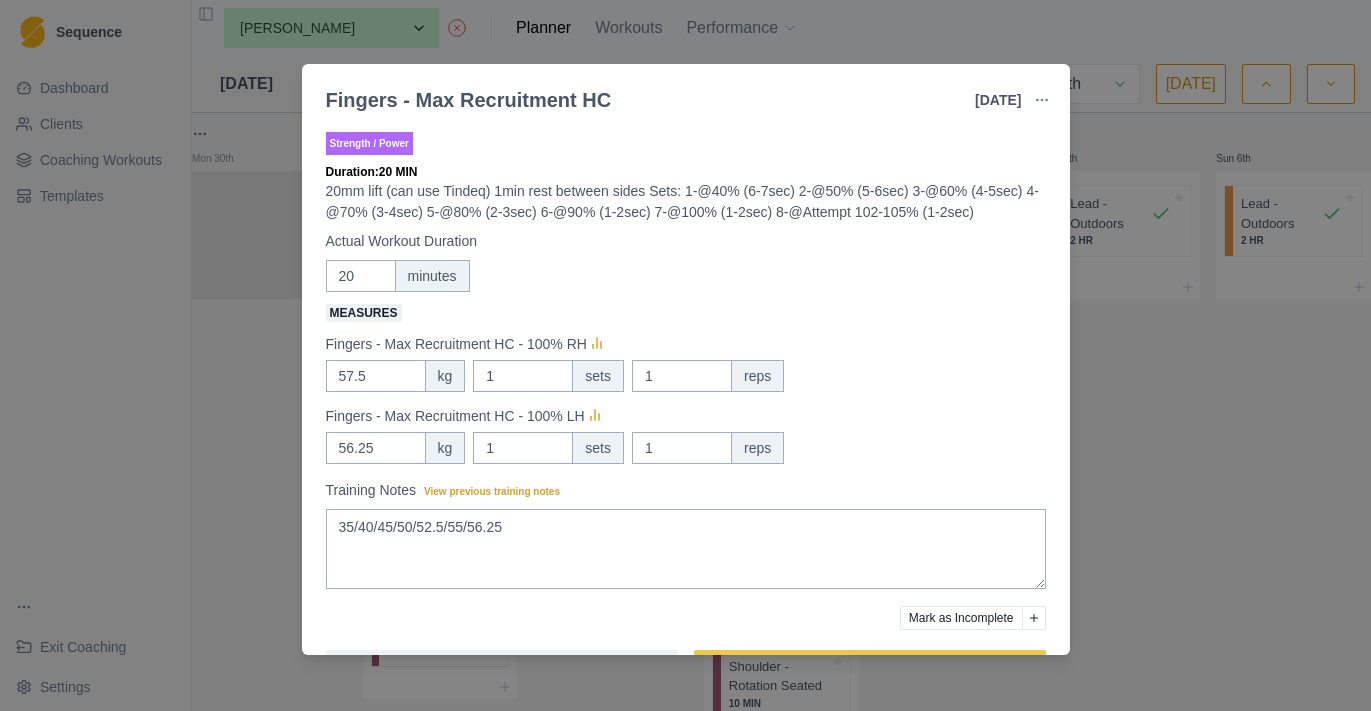 click on "Fingers - Max Recruitment HC [DATE] Link To Goal View Workout Metrics Edit Original Workout Reschedule Workout Remove From Schedule Strength / Power Duration:  20 MIN 20mm lift (can use Tindeq)
1min rest between sides
Sets:
1-@40% (6-7sec)
2-@50% (5-6sec)
3-@60% (4-5sec)
4-@70% (3-4sec)
5-@80% (2-3sec)
6-@90% (1-2sec)
7-@100% (1-2sec)
8-@Attempt 102-105% (1-2sec) Actual Workout Duration 20 minutes Measures Fingers - Max Recruitment HC - 100% RH 57.5 kg 1 sets 1 reps Fingers - Max Recruitment HC - 100% LH 56.25 kg 1 sets 1 reps Training Notes View previous training notes 35/40/45/50/52.5/55/56.25 Mark as Incomplete Reschedule Update" at bounding box center [685, 355] 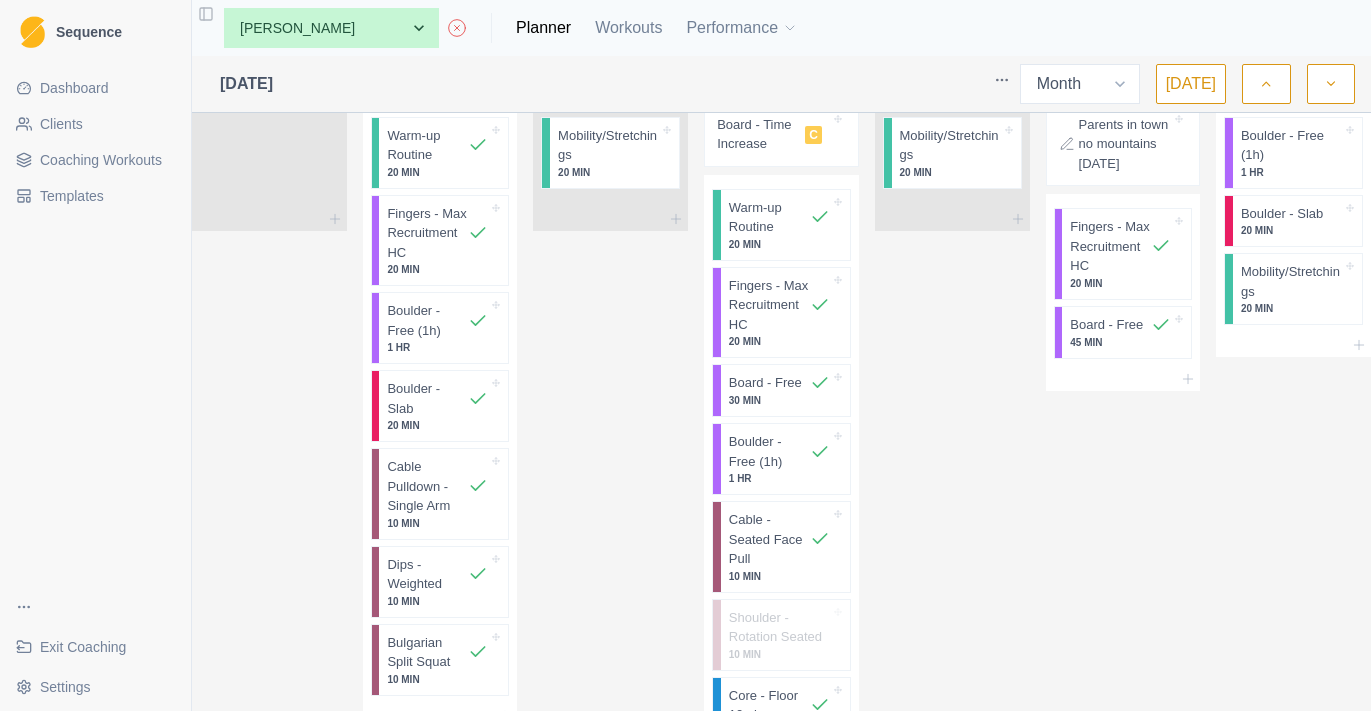 scroll, scrollTop: 812, scrollLeft: 0, axis: vertical 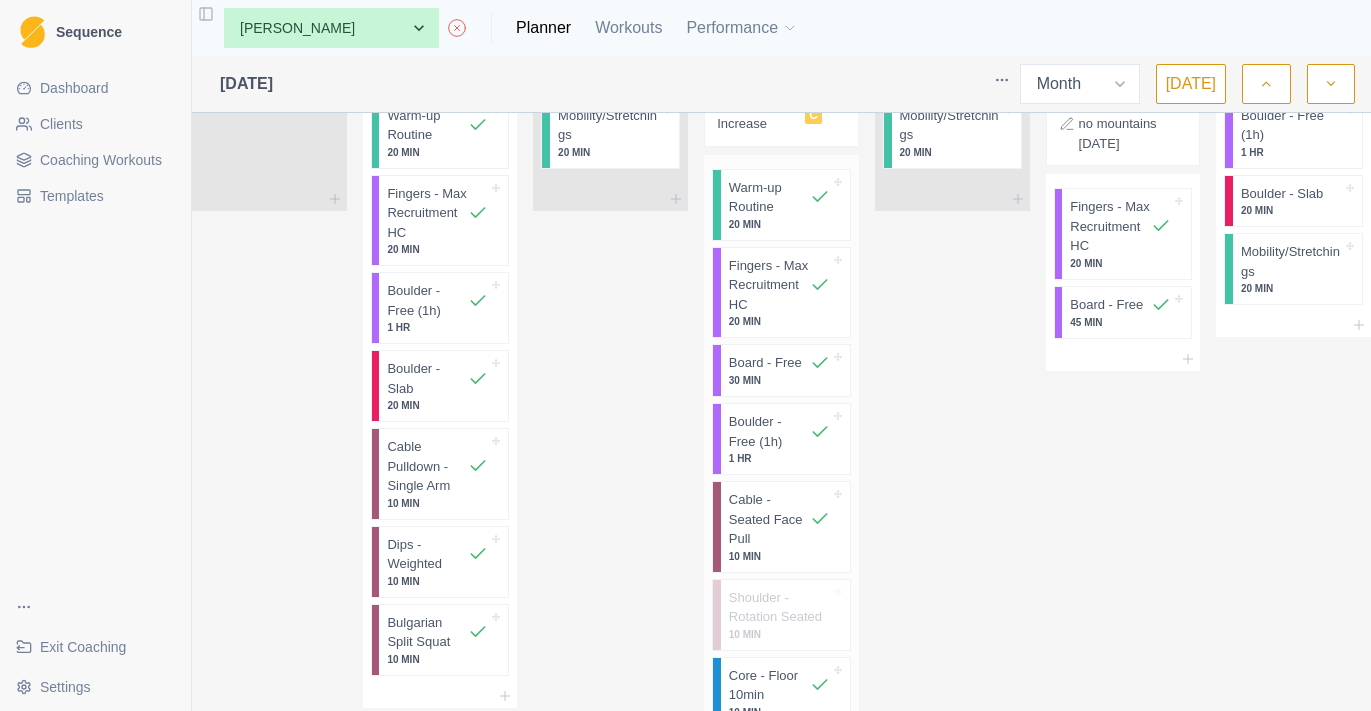 click on "Fingers - Max Recruitment HC" at bounding box center (769, 285) 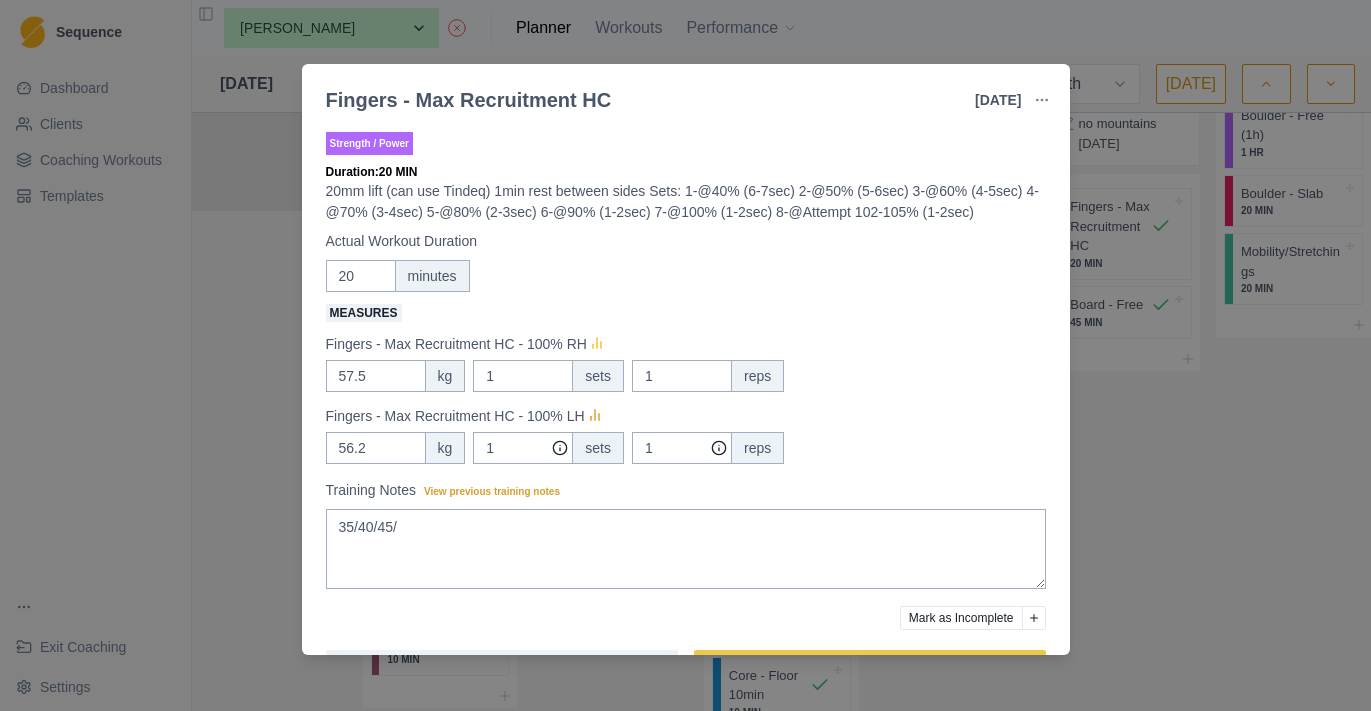 click 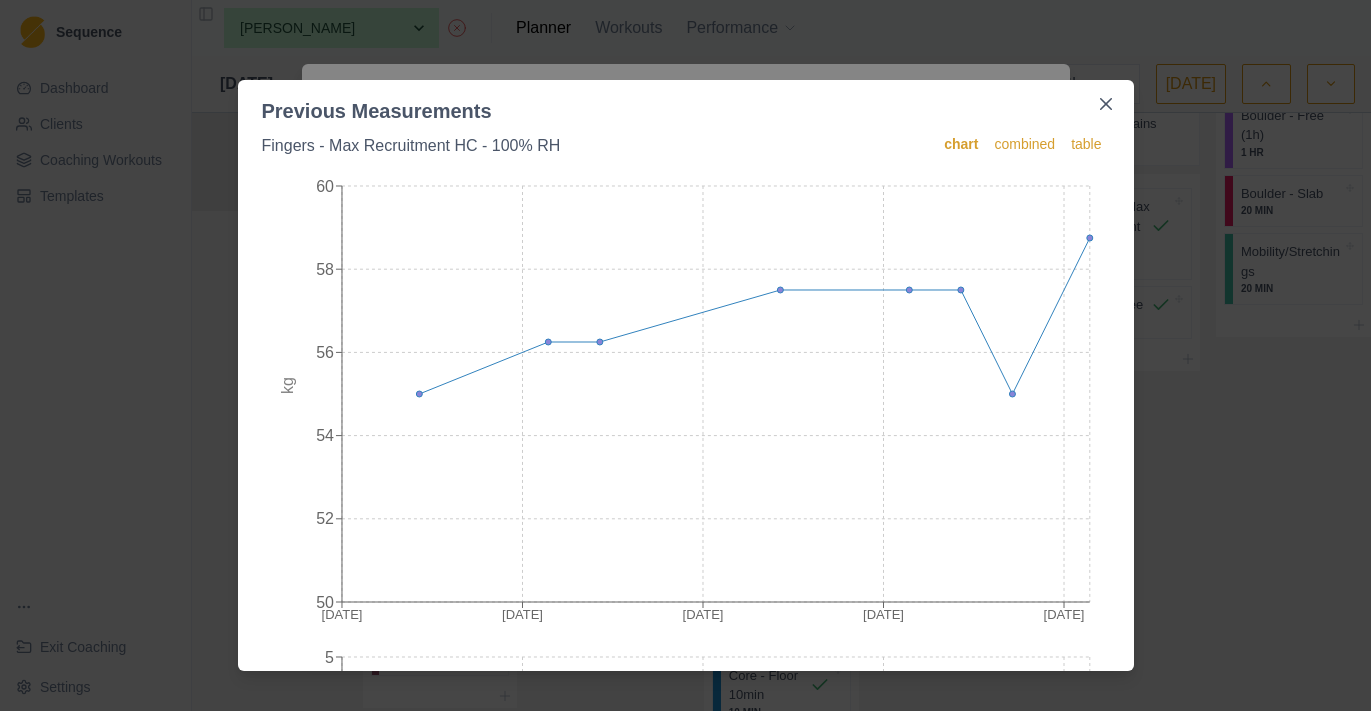 click on "Previous Measurements Fingers - Max Recruitment HC - 100% RH chart combined table [DATE] Jun [DATE] 7 [DATE] [DATE] 52 54 56 58 60 kg [DATE] Jun [DATE] [DATE] [DATE] 0 1 2 3 4 5 sets [DATE] Jun [DATE] [DATE] [DATE] 0 1 2 3 4 5 reps" at bounding box center (685, 355) 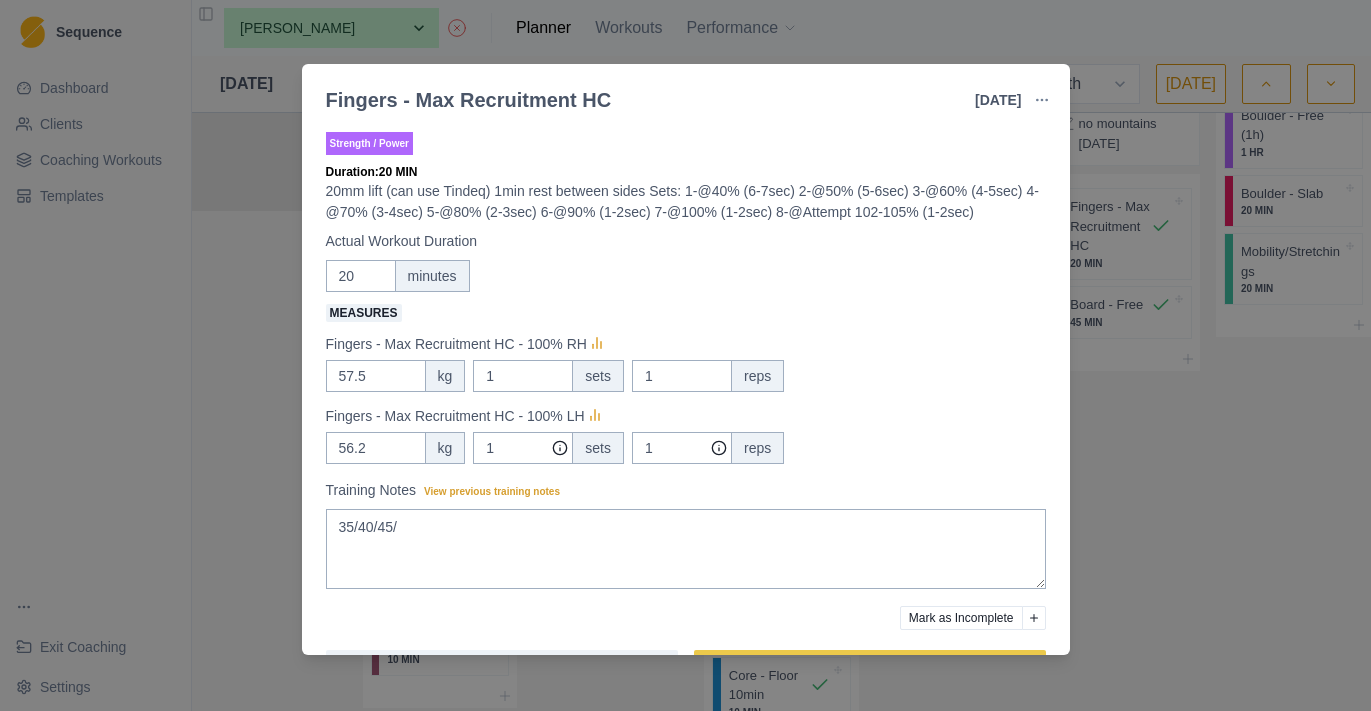 click on "Fingers - Max Recruitment HC [DATE] Link To Goal View Workout Metrics Edit Original Workout Reschedule Workout Remove From Schedule Strength / Power Duration:  20 MIN 20mm lift (can use Tindeq)
1min rest between sides
Sets:
1-@40% (6-7sec)
2-@50% (5-6sec)
3-@60% (4-5sec)
4-@70% (3-4sec)
5-@80% (2-3sec)
6-@90% (1-2sec)
7-@100% (1-2sec)
8-@Attempt 102-105% (1-2sec) Actual Workout Duration 20 minutes Measures Fingers - Max Recruitment HC - 100% RH 57.5 kg 1 sets 1 reps Fingers - Max Recruitment HC - 100% LH 56.2 kg 1 sets 1 reps Training Notes View previous training notes 35/40/45/ Mark as Incomplete Reschedule Update" at bounding box center [685, 355] 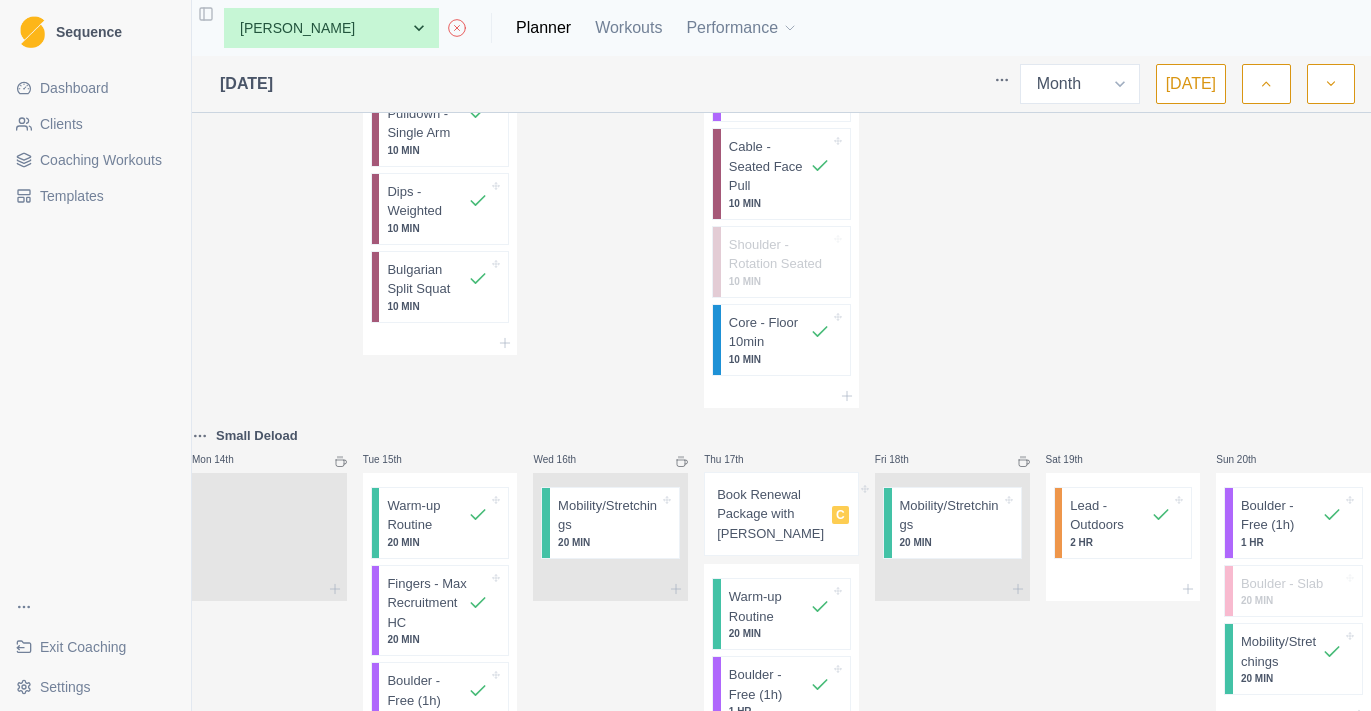 scroll, scrollTop: 991, scrollLeft: 0, axis: vertical 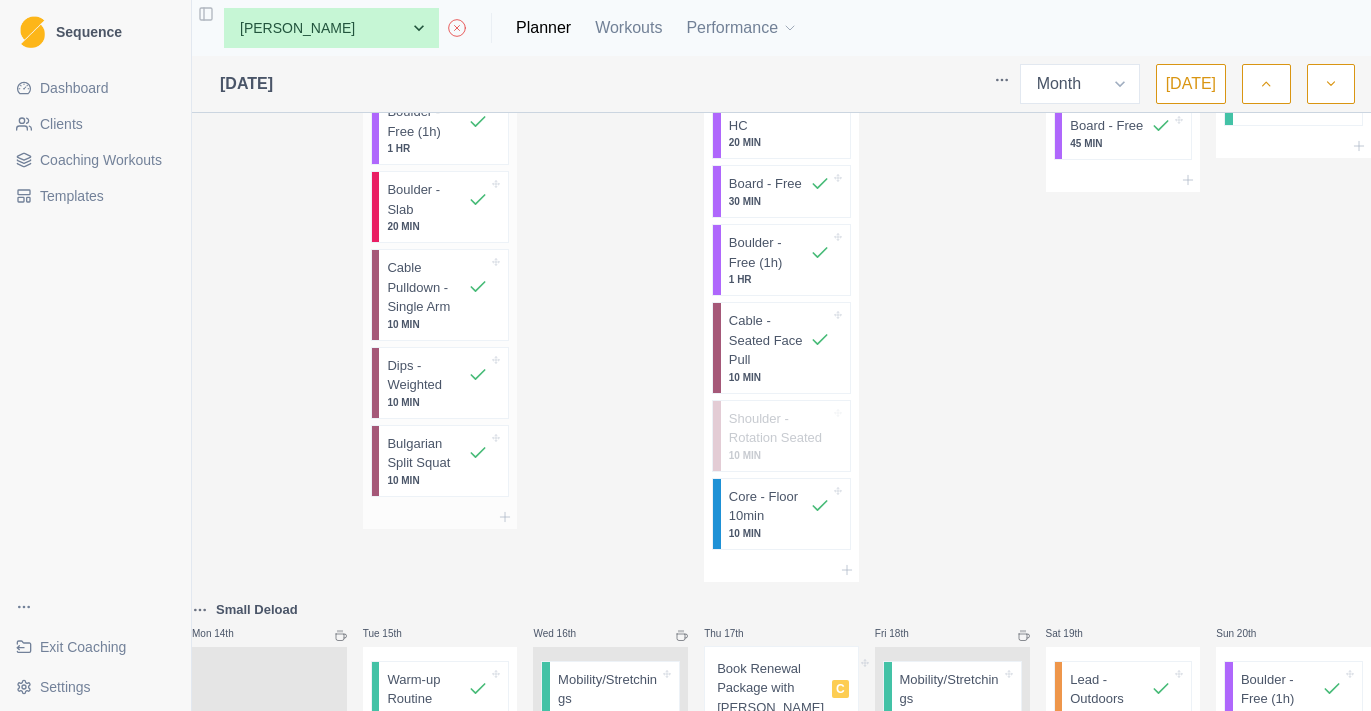 click on "Cable Pulldown - Single Arm" at bounding box center [427, 287] 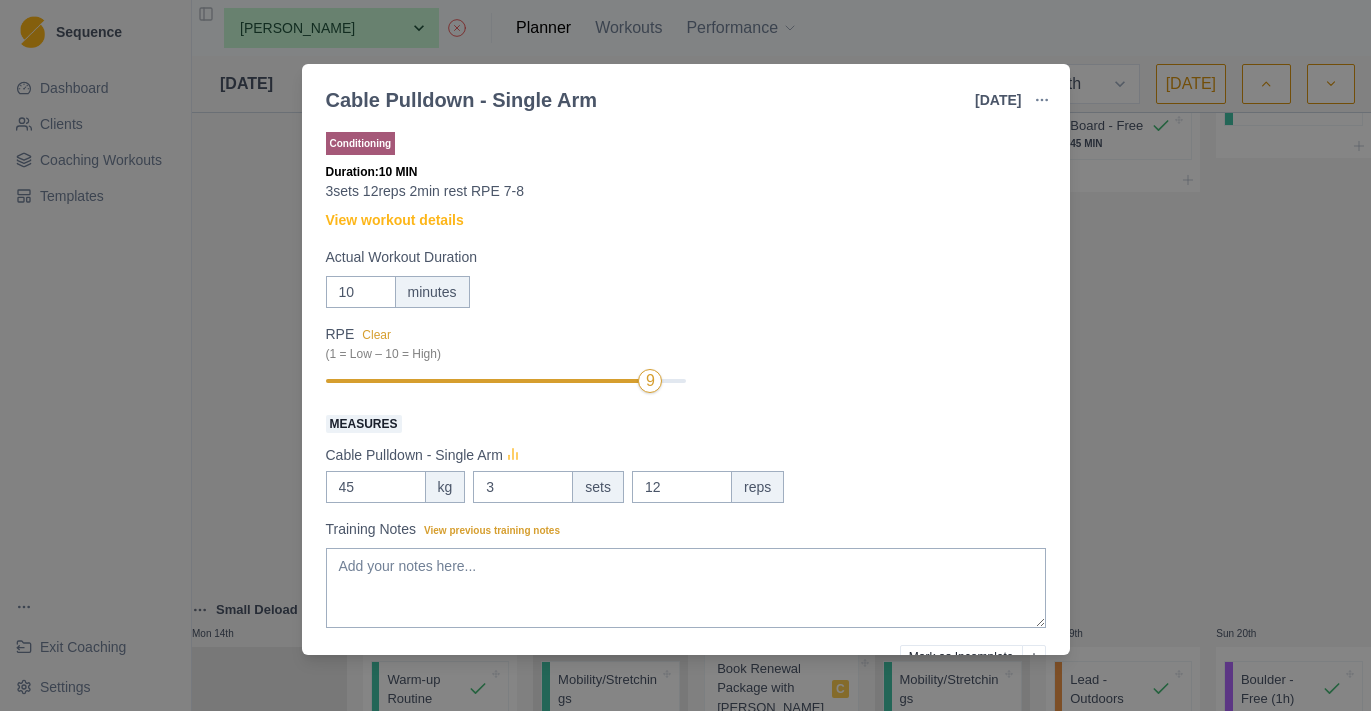 click 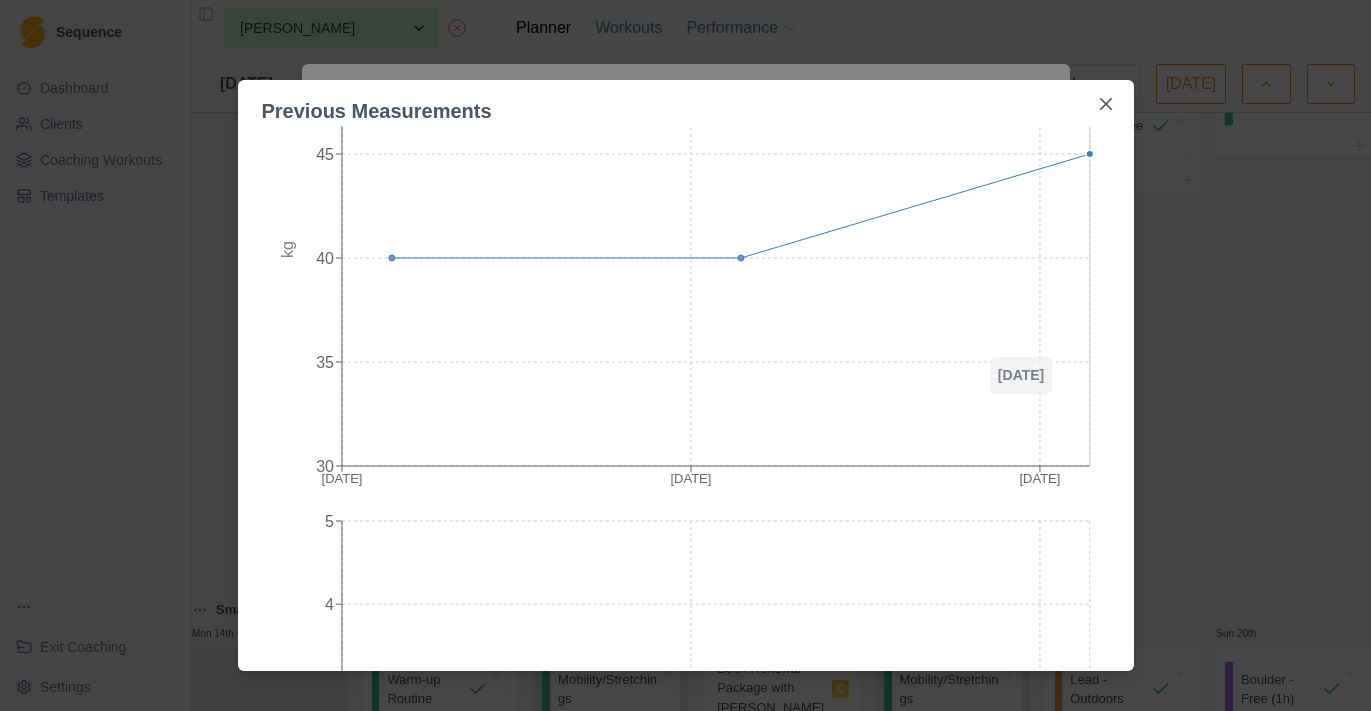 scroll, scrollTop: 179, scrollLeft: 0, axis: vertical 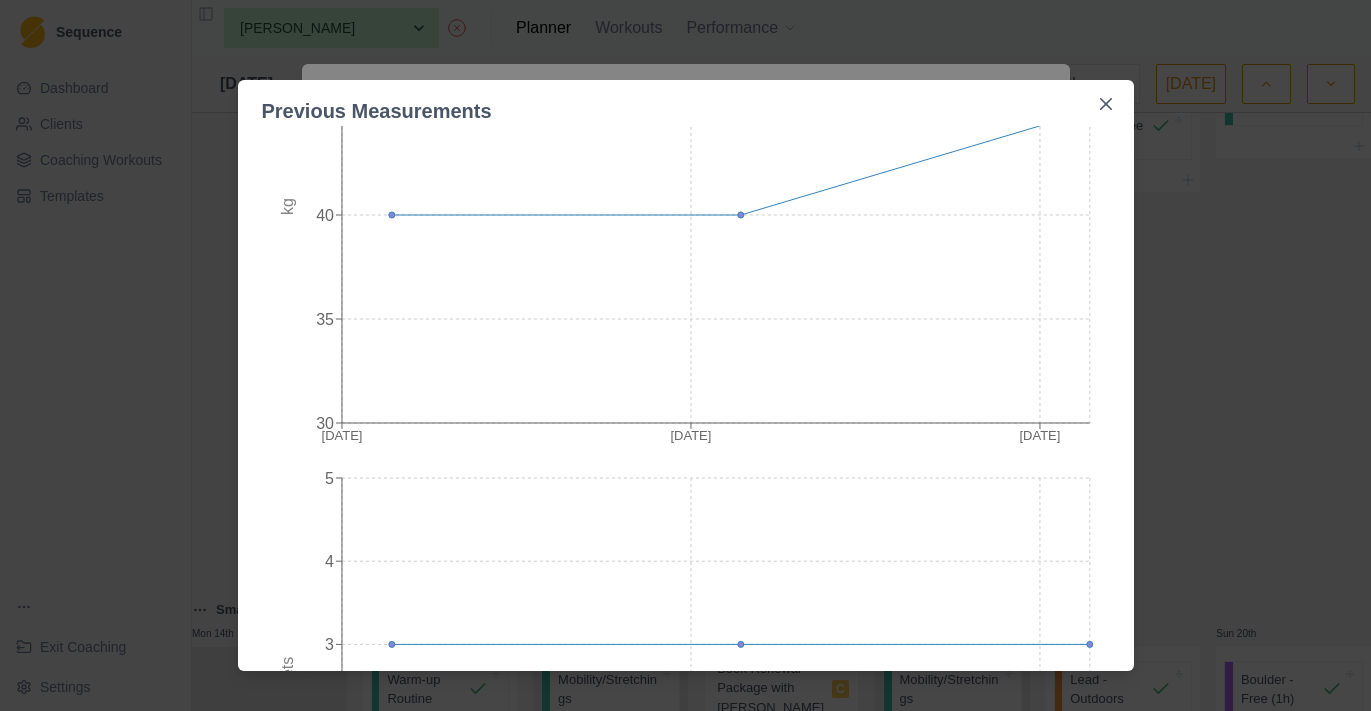 click on "Previous Measurements Cable Pulldown - Single Arm chart combined table [DATE] [DATE] [DATE] 40 45 50 kg [DATE] [DATE] [DATE] 0 1 2 3 4 5 sets [DATE] [DATE] [DATE] 12 13 14 15 reps" at bounding box center [685, 355] 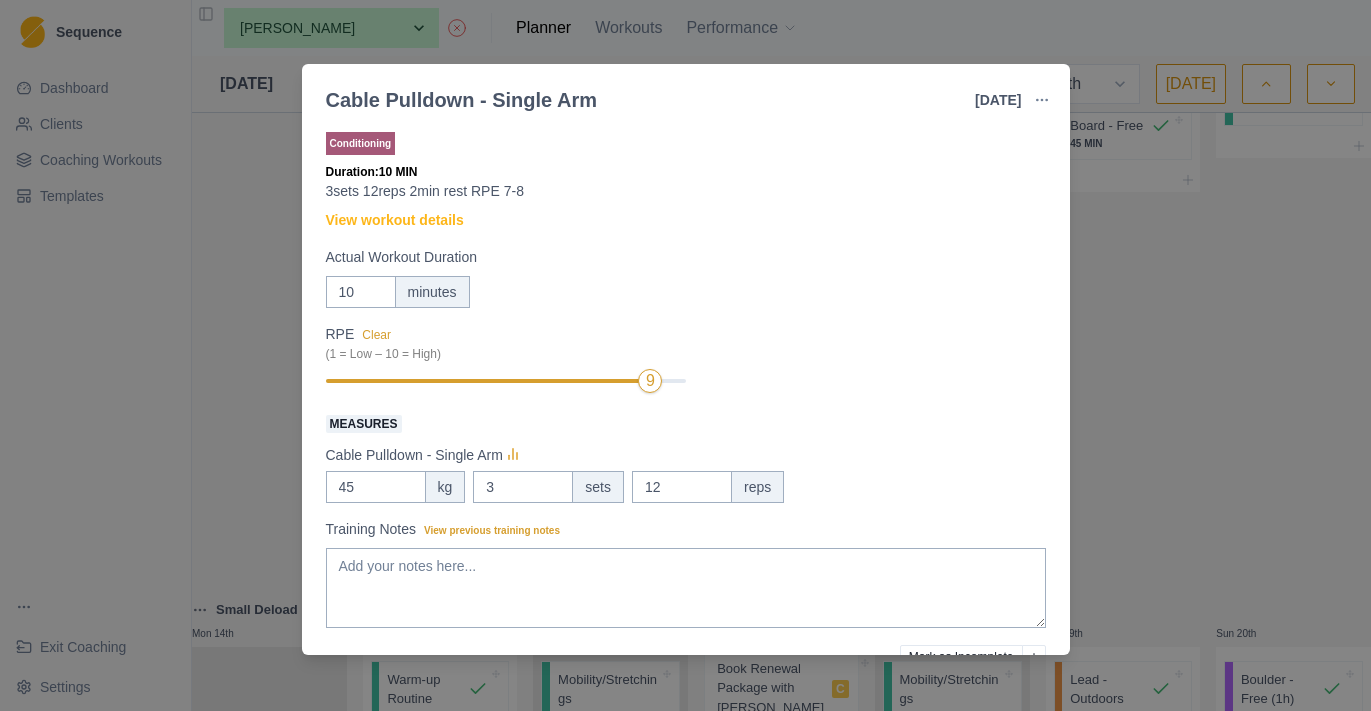 click on "Cable Pulldown - Single Arm [DATE] Link To Goal View Workout Metrics Edit Original Workout Reschedule Workout Remove From Schedule Conditioning Duration:  10 MIN 3sets
12reps
2min rest
RPE 7-8 View workout details Actual Workout Duration 10 minutes RPE Clear (1 = Low – 10 = High) 9 Measures Cable Pulldown - Single Arm 45 kg 3 sets 12 reps Training Notes View previous training notes Mark as Incomplete Reschedule Update" at bounding box center [685, 355] 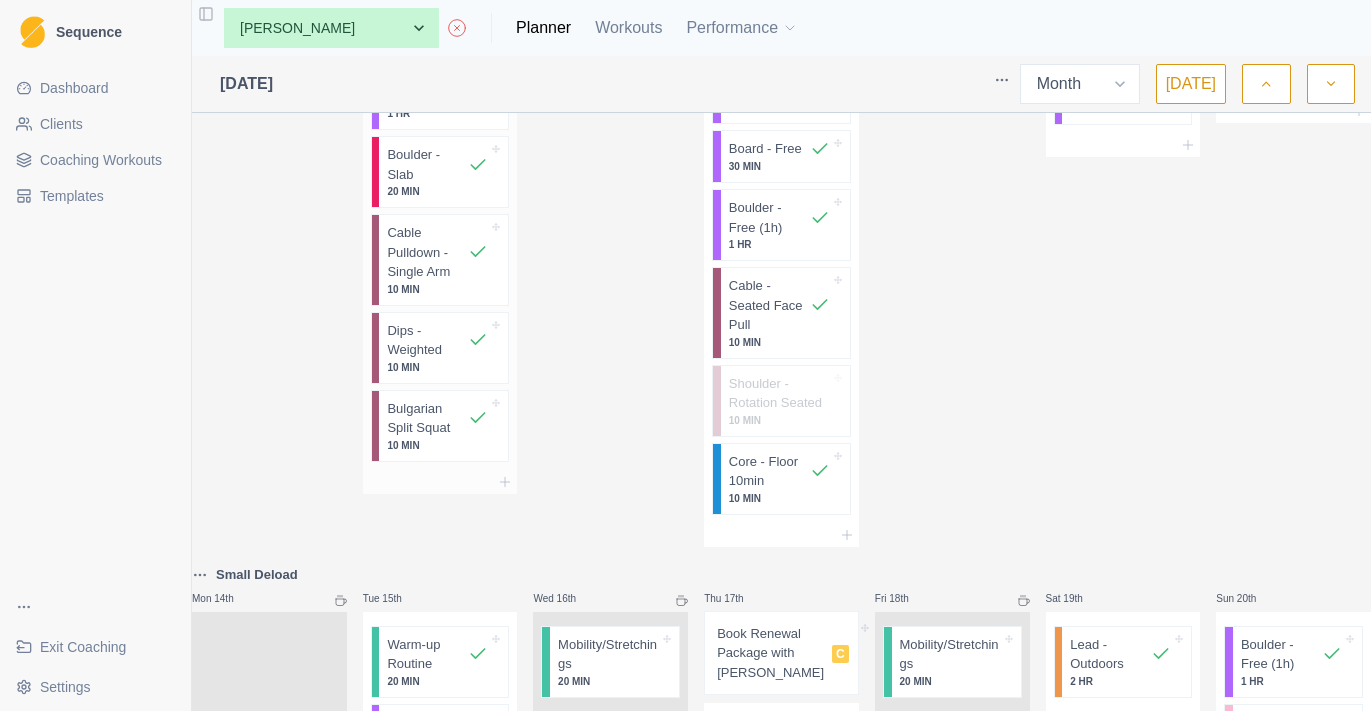 scroll, scrollTop: 1031, scrollLeft: 0, axis: vertical 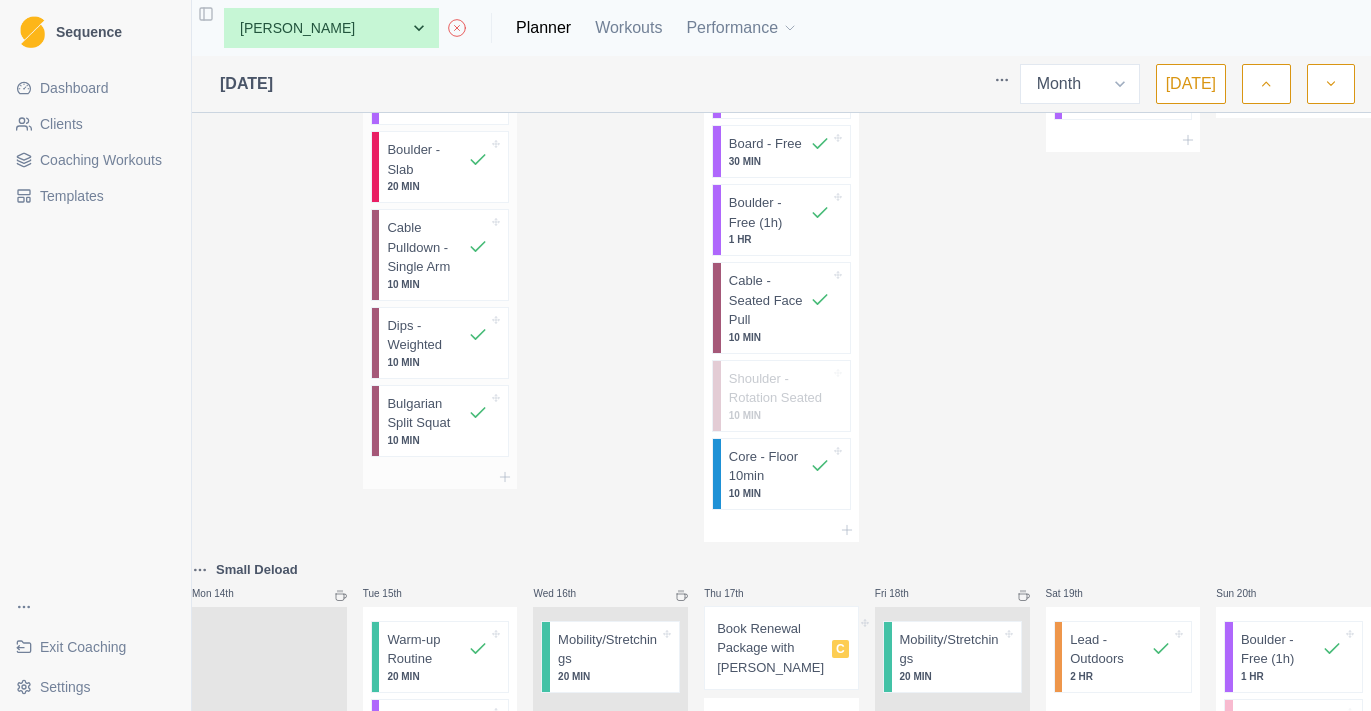 click on "Bulgarian Split Squat" at bounding box center (427, 413) 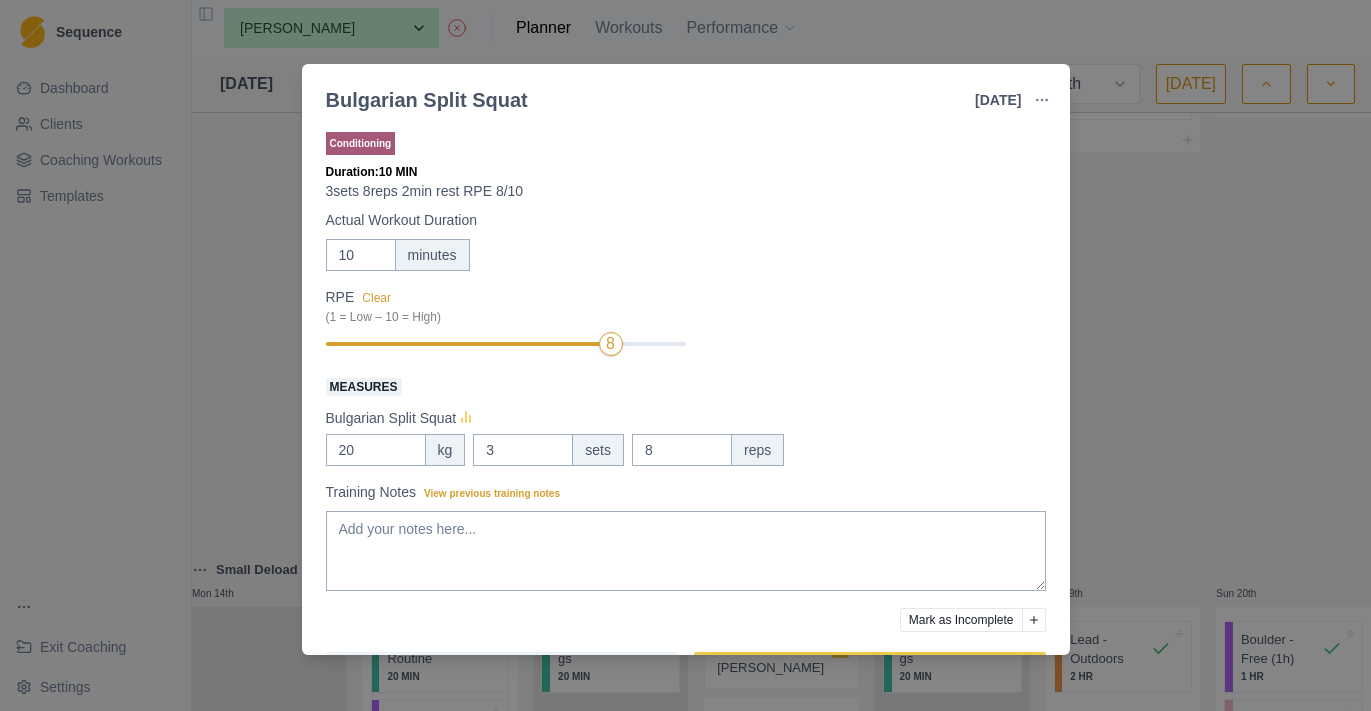 click 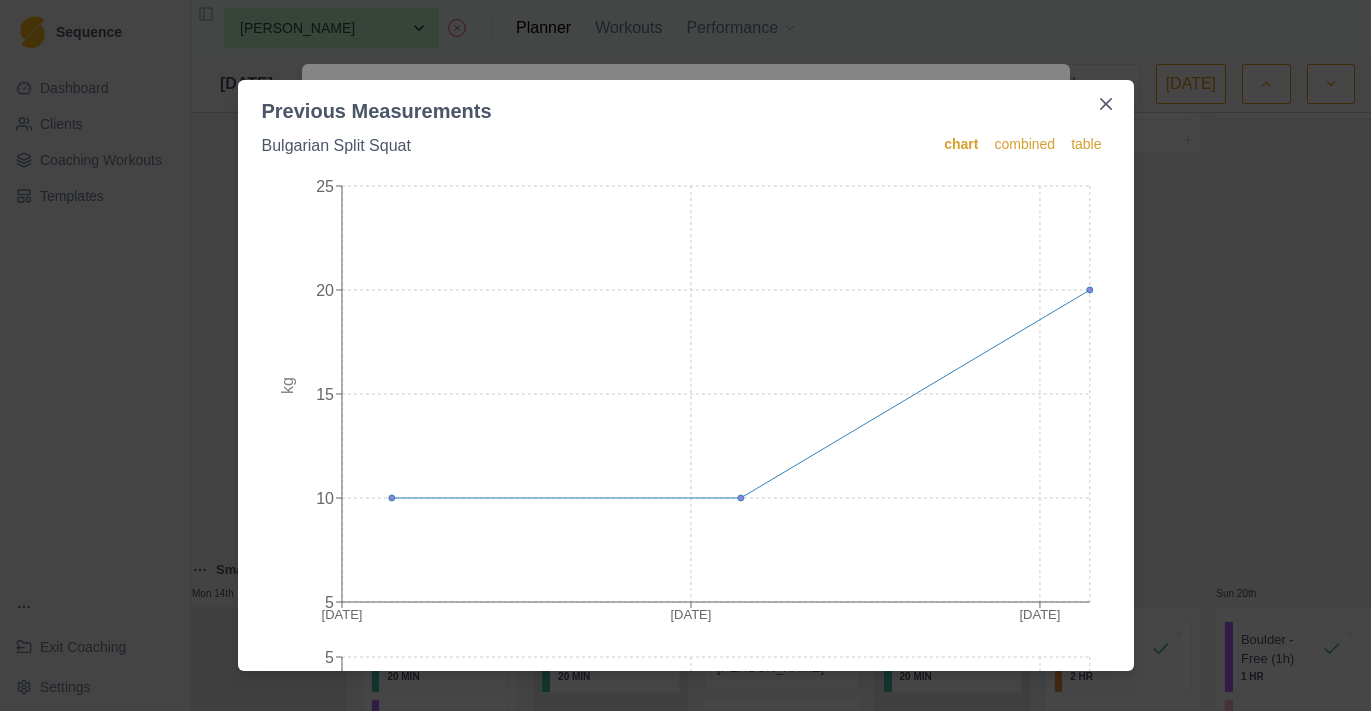 click on "Previous Measurements Bulgarian Split Squat chart combined table [DATE] [DATE] [DATE] 15 20 25 kg [DATE] [DATE] [DATE] 0 1 2 3 4 5 sets [DATE] [DATE] [DATE] 0 2 4 6 8 10 reps" at bounding box center [685, 355] 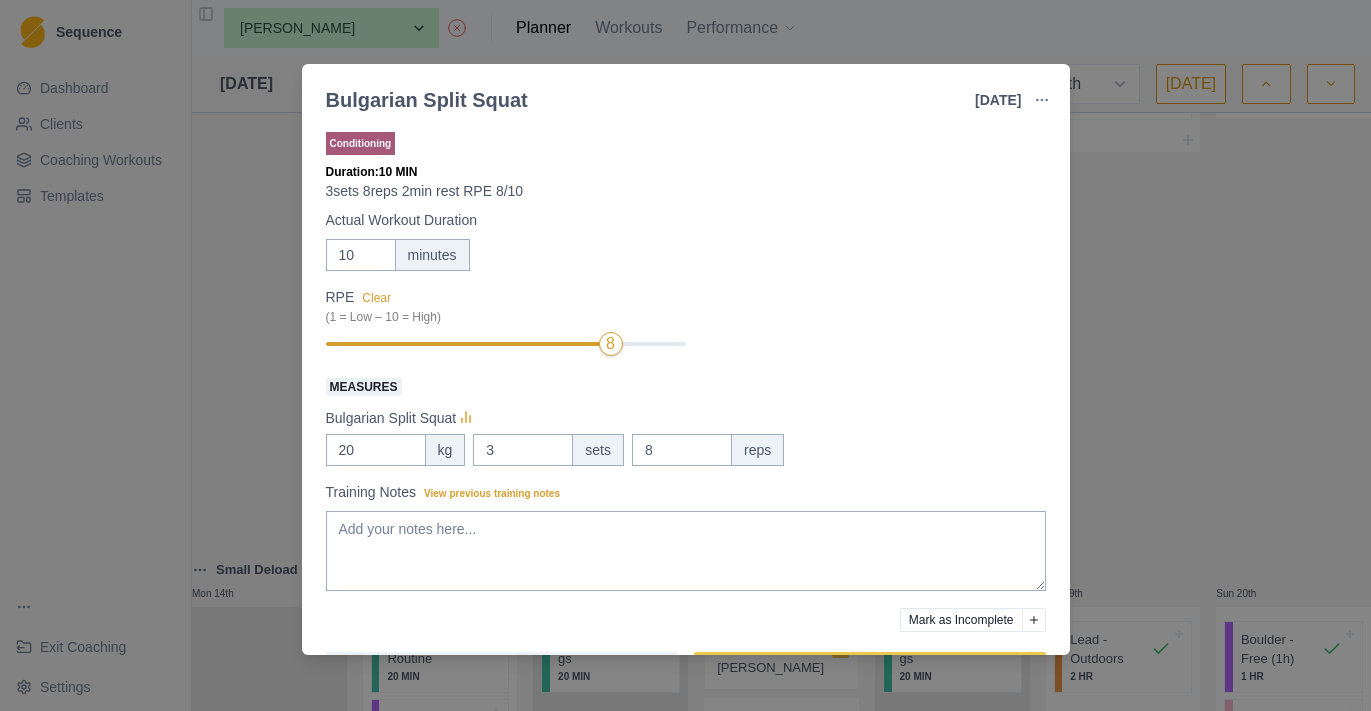 click on "Bulgarian Split Squat [DATE] Link To Goal View Workout Metrics Edit Original Workout Reschedule Workout Remove From Schedule Conditioning Duration:  10 MIN 3sets
8reps
2min rest
RPE 8/10 Actual Workout Duration 10 minutes RPE Clear (1 = Low – 10 = High) 8 Measures Bulgarian Split Squat 20 kg 3 sets 8 reps Training Notes View previous training notes Mark as Incomplete Reschedule Update" at bounding box center (685, 355) 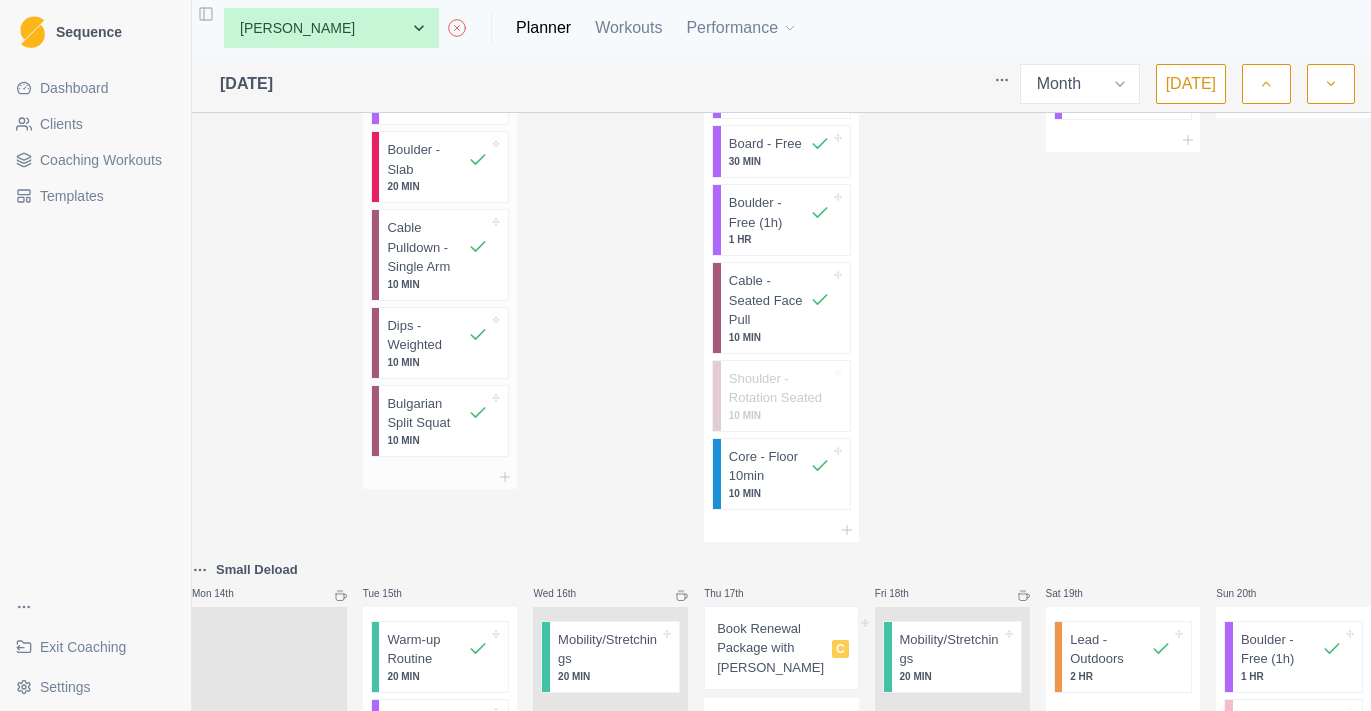 click on "10 MIN" at bounding box center [437, 362] 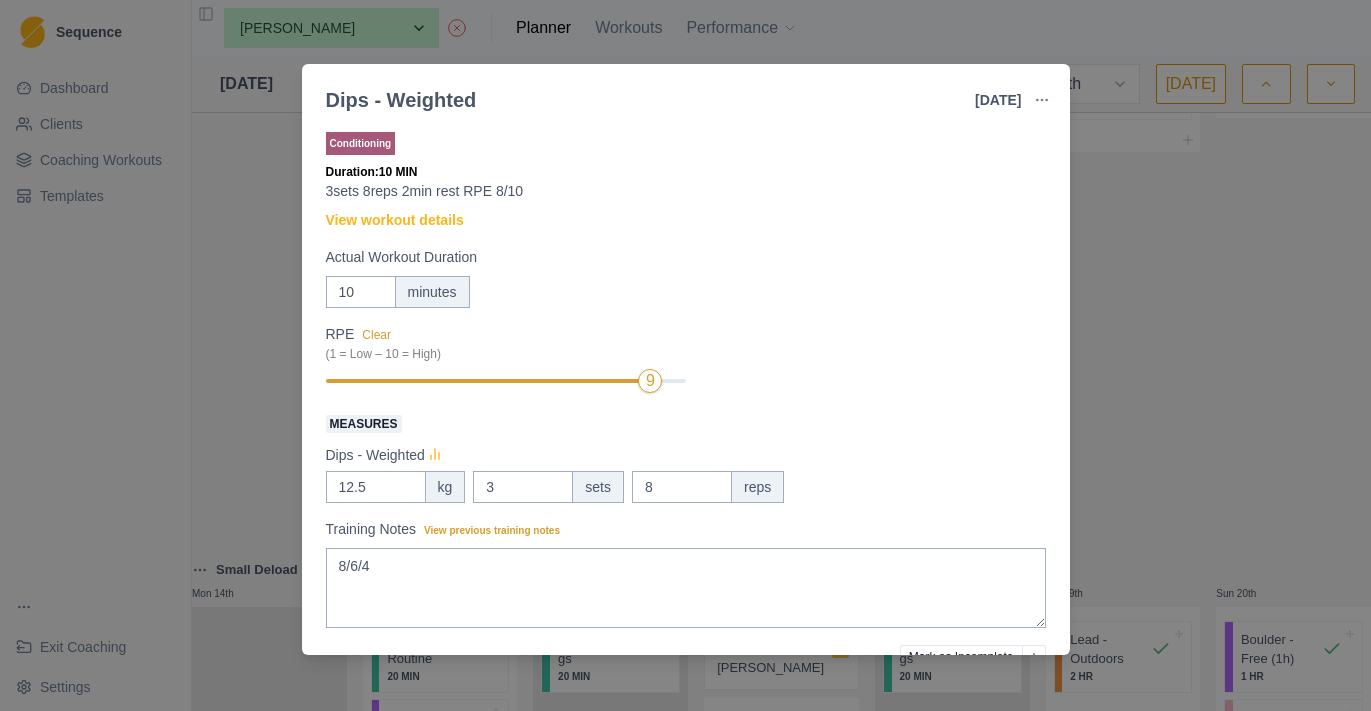 click 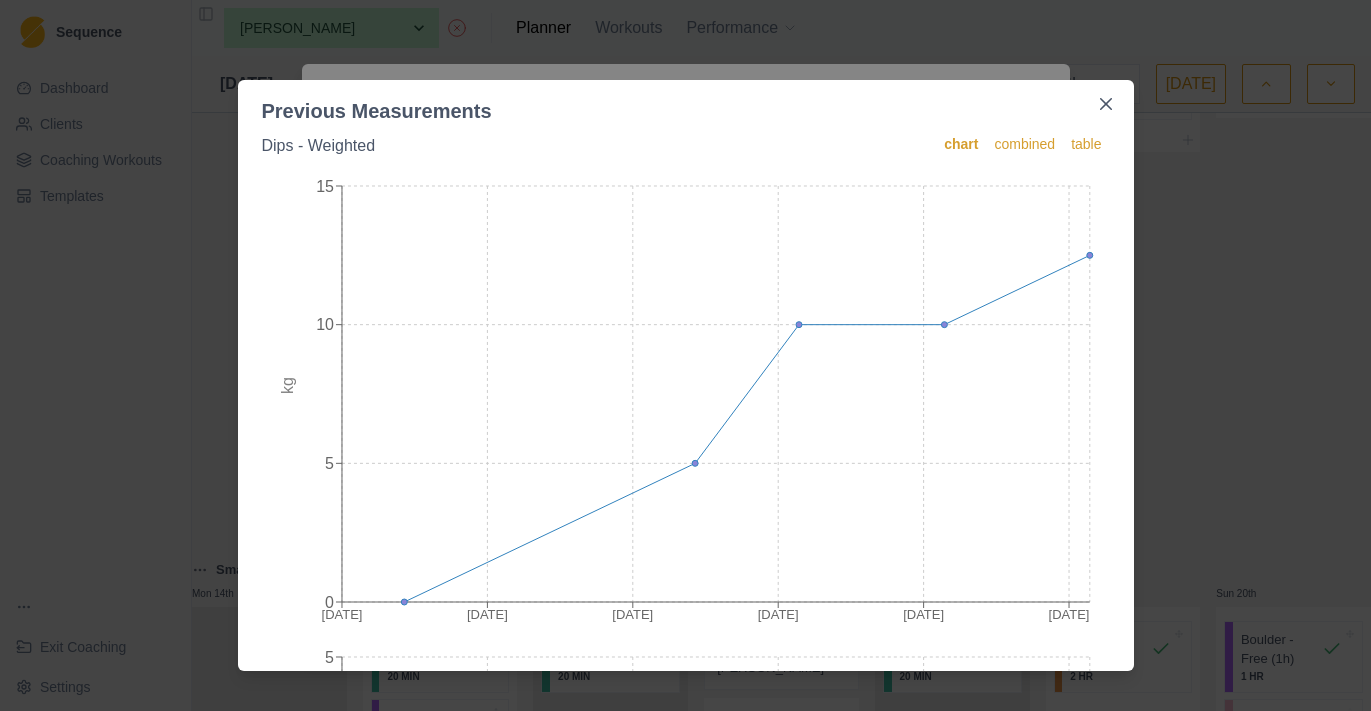 click on "Previous Measurements Dips - Weighted chart combined table [DATE] [DATE] Jun [DATE] [DATE] [DATE] 0 5 10 15 kg [DATE] [DATE] Jun [DATE] [DATE] [DATE] 0 1 2 3 4 5 sets [DATE] [DATE] Jun [DATE] [DATE] [DATE] 0 5 10 15 reps" at bounding box center [685, 355] 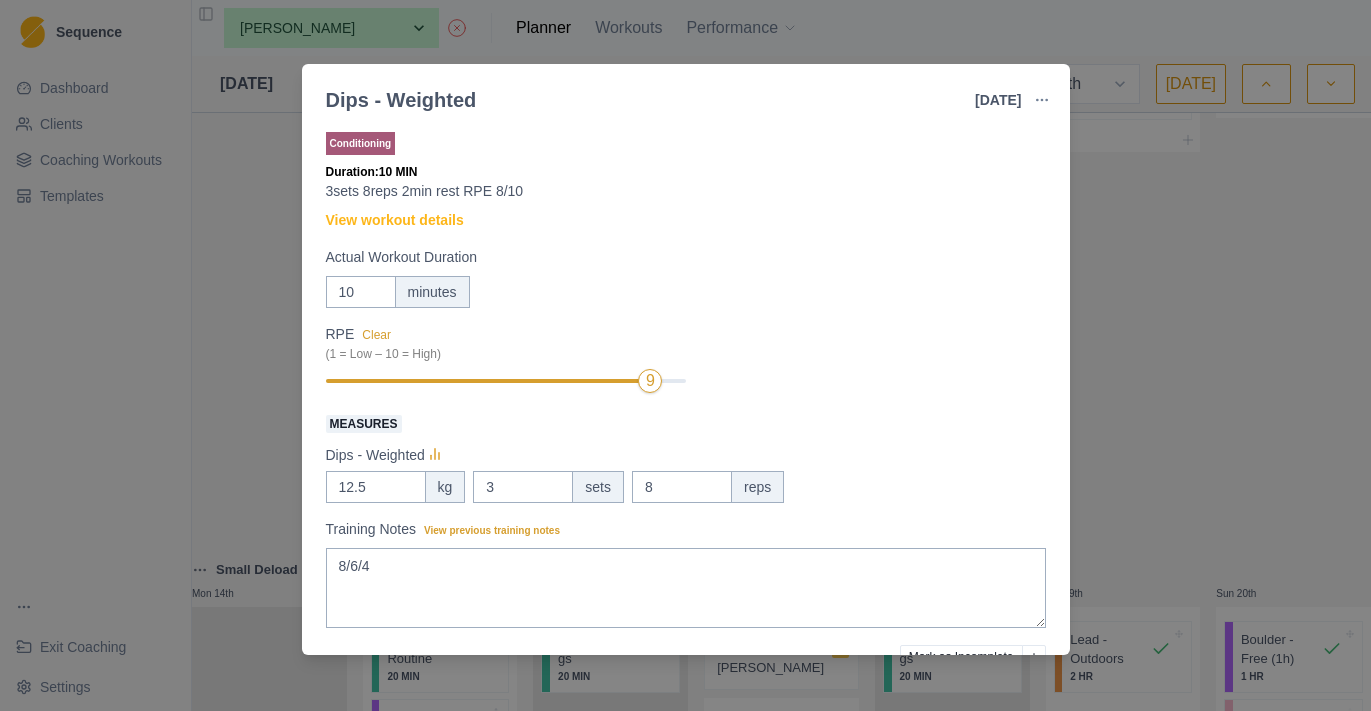 click on "Dips - Weighted [DATE] Link To Goal View Workout Metrics Edit Original Workout Reschedule Workout Remove From Schedule Conditioning Duration:  10 MIN 3sets
8reps
2min rest
RPE 8/10 View workout details Actual Workout Duration 10 minutes RPE Clear (1 = Low – 10 = High) 9 Measures Dips - Weighted 12.5 kg 3 sets 8 reps Training Notes View previous training notes 8/6/4 Mark as Incomplete Reschedule Update" at bounding box center [685, 355] 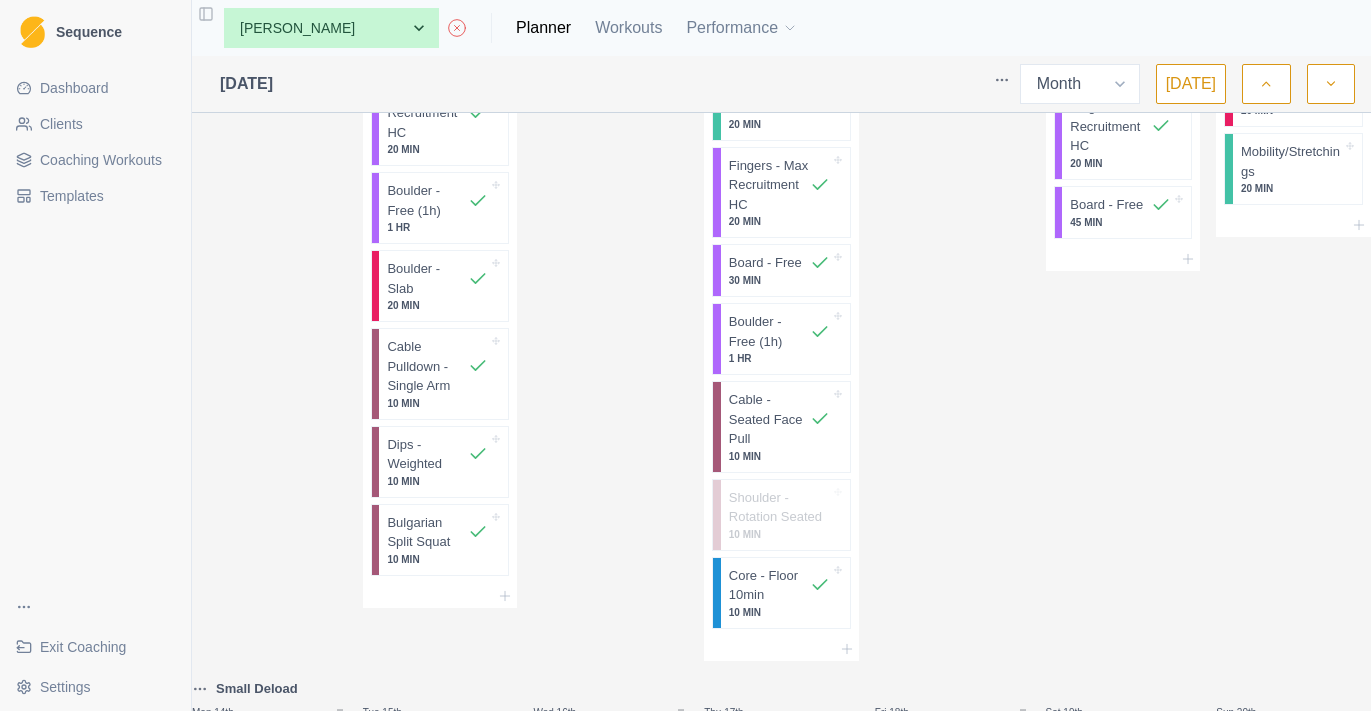 scroll, scrollTop: 906, scrollLeft: 0, axis: vertical 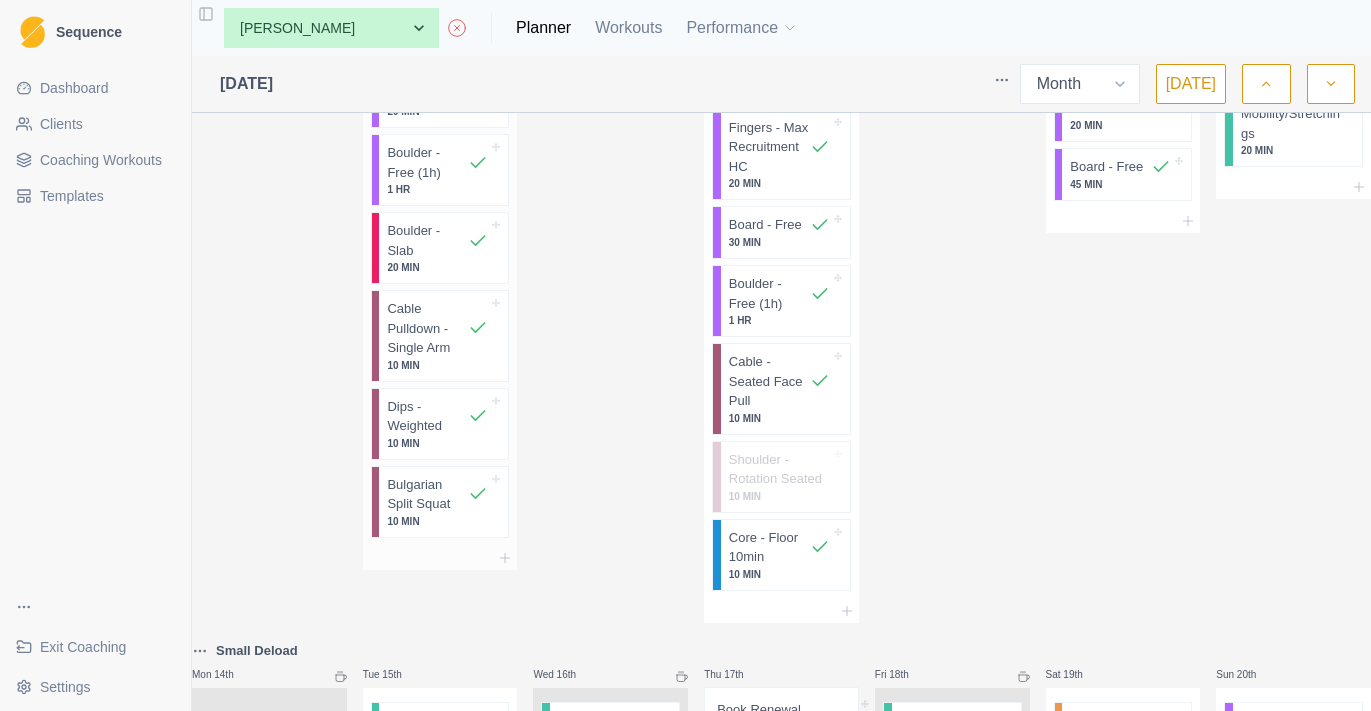 click on "Cable Pulldown - Single Arm" at bounding box center (427, 328) 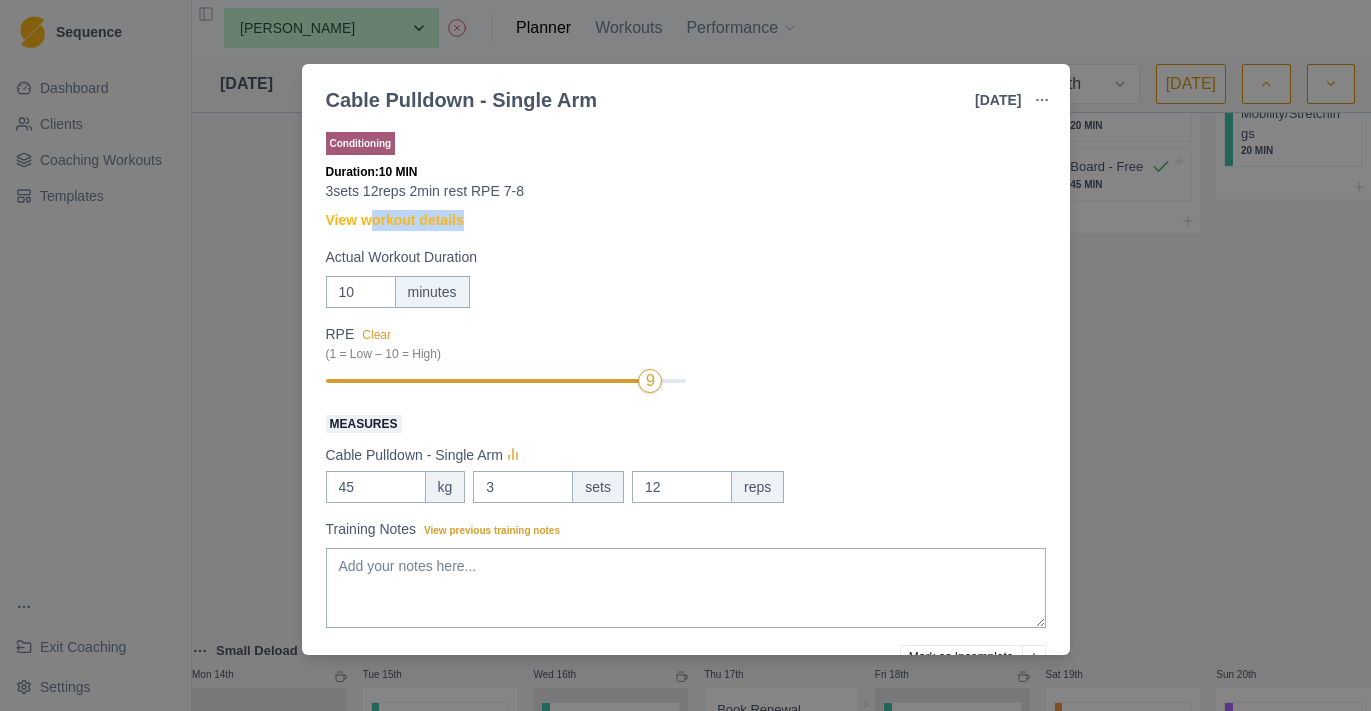 drag, startPoint x: 375, startPoint y: 204, endPoint x: 322, endPoint y: 256, distance: 74.24958 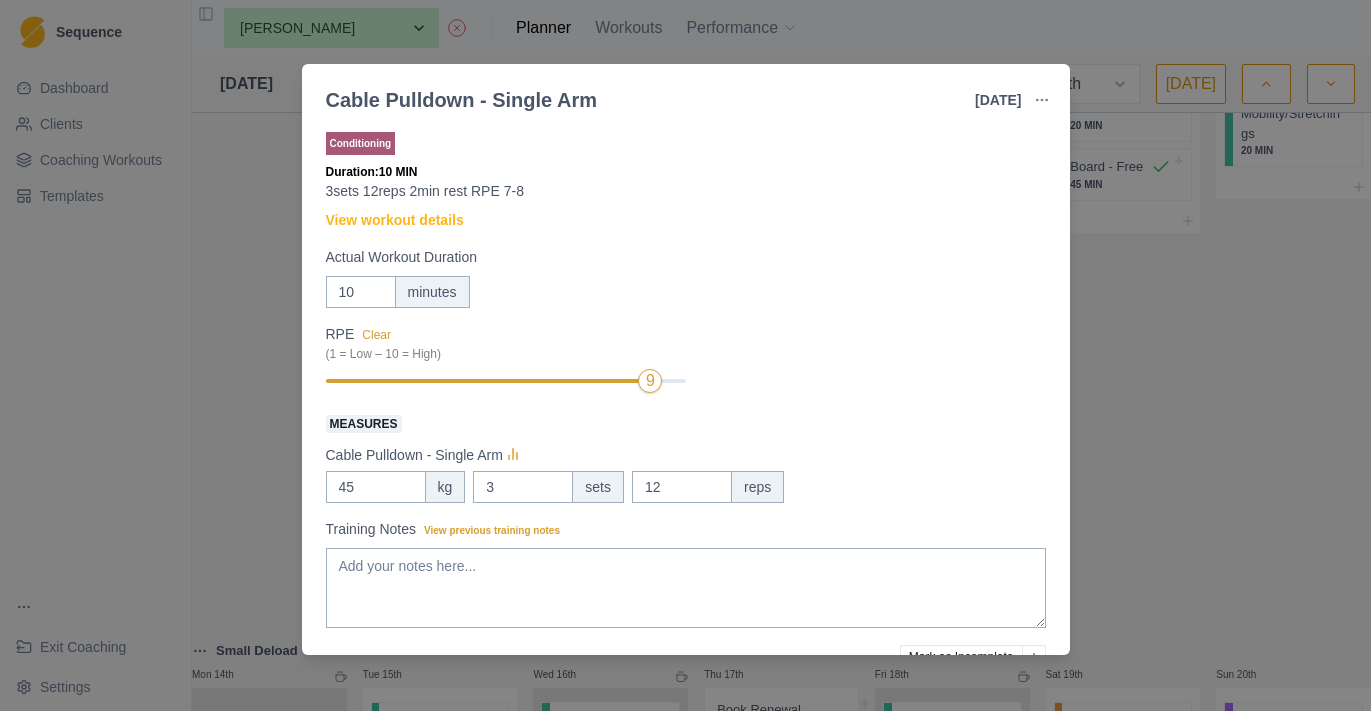 click on "Cable Pulldown - Single Arm [DATE] Link To Goal View Workout Metrics Edit Original Workout Reschedule Workout Remove From Schedule Conditioning Duration:  10 MIN 3sets
12reps
2min rest
RPE 7-8 View workout details Actual Workout Duration 10 minutes RPE Clear (1 = Low – 10 = High) 9 Measures Cable Pulldown - Single Arm 45 kg 3 sets 12 reps Training Notes View previous training notes Mark as Incomplete Reschedule Update" at bounding box center (685, 355) 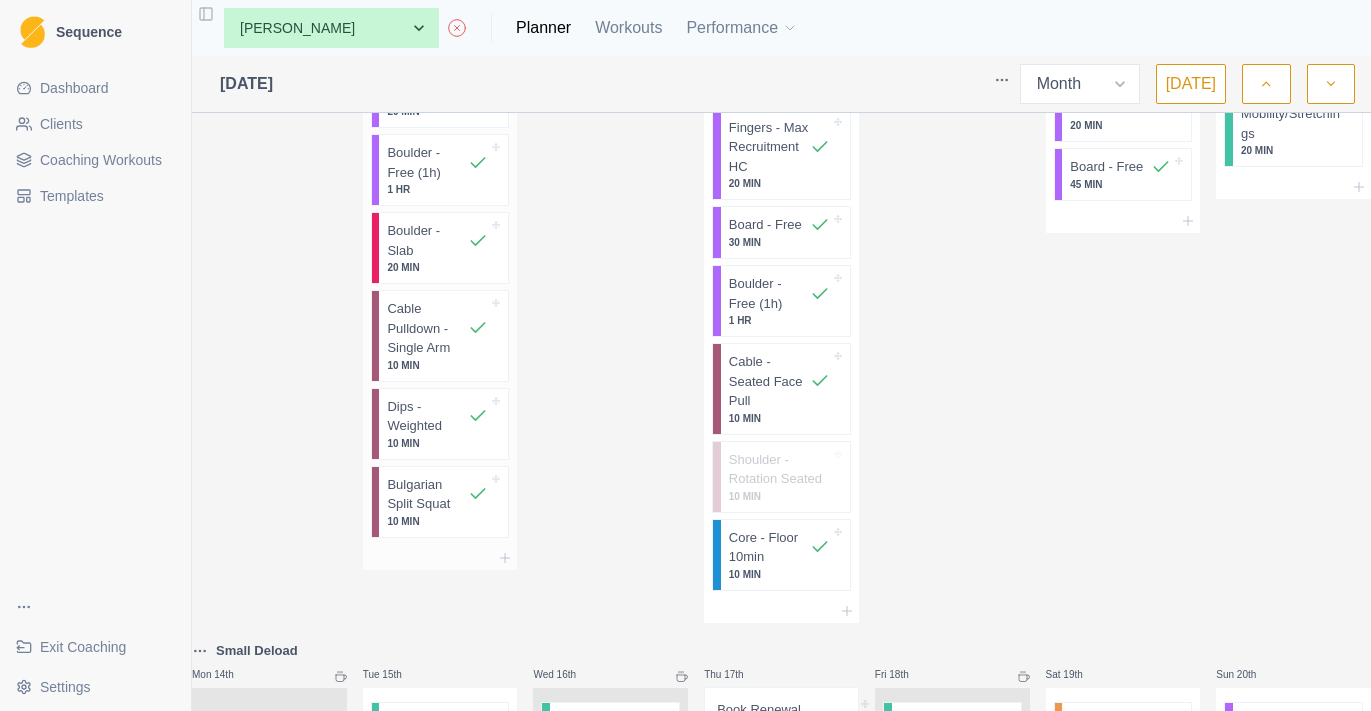 click on "10 MIN" at bounding box center (437, 443) 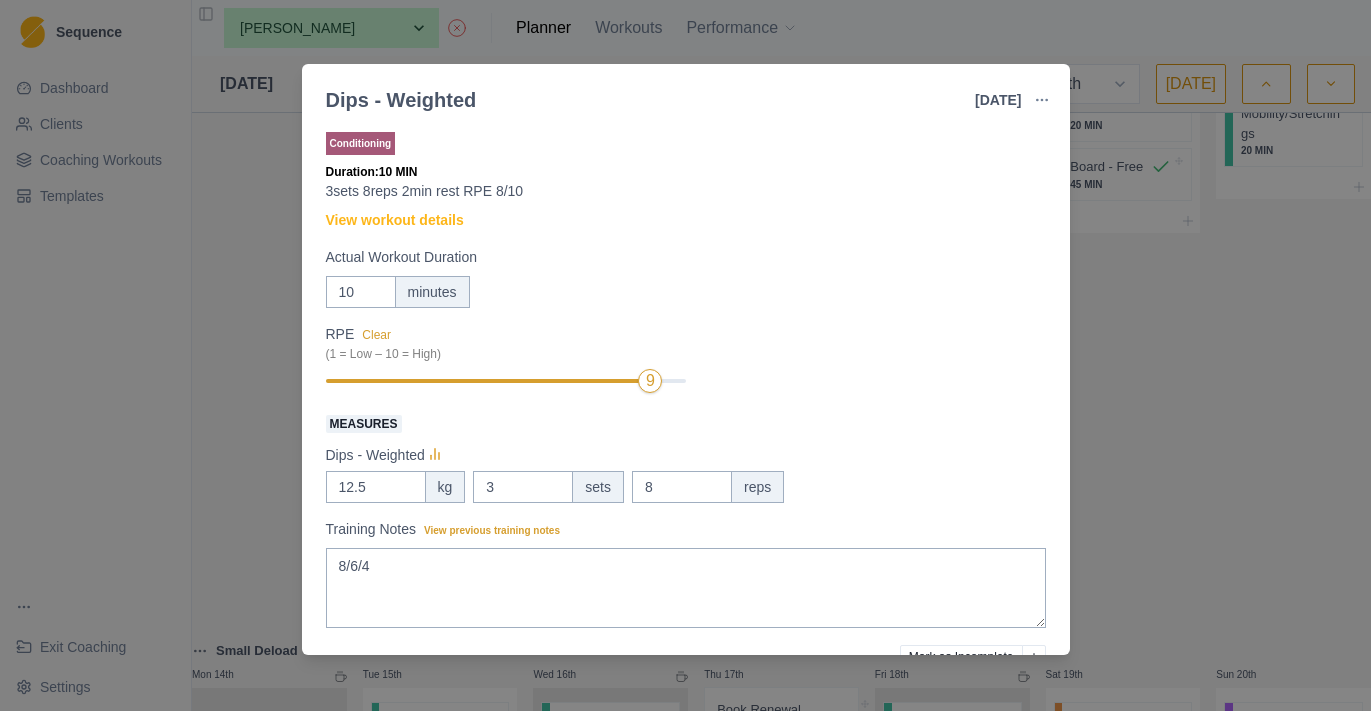 click on "Dips - Weighted [DATE] Link To Goal View Workout Metrics Edit Original Workout Reschedule Workout Remove From Schedule Conditioning Duration:  10 MIN 3sets
8reps
2min rest
RPE 8/10 View workout details Actual Workout Duration 10 minutes RPE Clear (1 = Low – 10 = High) 9 Measures Dips - Weighted 12.5 kg 3 sets 8 reps Training Notes View previous training notes 8/6/4 Mark as Incomplete Reschedule Update" at bounding box center [685, 355] 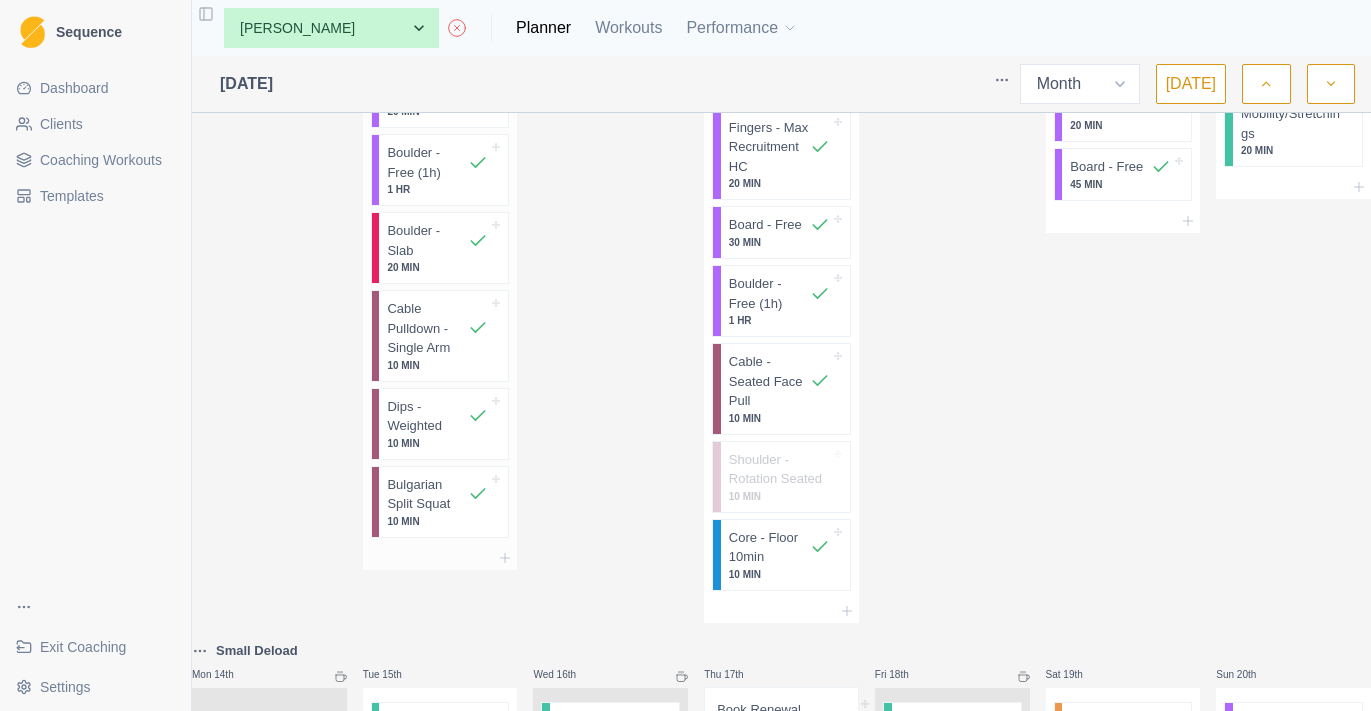 click on "Bulgarian Split Squat" at bounding box center (427, 494) 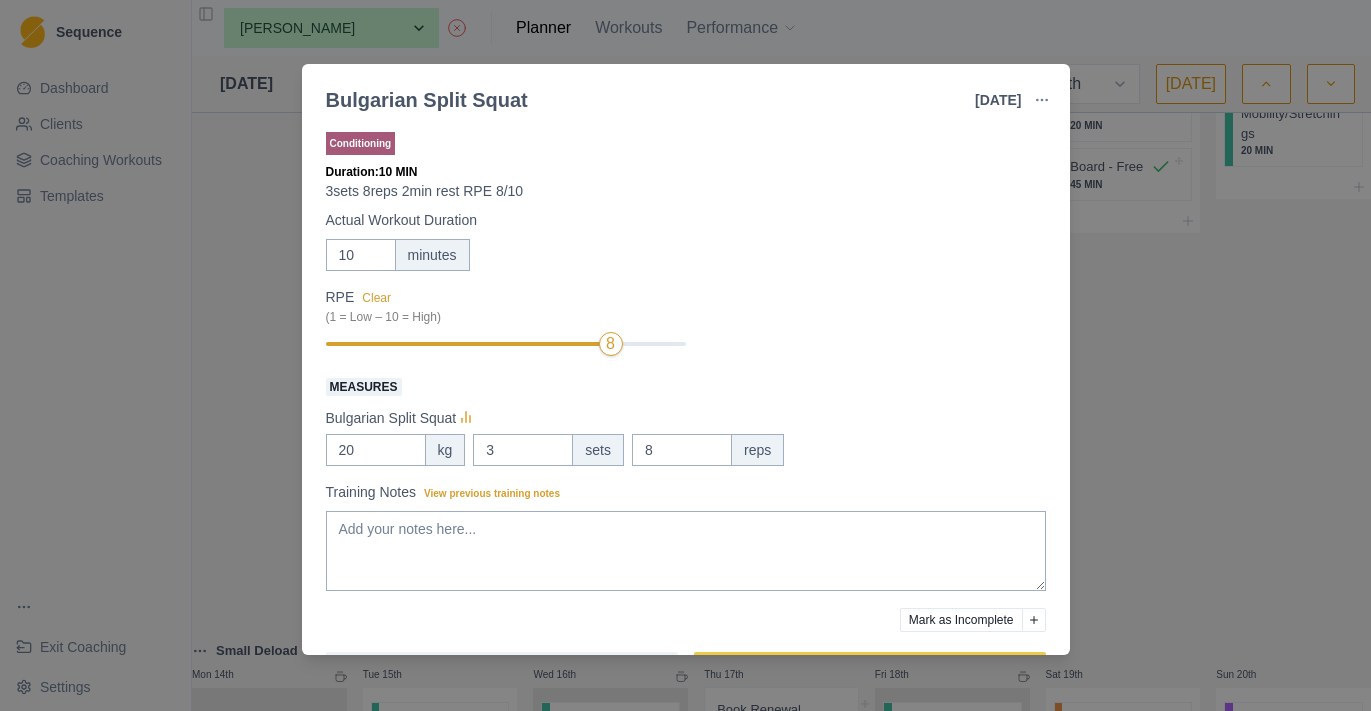 click on "Bulgarian Split Squat [DATE] Link To Goal View Workout Metrics Edit Original Workout Reschedule Workout Remove From Schedule Conditioning Duration:  10 MIN 3sets
8reps
2min rest
RPE 8/10 Actual Workout Duration 10 minutes RPE Clear (1 = Low – 10 = High) 8 Measures Bulgarian Split Squat 20 kg 3 sets 8 reps Training Notes View previous training notes Mark as Incomplete Reschedule Update" at bounding box center [685, 355] 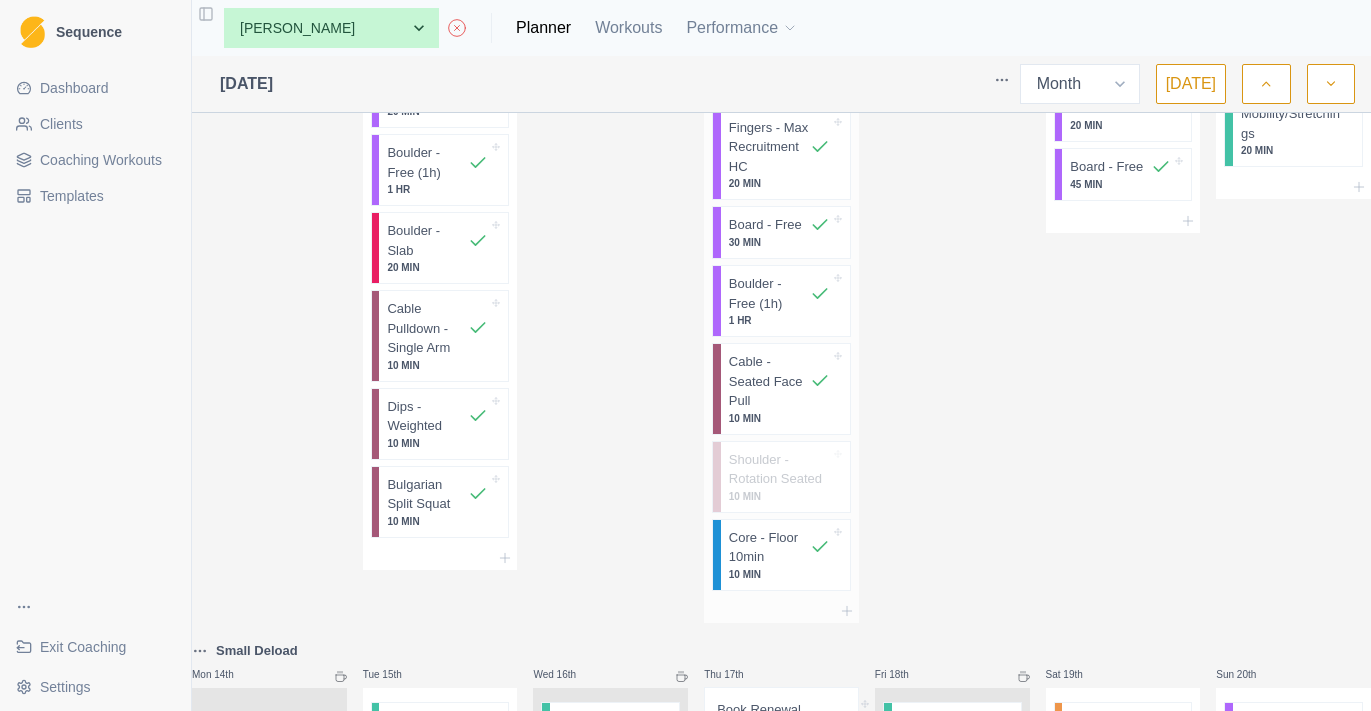 click on "Cable - Seated Face Pull" at bounding box center [769, 381] 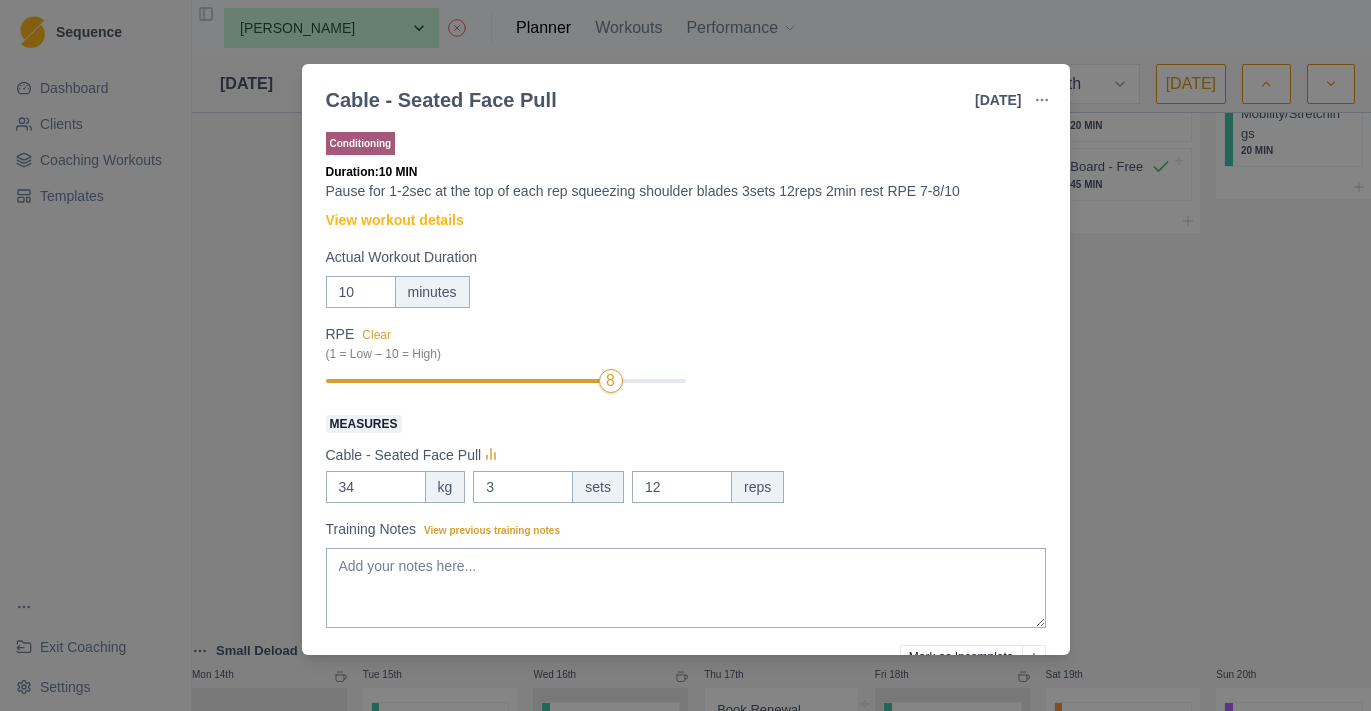click on "Cable - Seated Face Pull [DATE] Link To Goal View Workout Metrics Edit Original Workout Reschedule Workout Remove From Schedule Conditioning Duration:  10 MIN Pause for 1-2sec at the top of each rep squeezing shoulder blades
3sets
12reps
2min rest
RPE 7-8/10 View workout details Actual Workout Duration 10 minutes RPE Clear (1 = Low – 10 = High) 8 Measures Cable - Seated Face Pull 34 kg 3 sets 12 reps Training Notes View previous training notes Mark as Incomplete Reschedule Update" at bounding box center (685, 355) 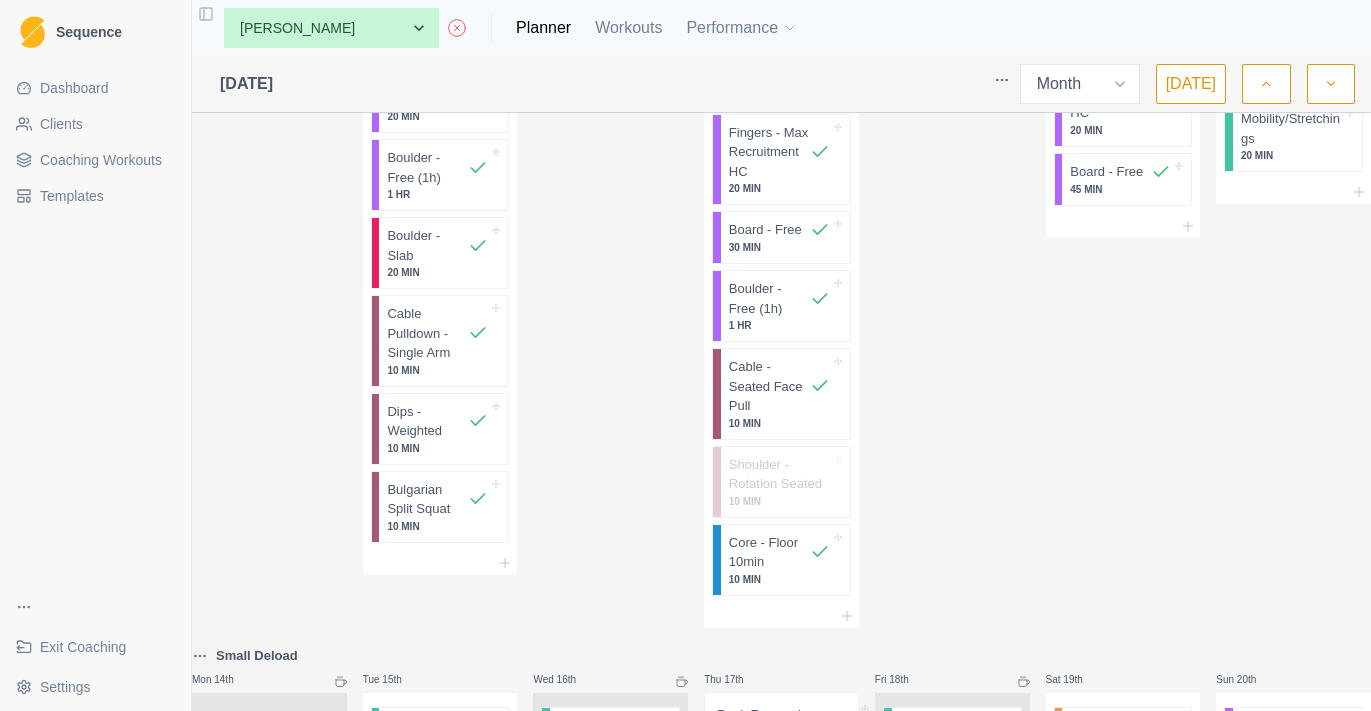 scroll, scrollTop: 919, scrollLeft: 0, axis: vertical 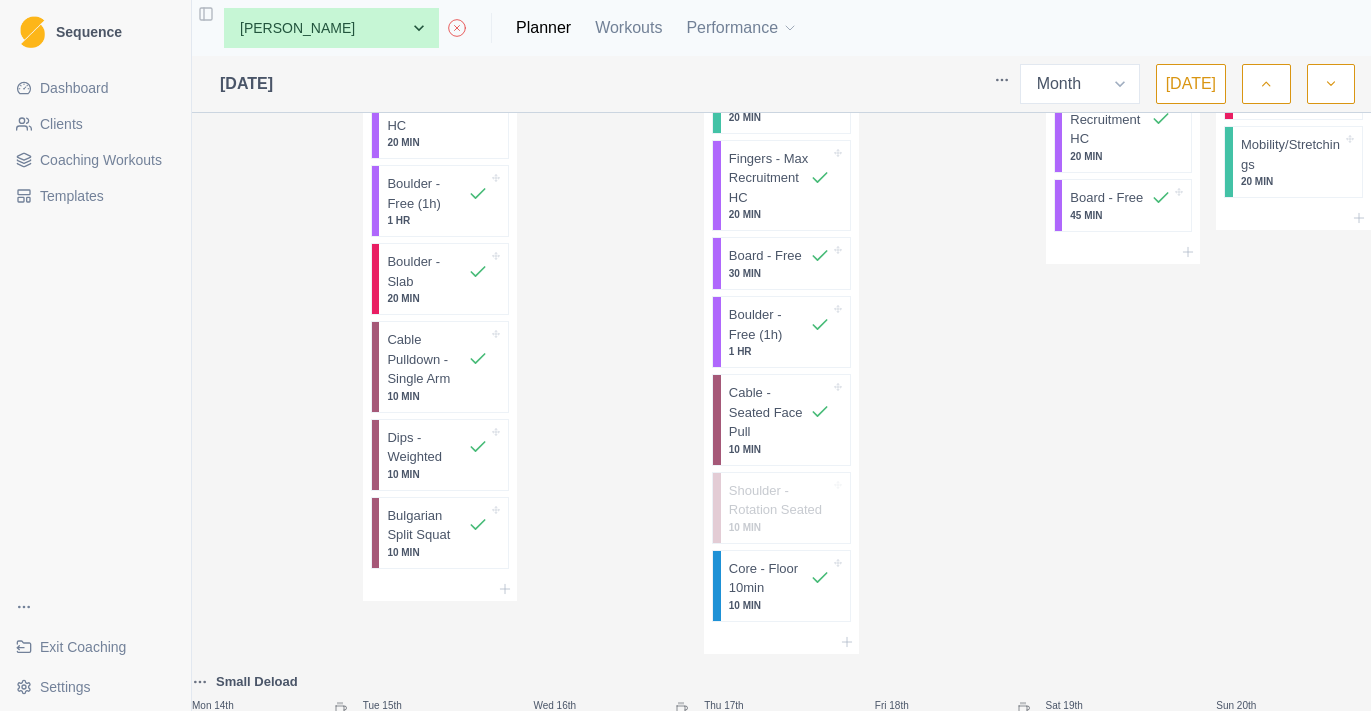 click on "Mon 30th Tue 1st Warm-up Routine 20 MIN Boulder - Free (1h) 1 HR Boulder - Slab 20 MIN Cable Pulldown - Single Arm 10 MIN Dips - Weighted 10 MIN Bulgarian Split Squat 10 MIN Wed 2nd Mobility/Stretchings 20 MIN Thu 3rd Board - Time Increase C Warm-up Routine 20 MIN Fingers - Max Recruitment HC 20 MIN Board - Free 25 MIN Boulder - Free (1h) 1 HR Cable - Seated Face Pull 10 MIN Shoulder - Rotation Seated 10 MIN Core - Floor 10min 10 MIN Fri 4th Sat 5th Lead - Outdoors 2 HR Sun 6th Lead - Outdoors 2 HR Mon 7th Tue 8th Warm-up Routine 20 MIN Fingers - Max Recruitment HC 20 MIN Boulder - Free (1h) 1 HR Boulder - Slab 20 MIN Cable Pulldown - Single Arm 10 MIN Dips - Weighted 10 MIN Bulgarian Split Squat 10 MIN Wed 9th Mobility/Stretchings 20 MIN Thu 10th Board - Time Increase C Warm-up Routine 20 MIN Fingers - Max Recruitment HC 20 MIN Board - Free 30 MIN Boulder - Free (1h) 1 HR Cable - Seated Face Pull 10 MIN Shoulder - Rotation Seated 10 MIN Core - Floor 10min 10 MIN Fri 11th Mobility/Stretchings 20 MIN Sat 12th" at bounding box center [781, 378] 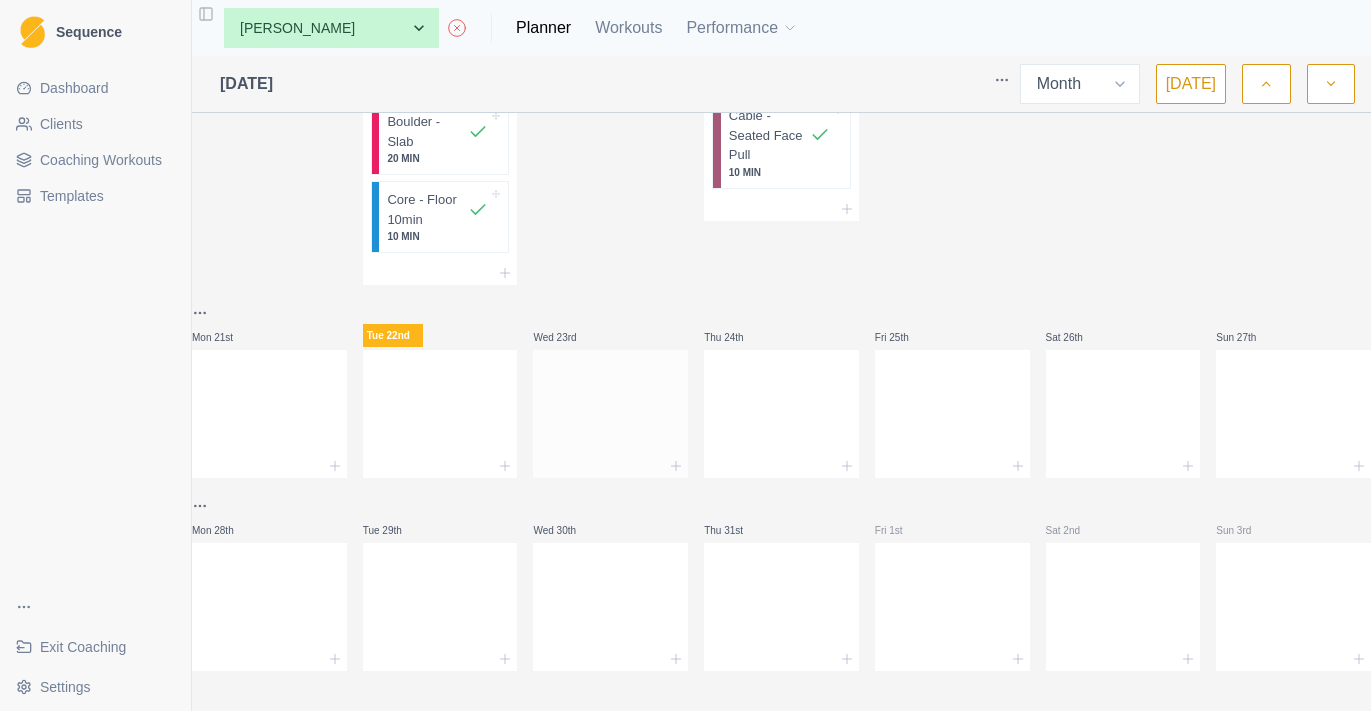scroll, scrollTop: 1892, scrollLeft: 0, axis: vertical 